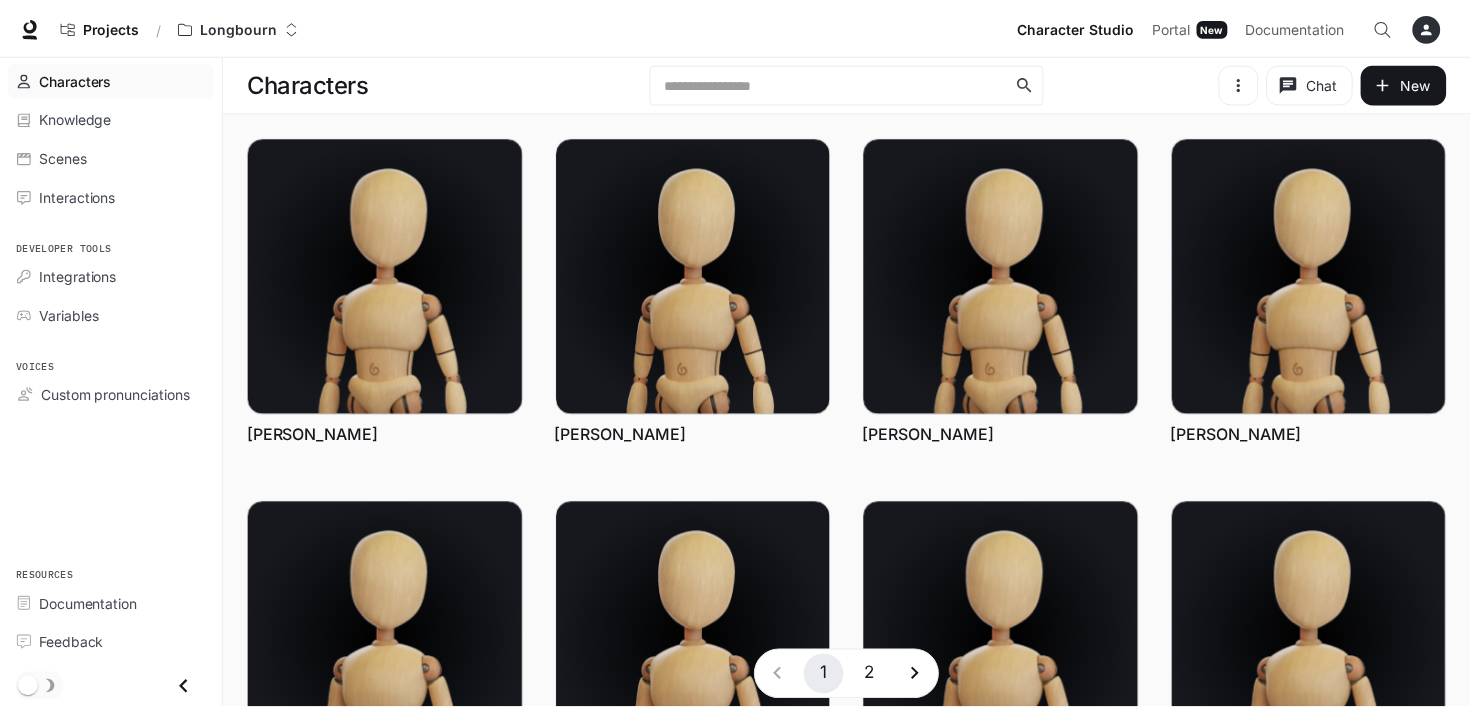 scroll, scrollTop: 0, scrollLeft: 0, axis: both 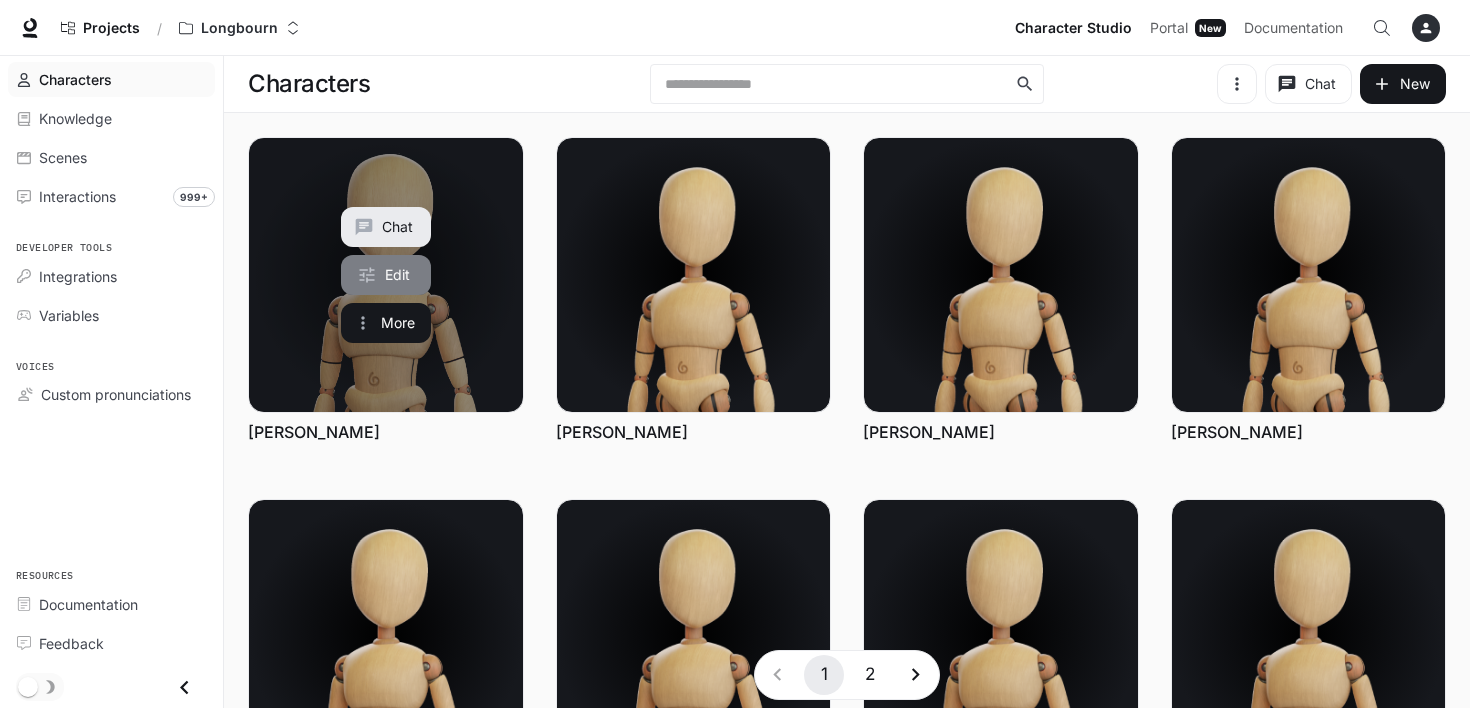 click on "Edit" at bounding box center [386, 275] 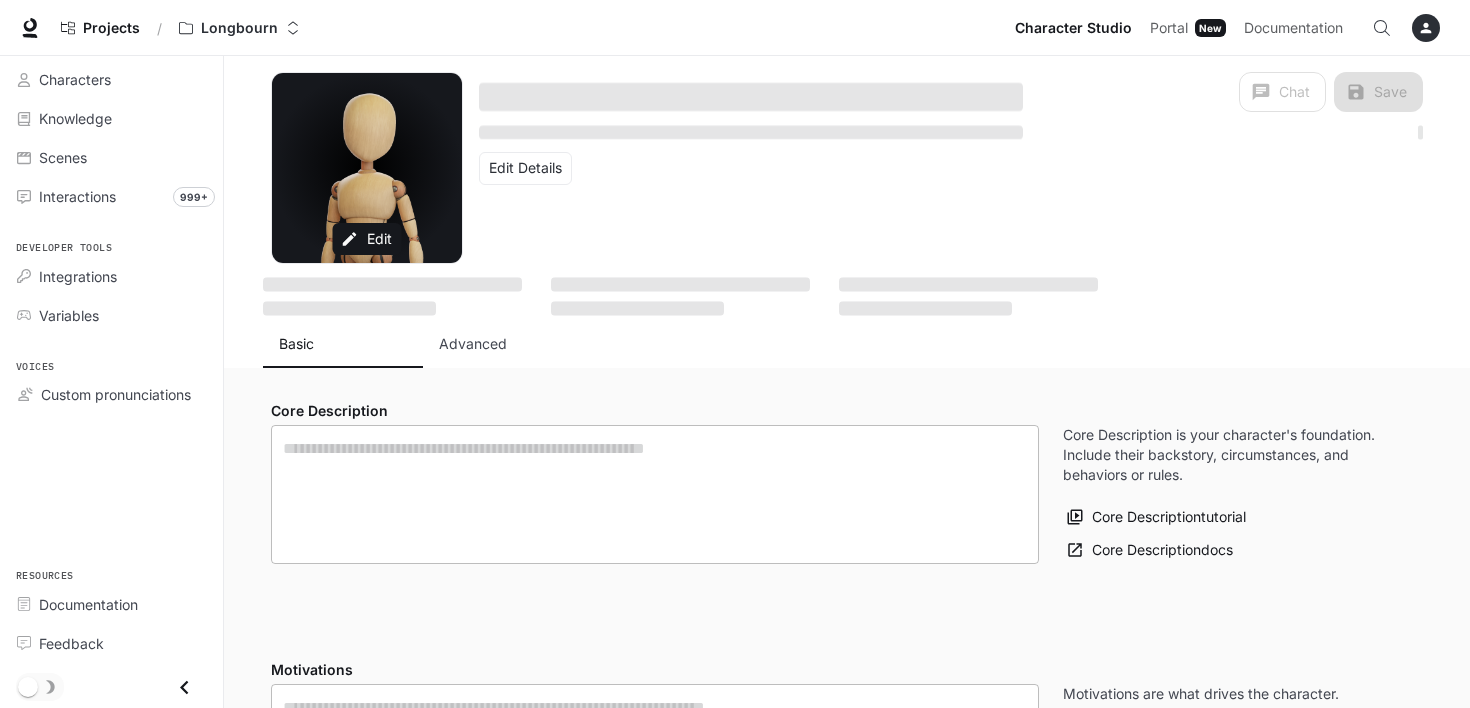 type on "**********" 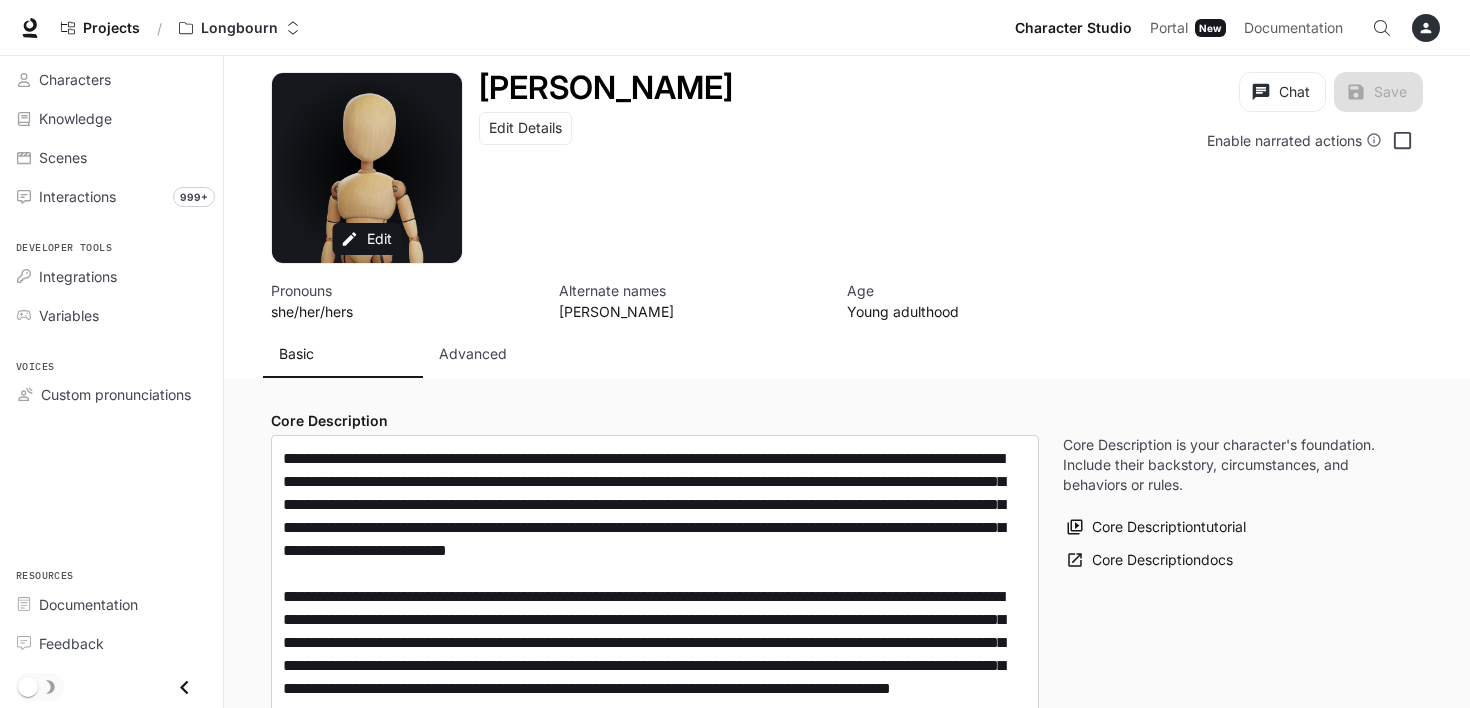 type on "**********" 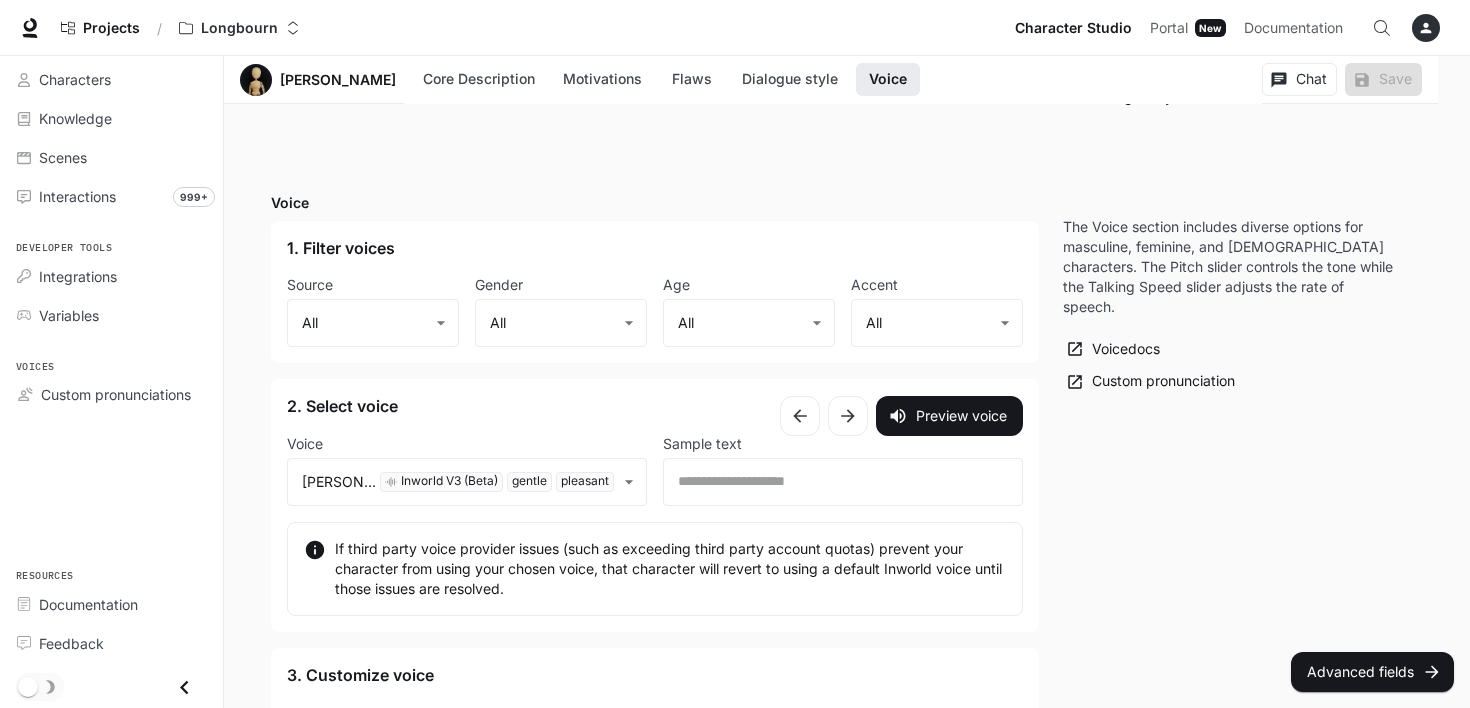 scroll, scrollTop: 2683, scrollLeft: 0, axis: vertical 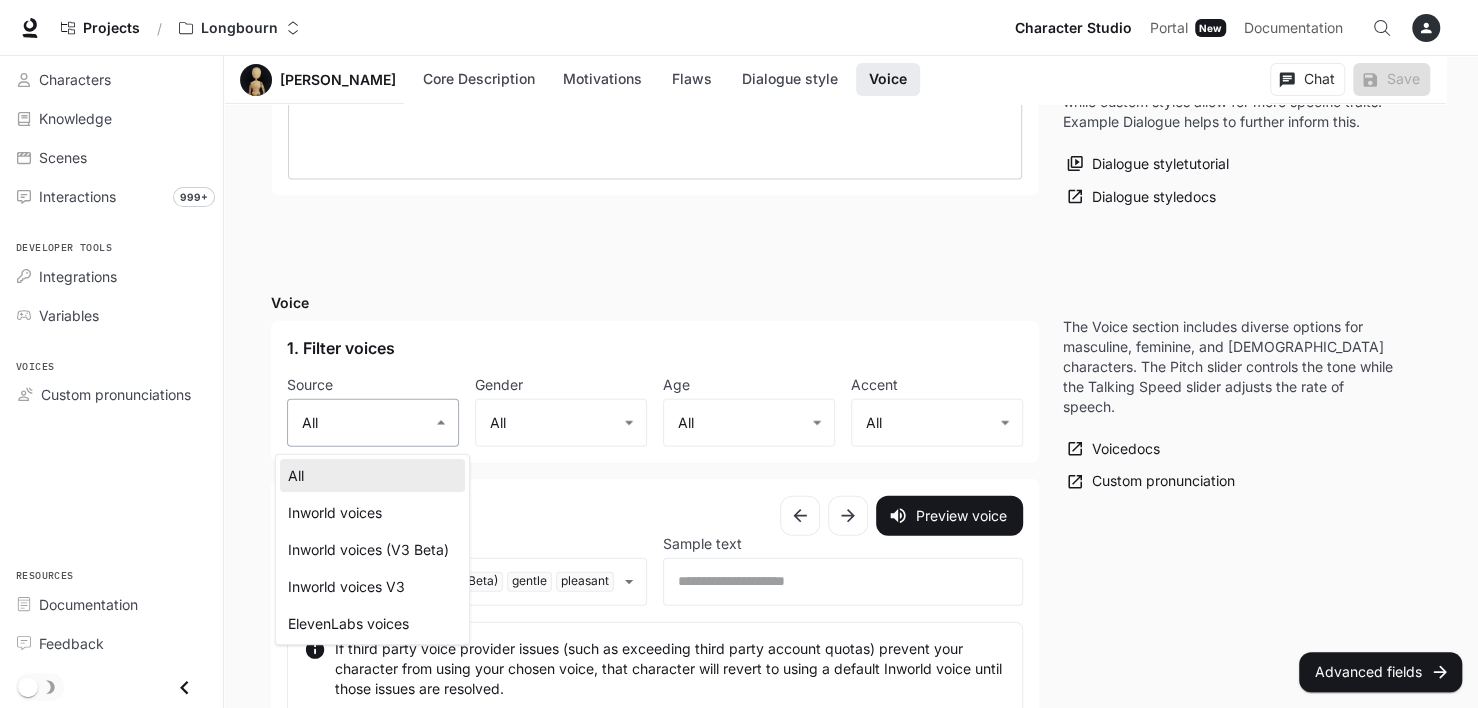 click on "**********" at bounding box center [739, -787] 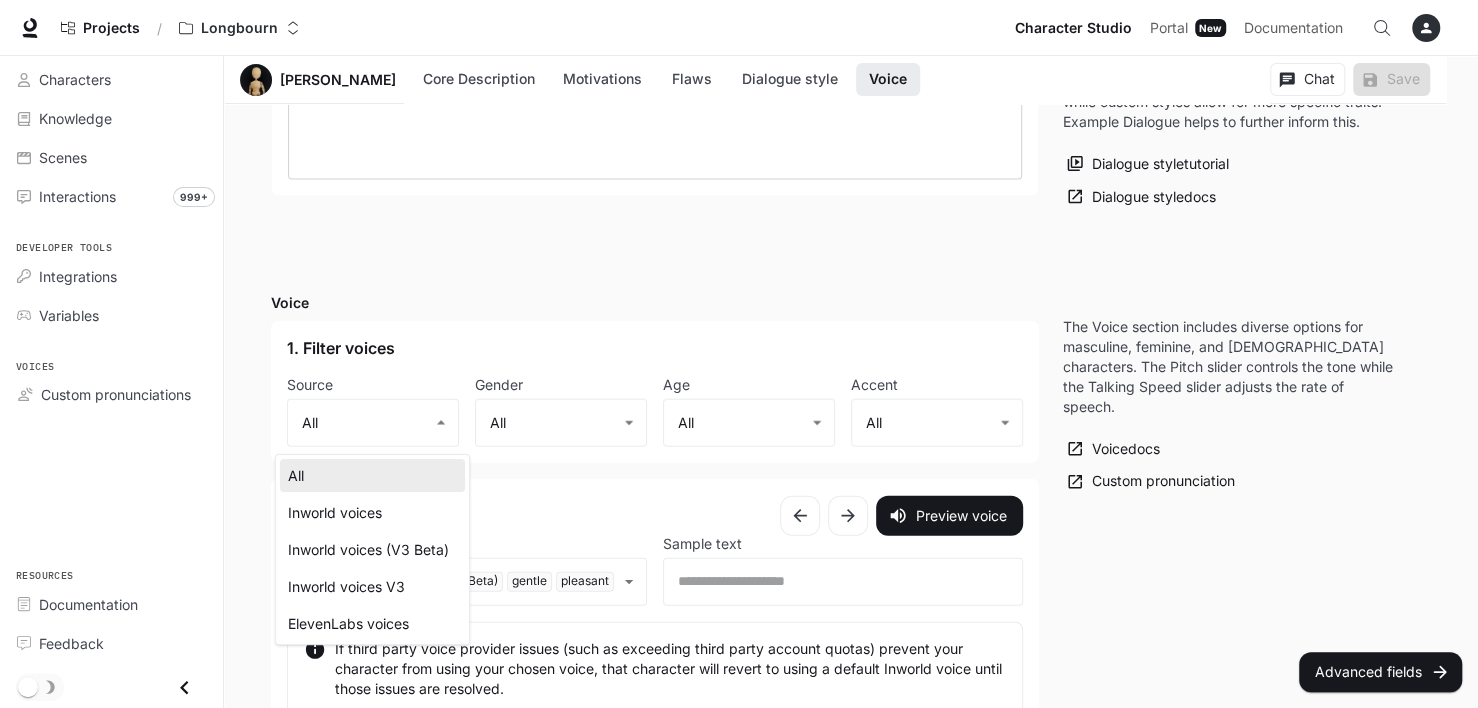 click at bounding box center (739, 354) 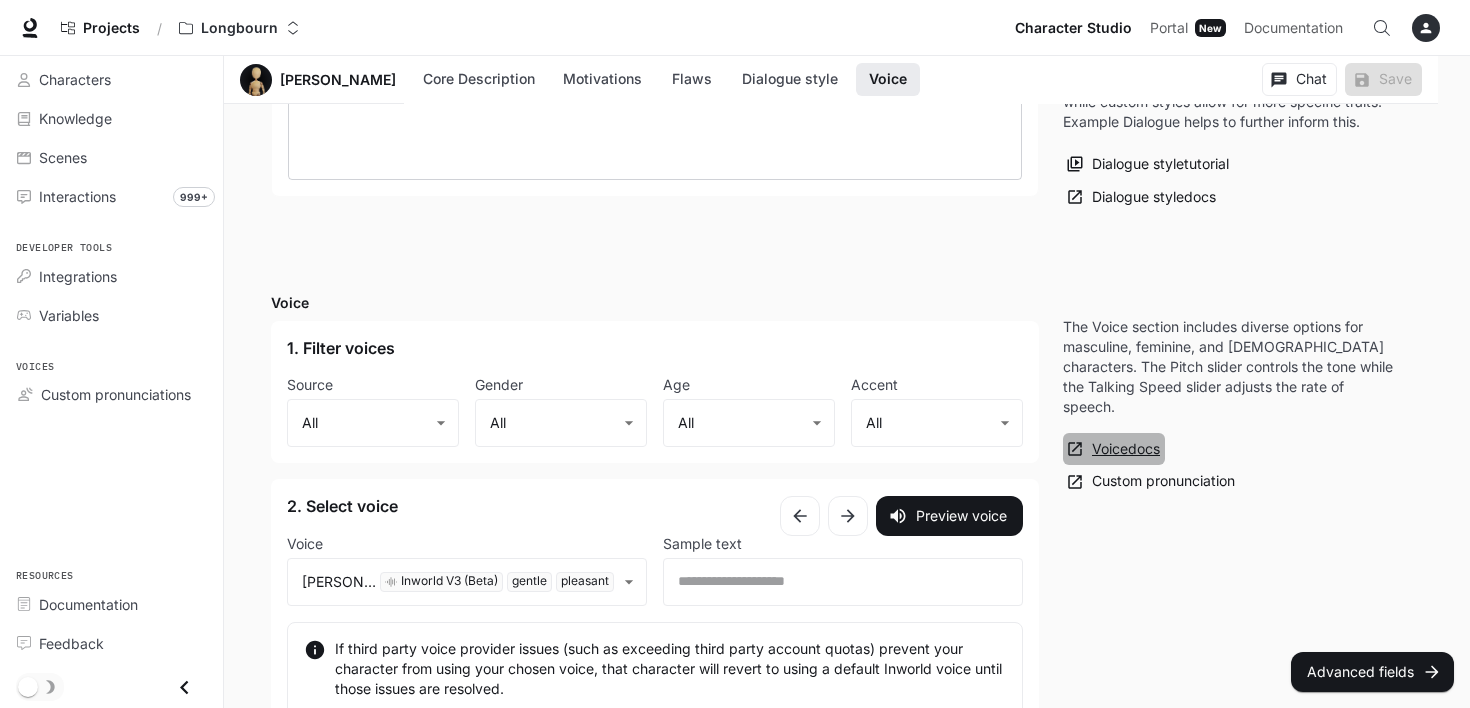 click on "Voice  docs" at bounding box center (1114, 449) 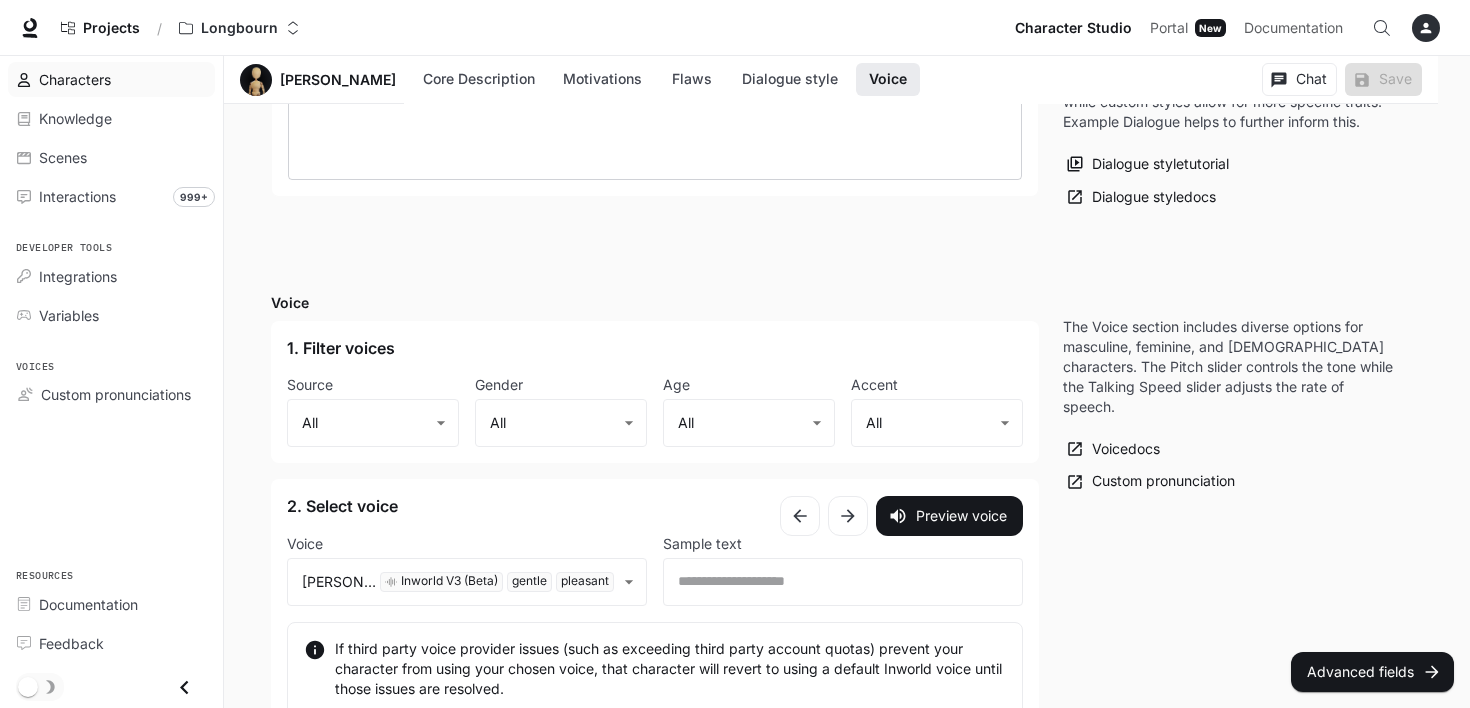 click on "Characters" at bounding box center (75, 79) 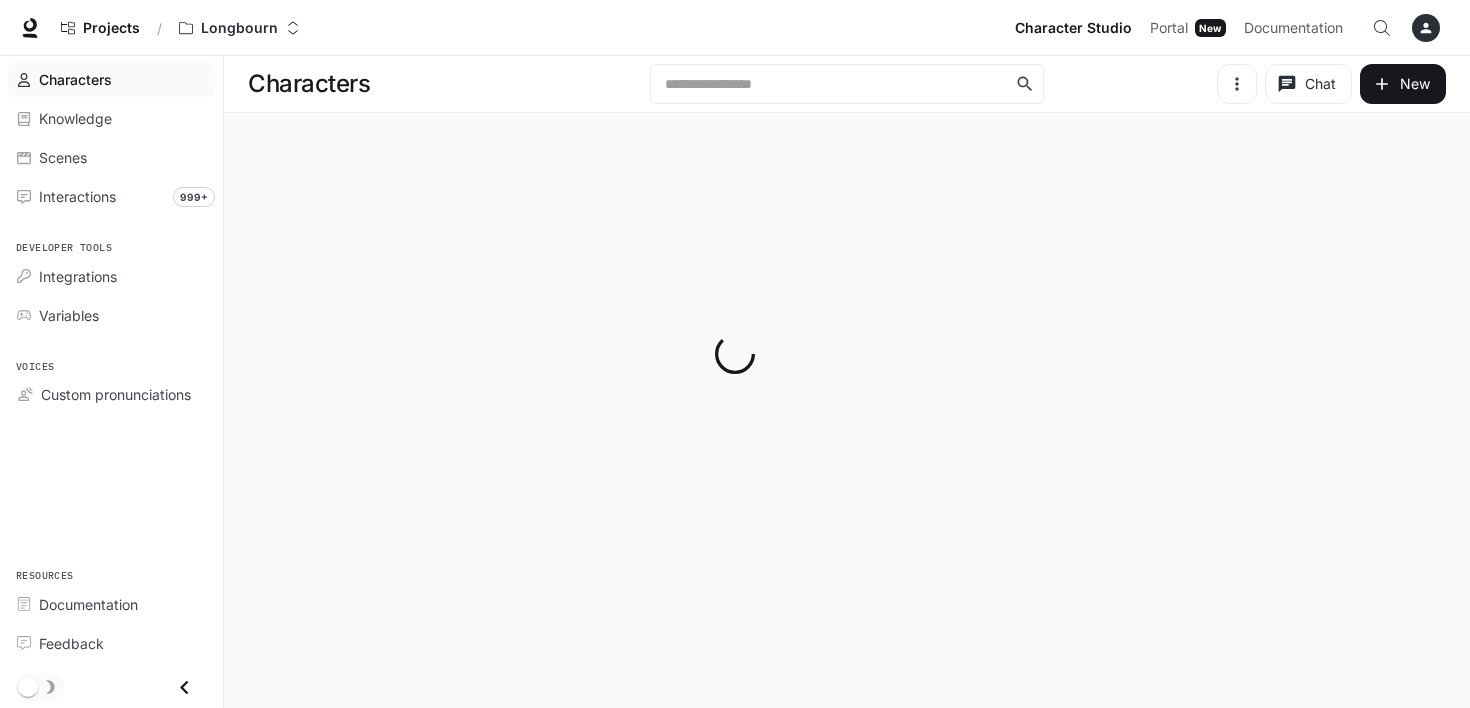 scroll, scrollTop: 0, scrollLeft: 0, axis: both 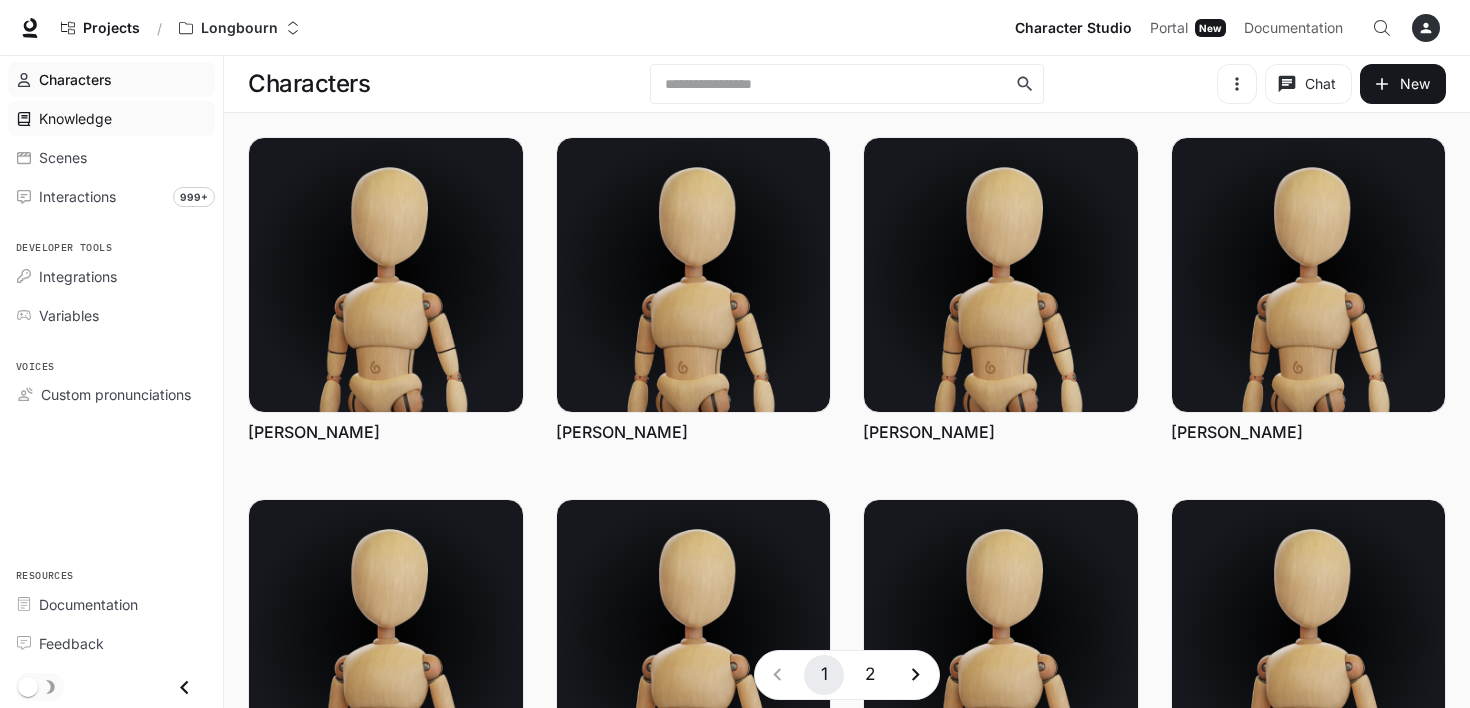 click on "Knowledge" at bounding box center (75, 118) 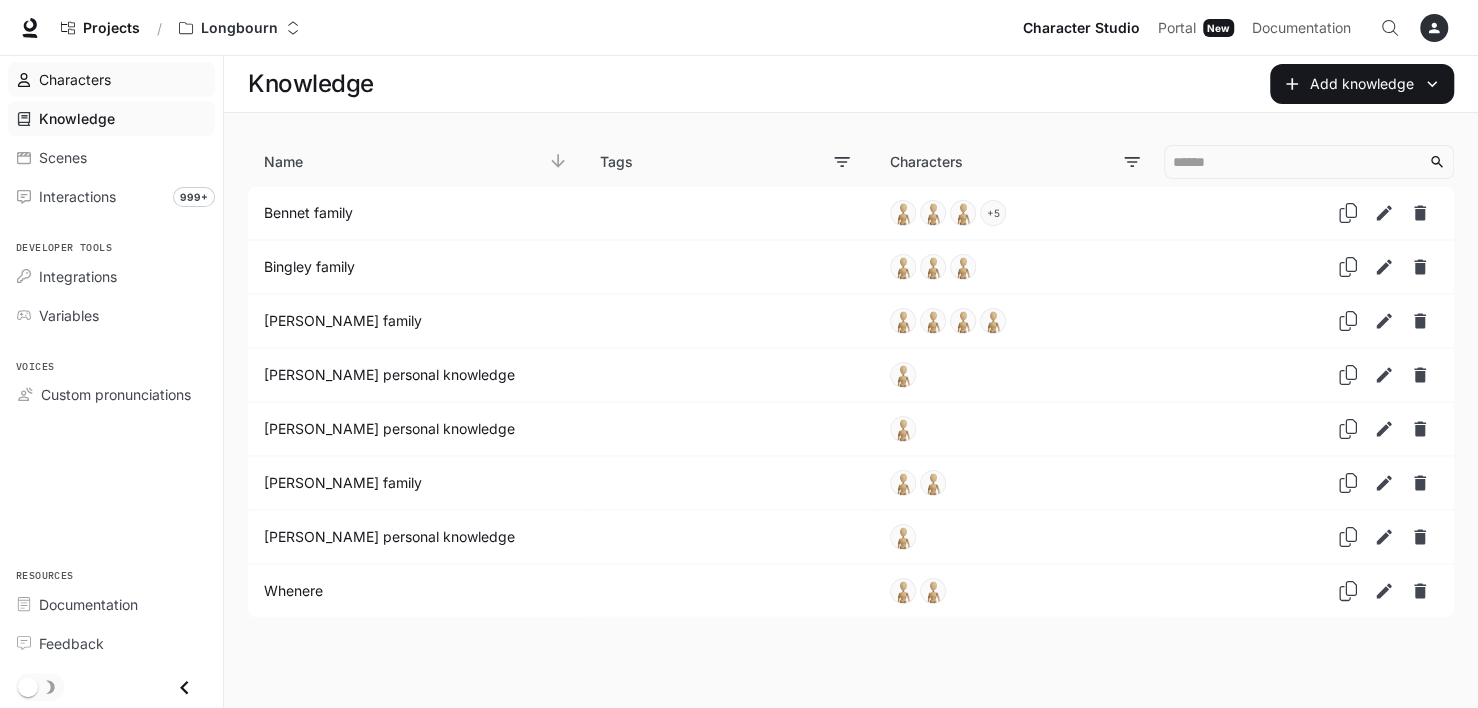 click on "Characters" at bounding box center (75, 79) 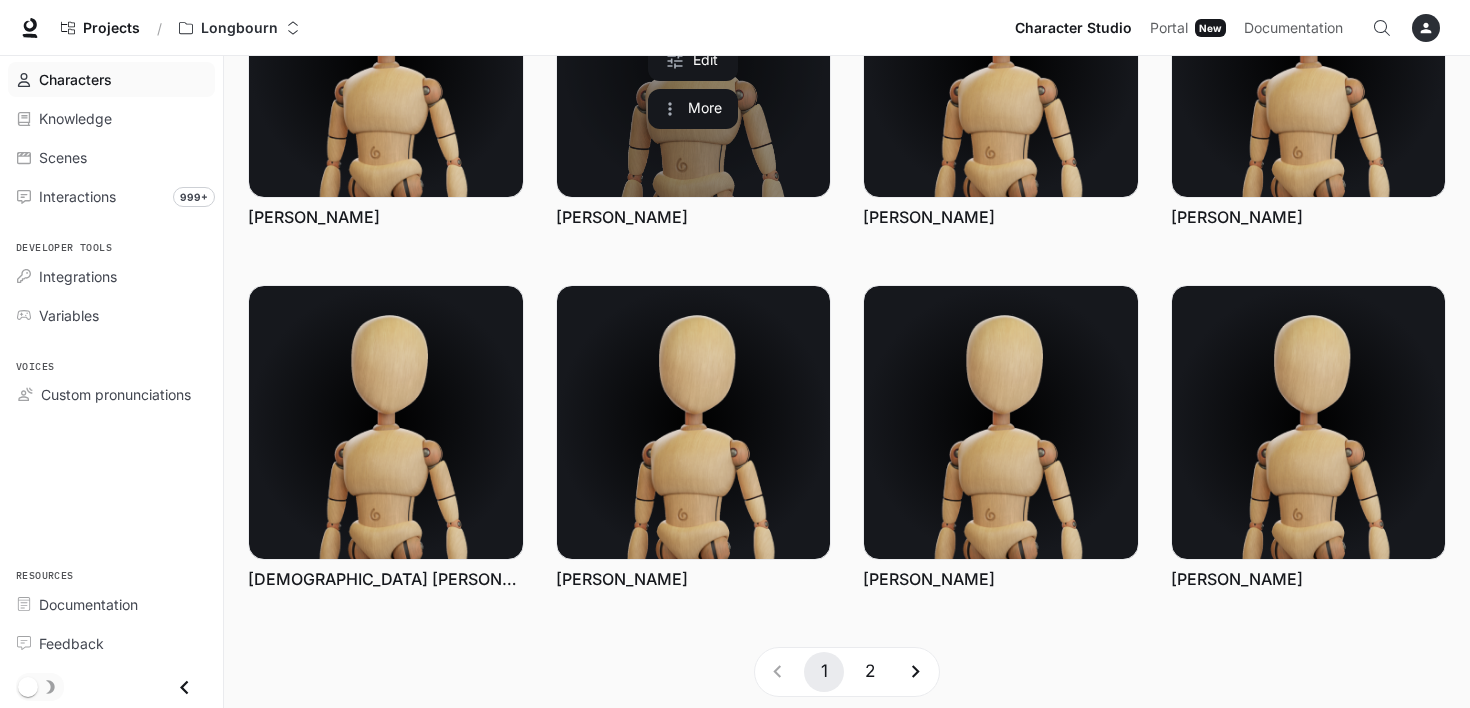 scroll, scrollTop: 588, scrollLeft: 0, axis: vertical 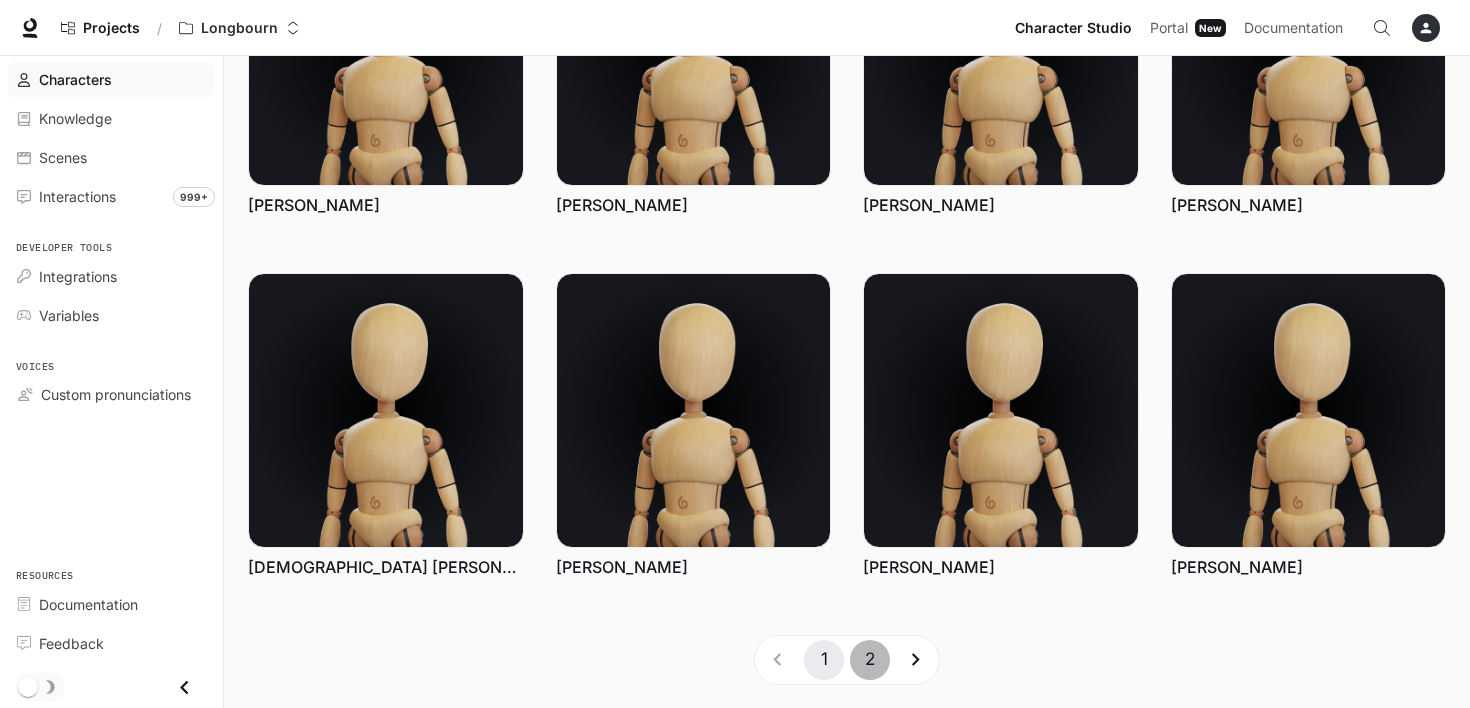 click on "2" at bounding box center (870, 660) 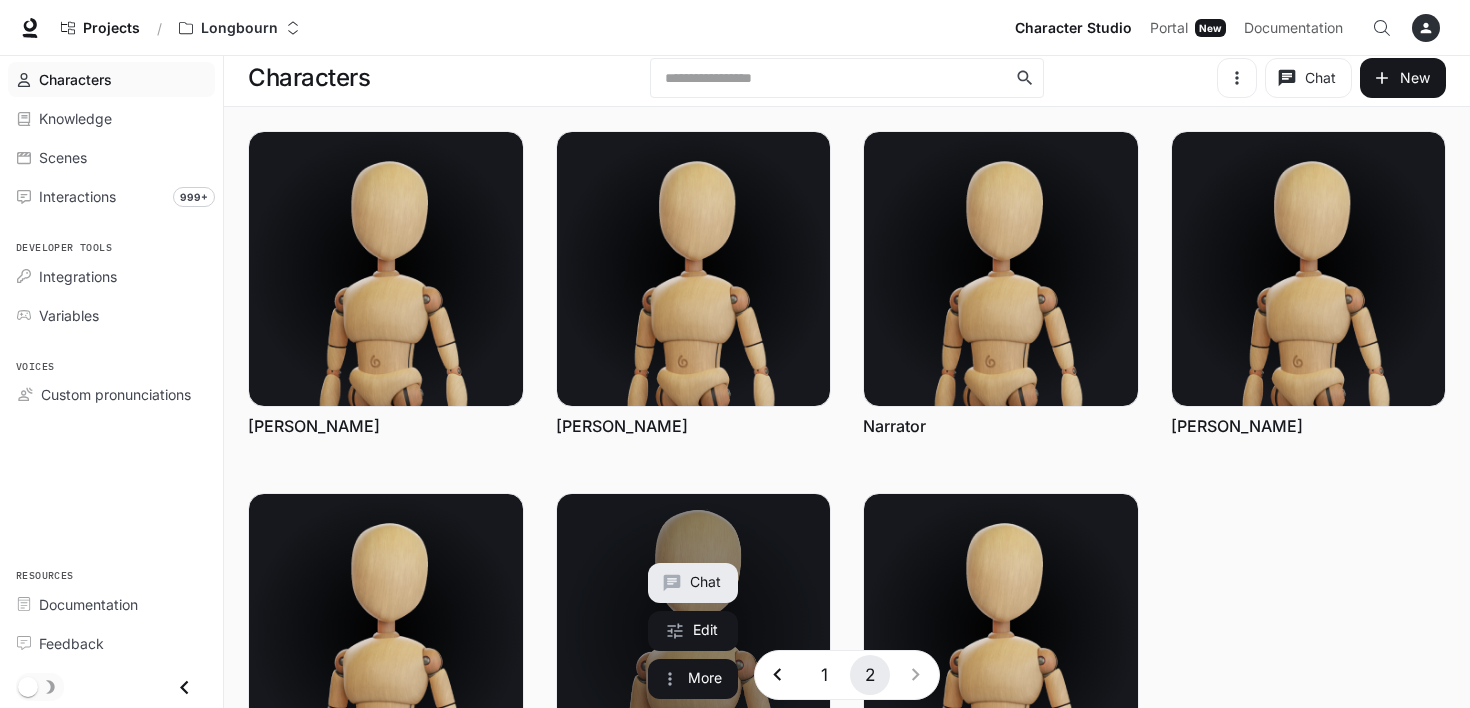 scroll, scrollTop: 0, scrollLeft: 0, axis: both 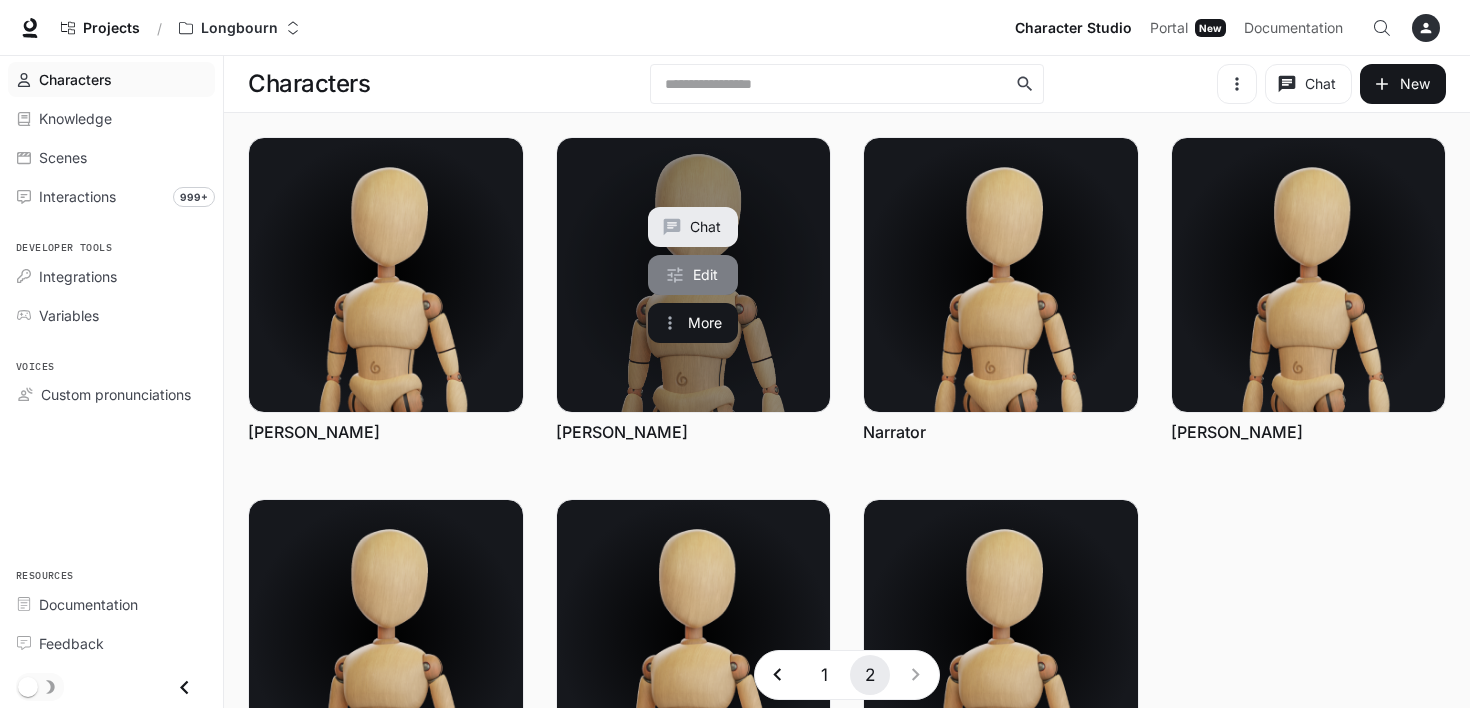 click on "Edit" at bounding box center [693, 275] 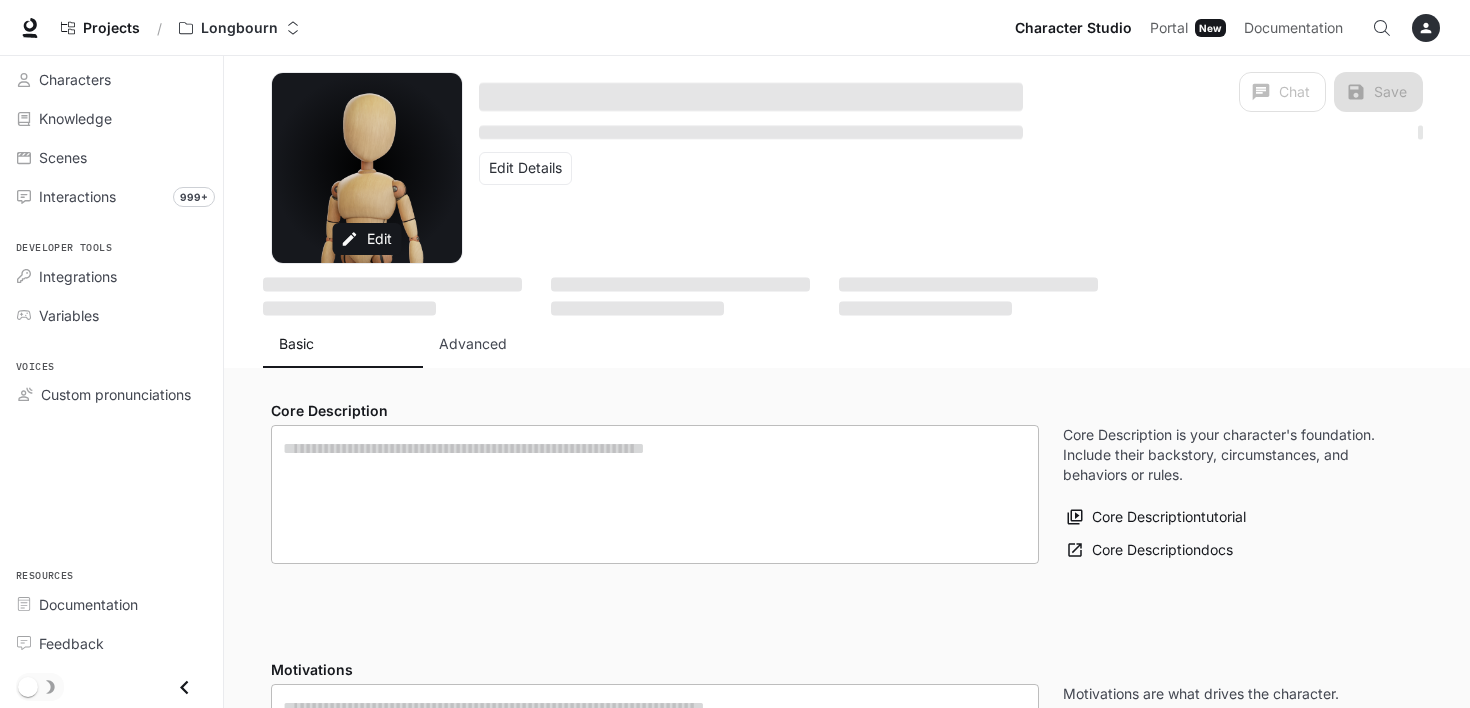 type on "**********" 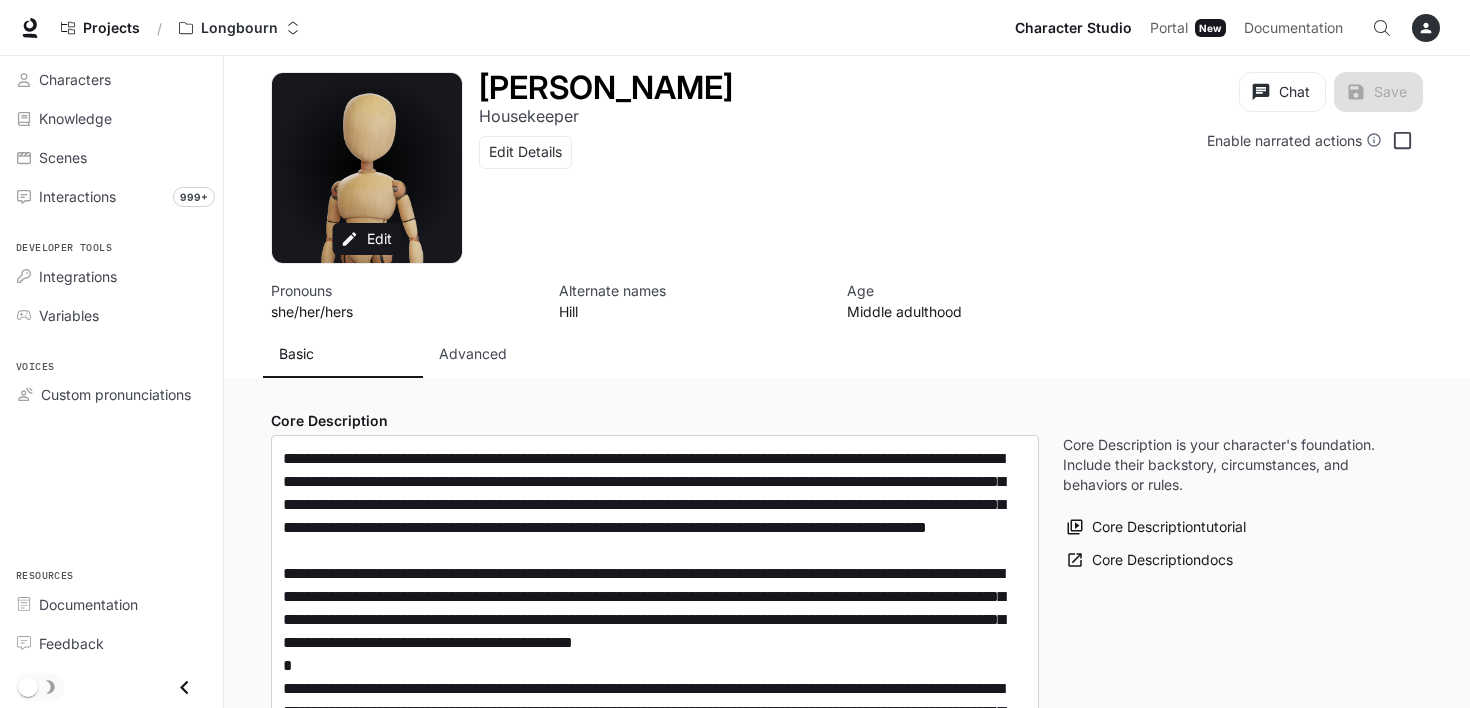 type on "**********" 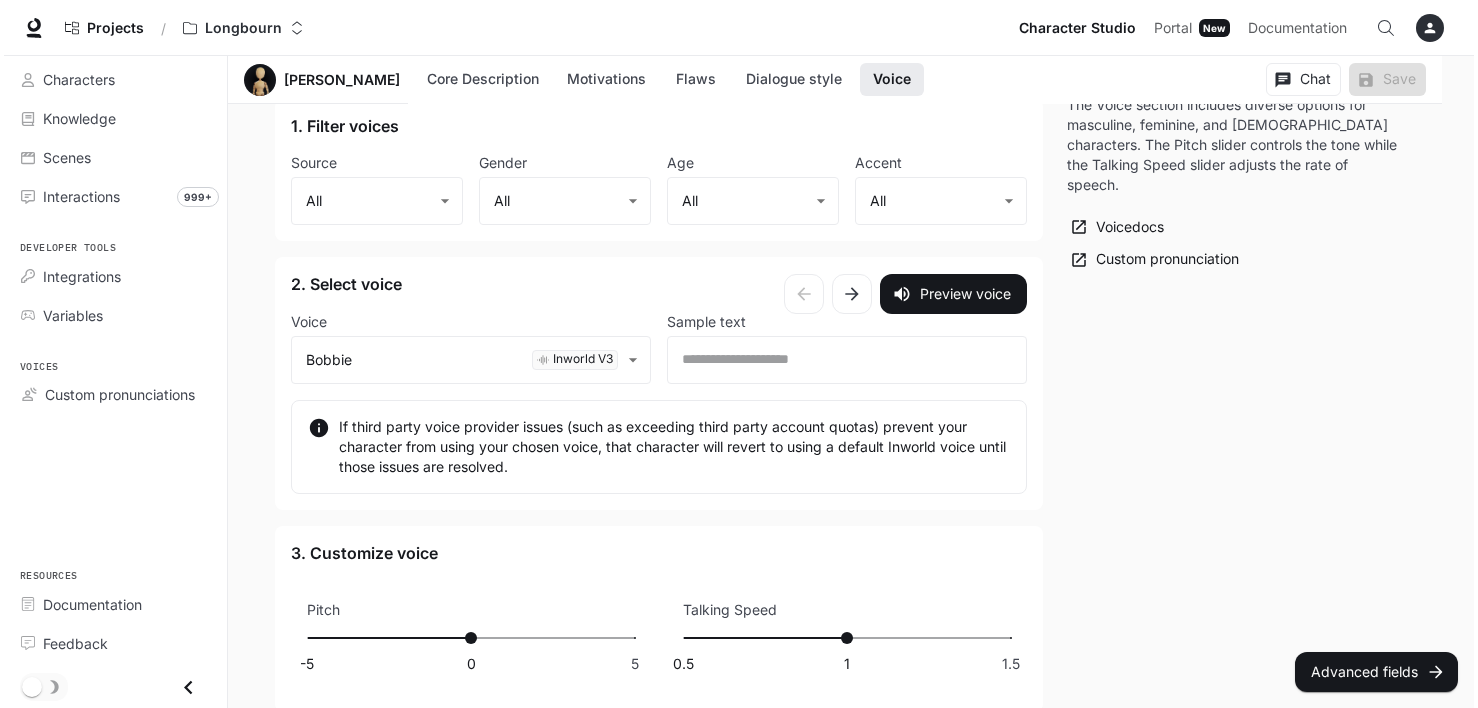 scroll, scrollTop: 2500, scrollLeft: 0, axis: vertical 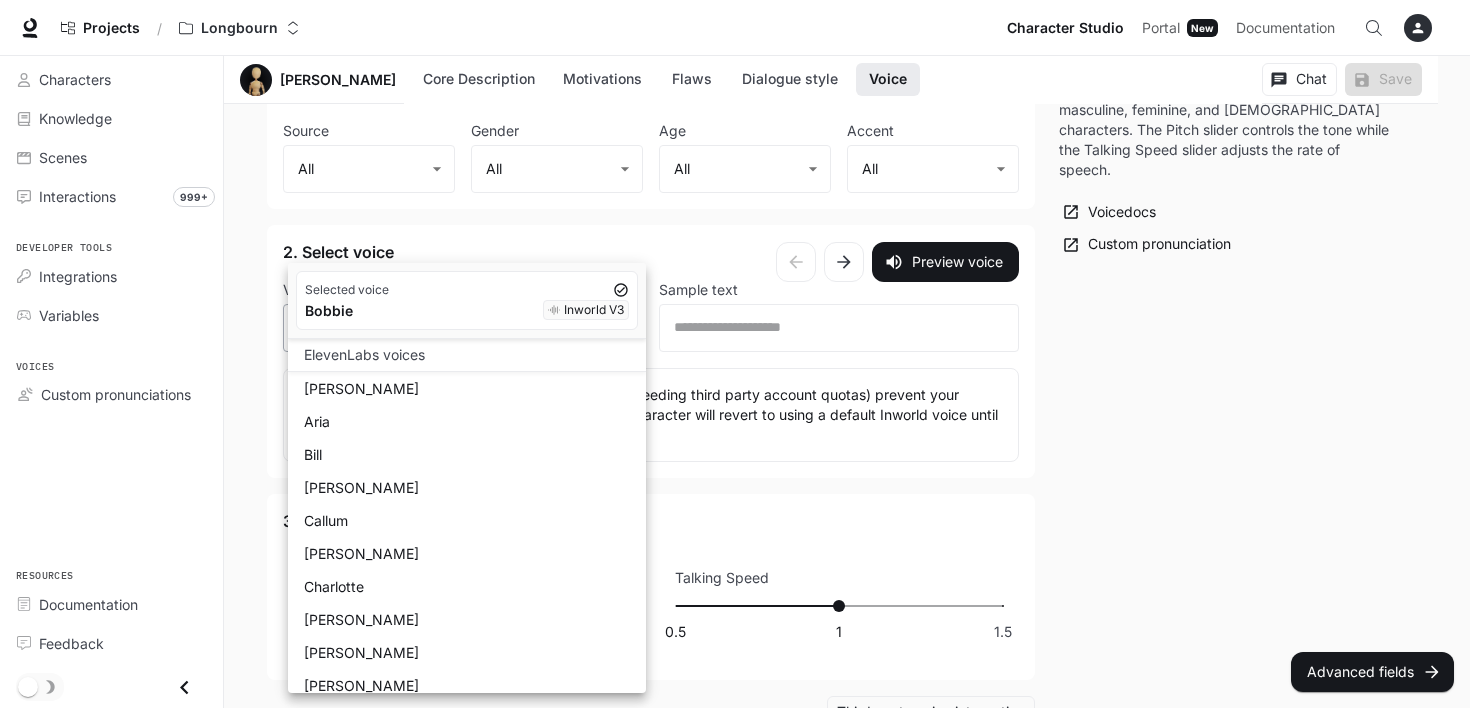 click on "**********" at bounding box center [735, -822] 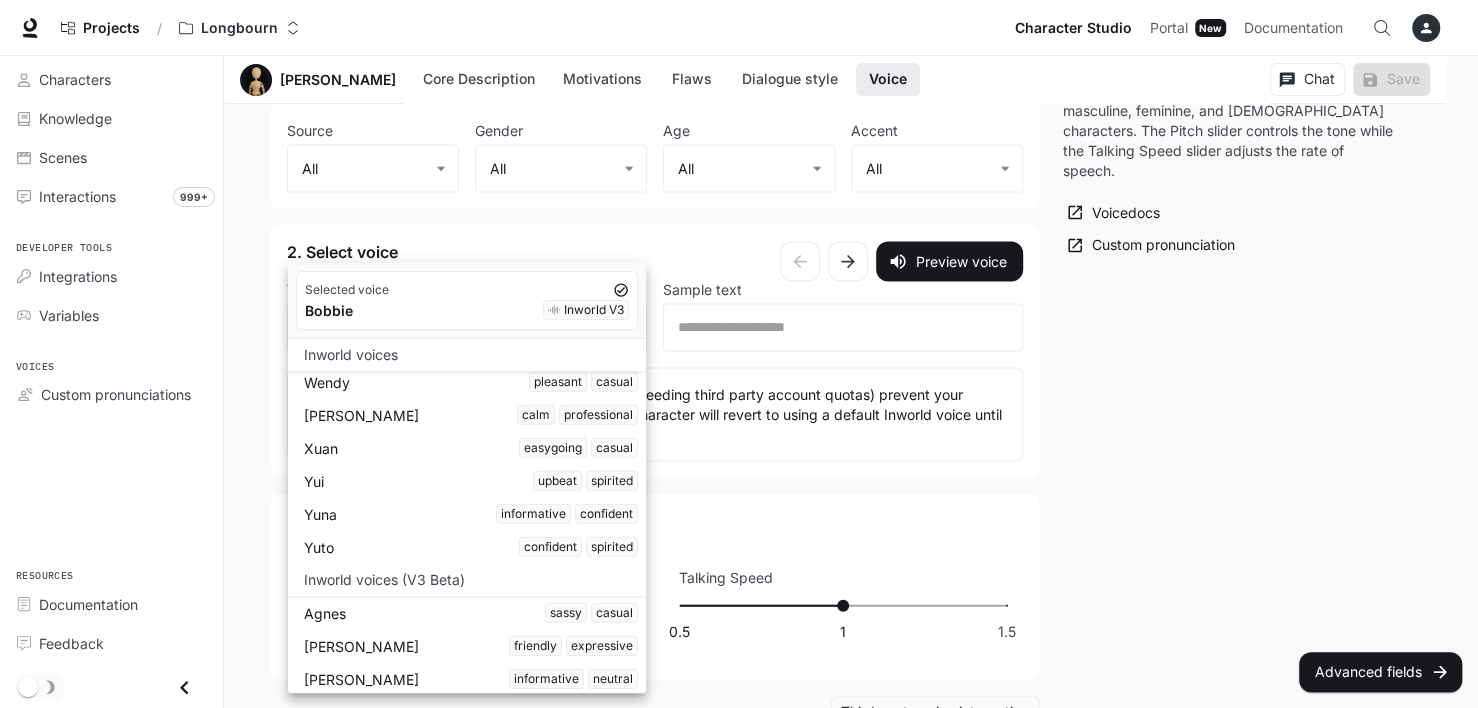 scroll, scrollTop: 3800, scrollLeft: 0, axis: vertical 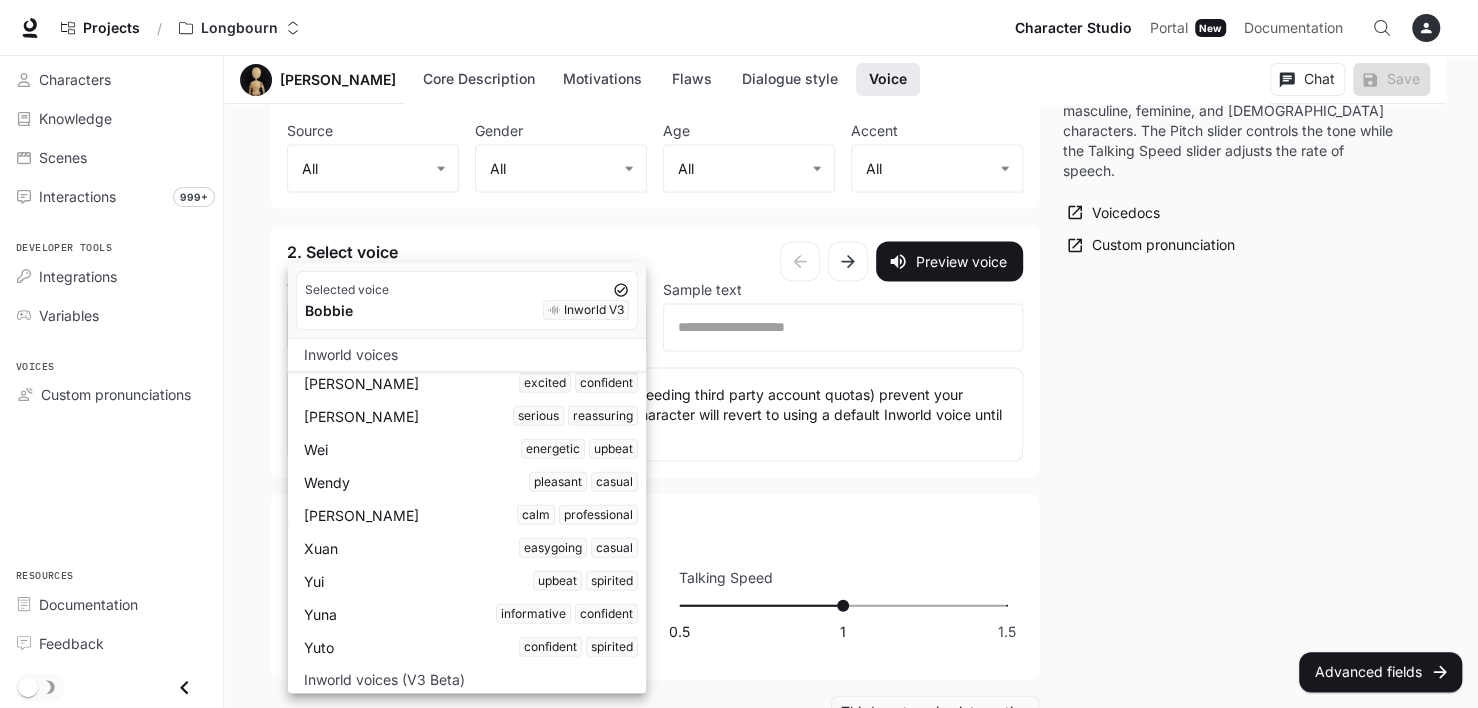 click at bounding box center (739, 354) 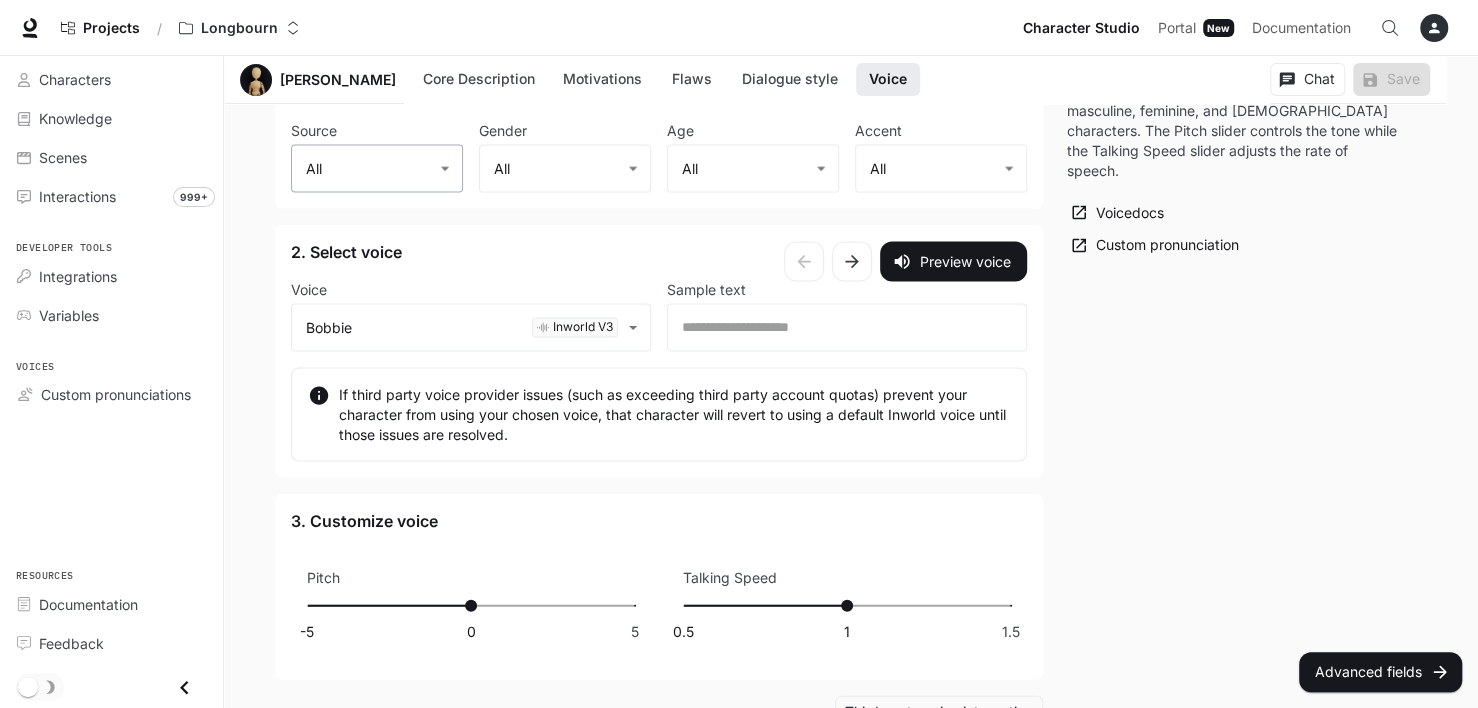 click on "**********" at bounding box center [739, -822] 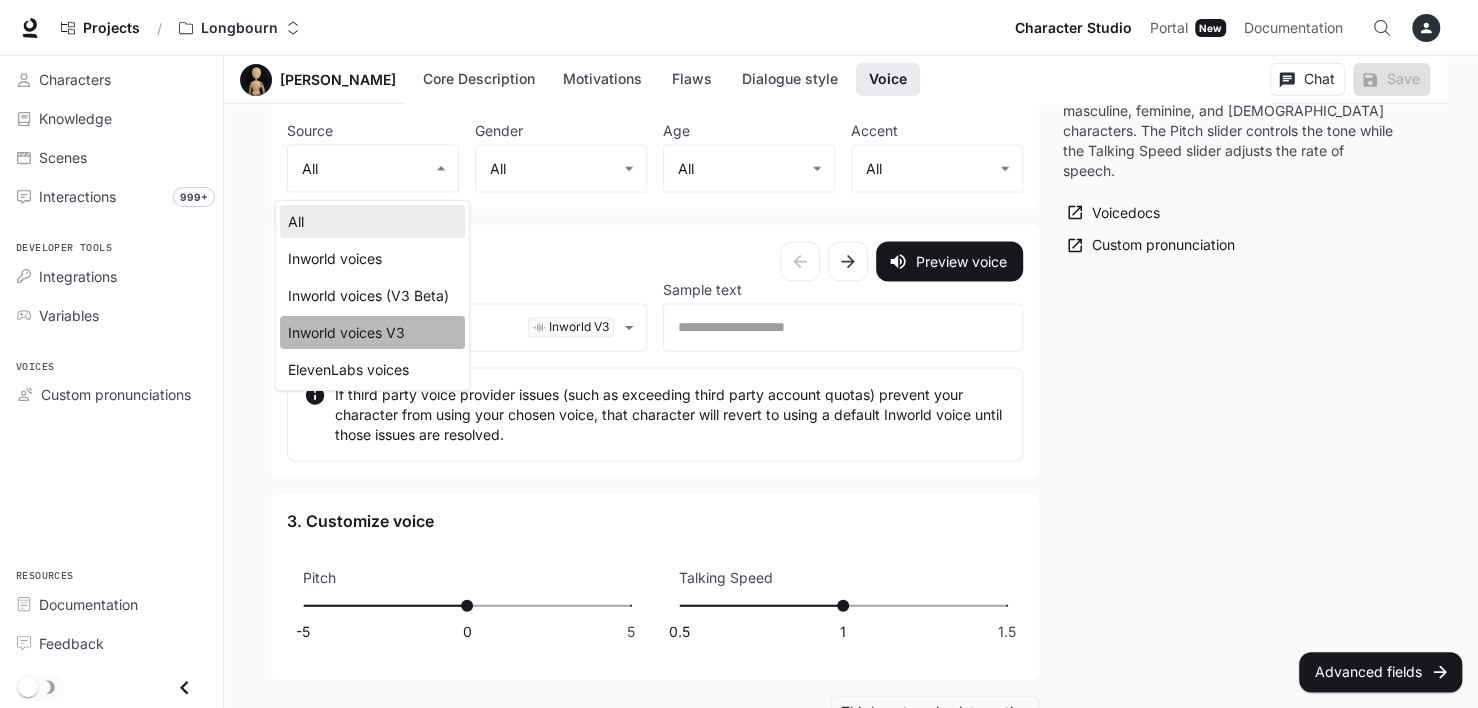 click on "Inworld voices V3" at bounding box center [372, 332] 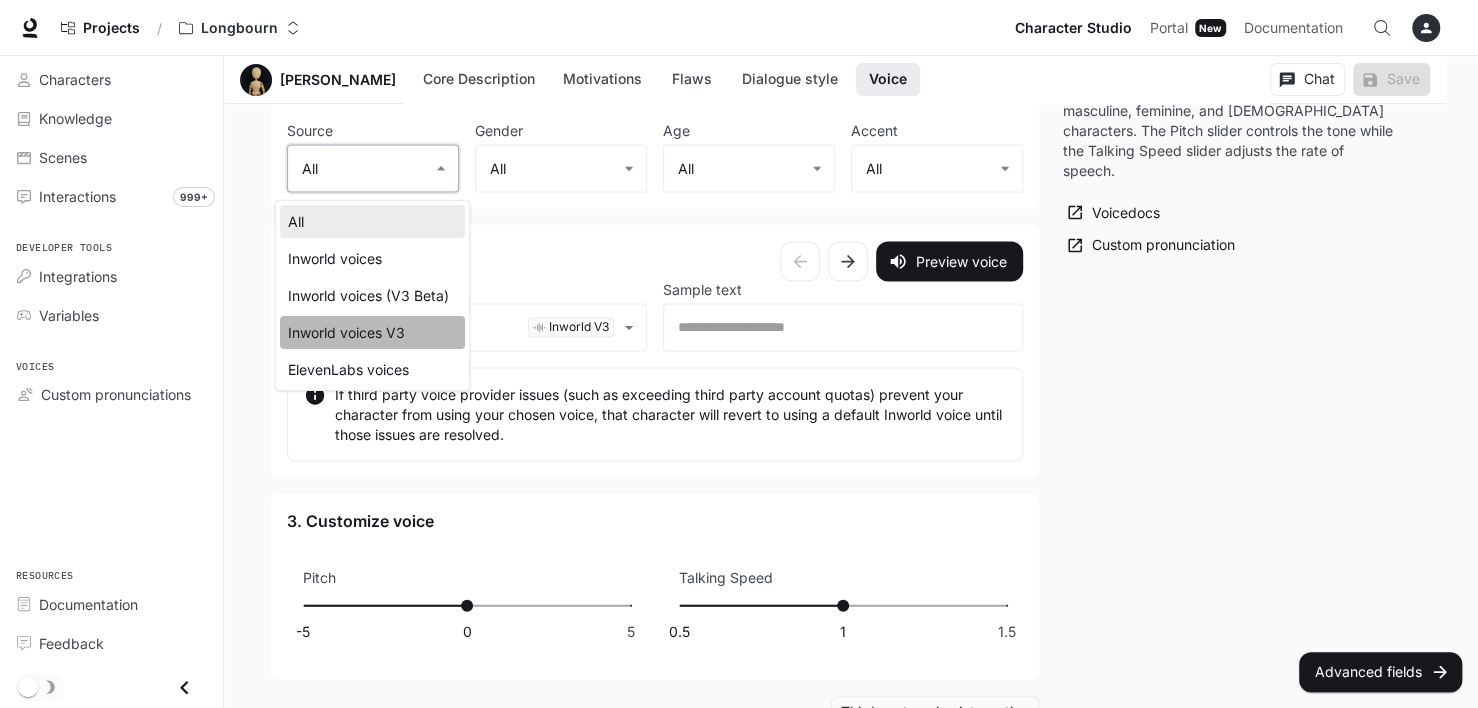 type on "**********" 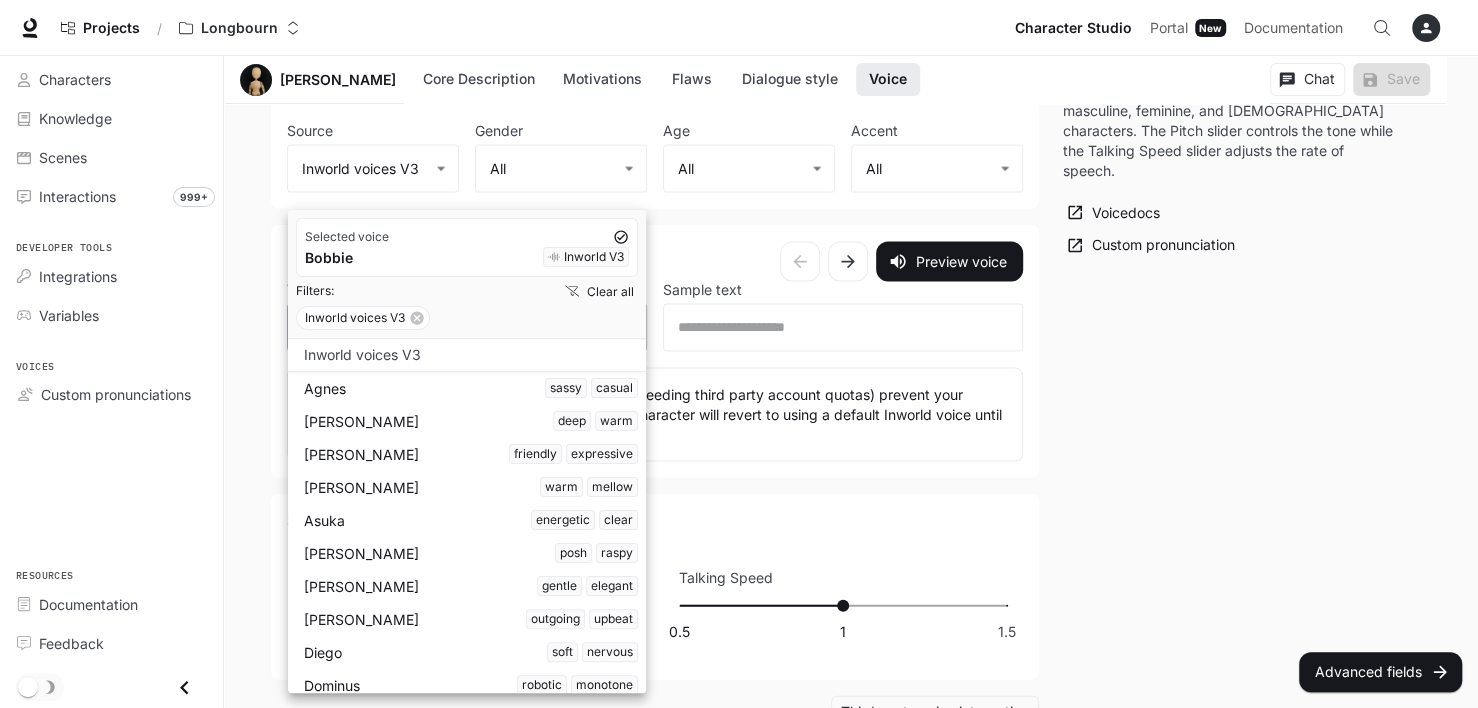 click on "**********" at bounding box center [739, -822] 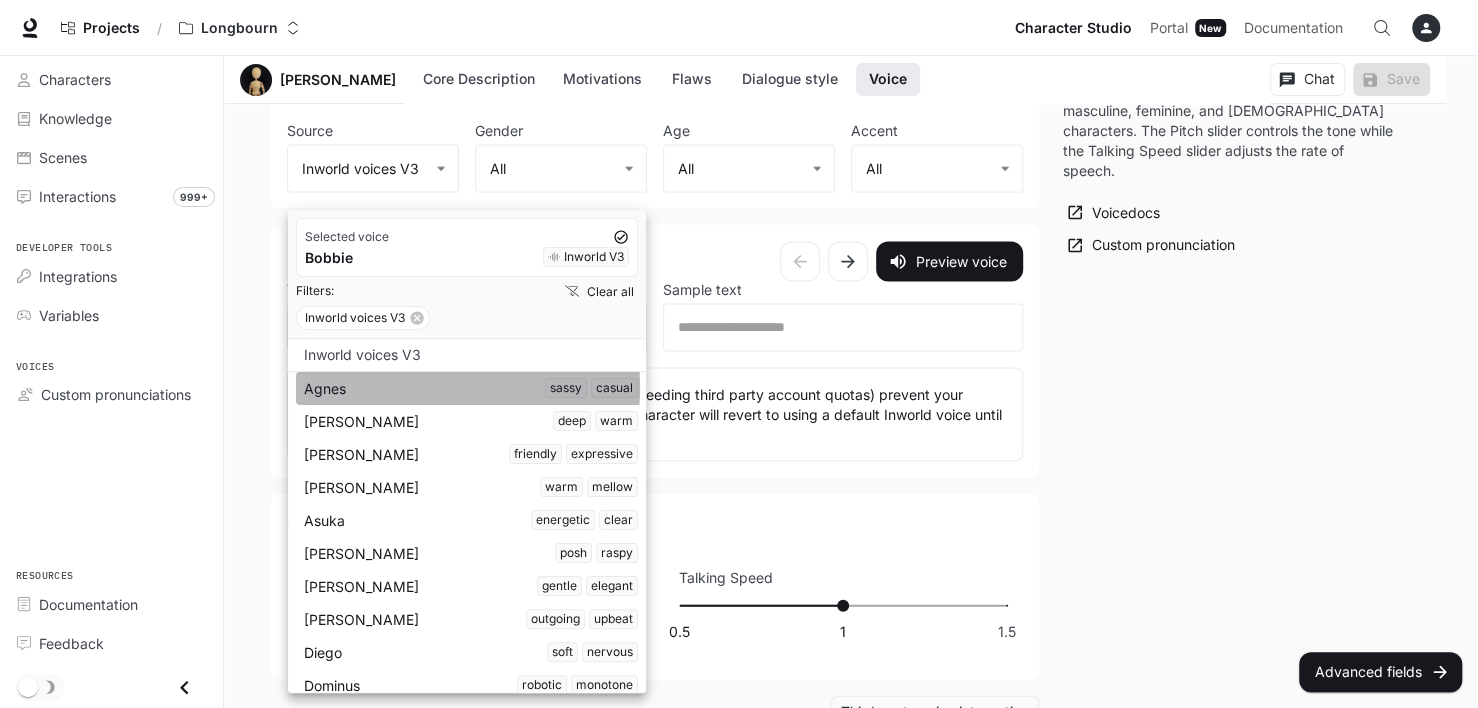 click on "Agnes sassy casual" at bounding box center [471, 388] 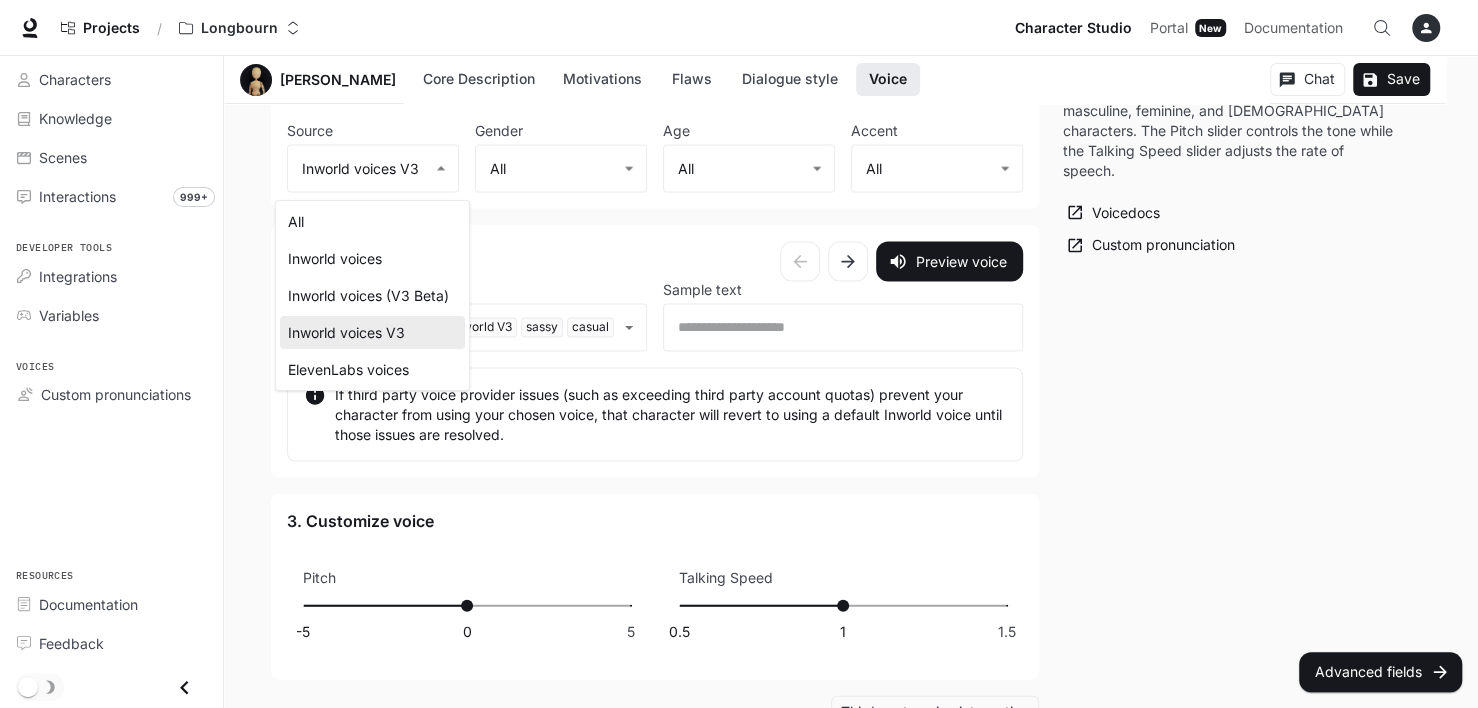 click on "**********" at bounding box center (739, -822) 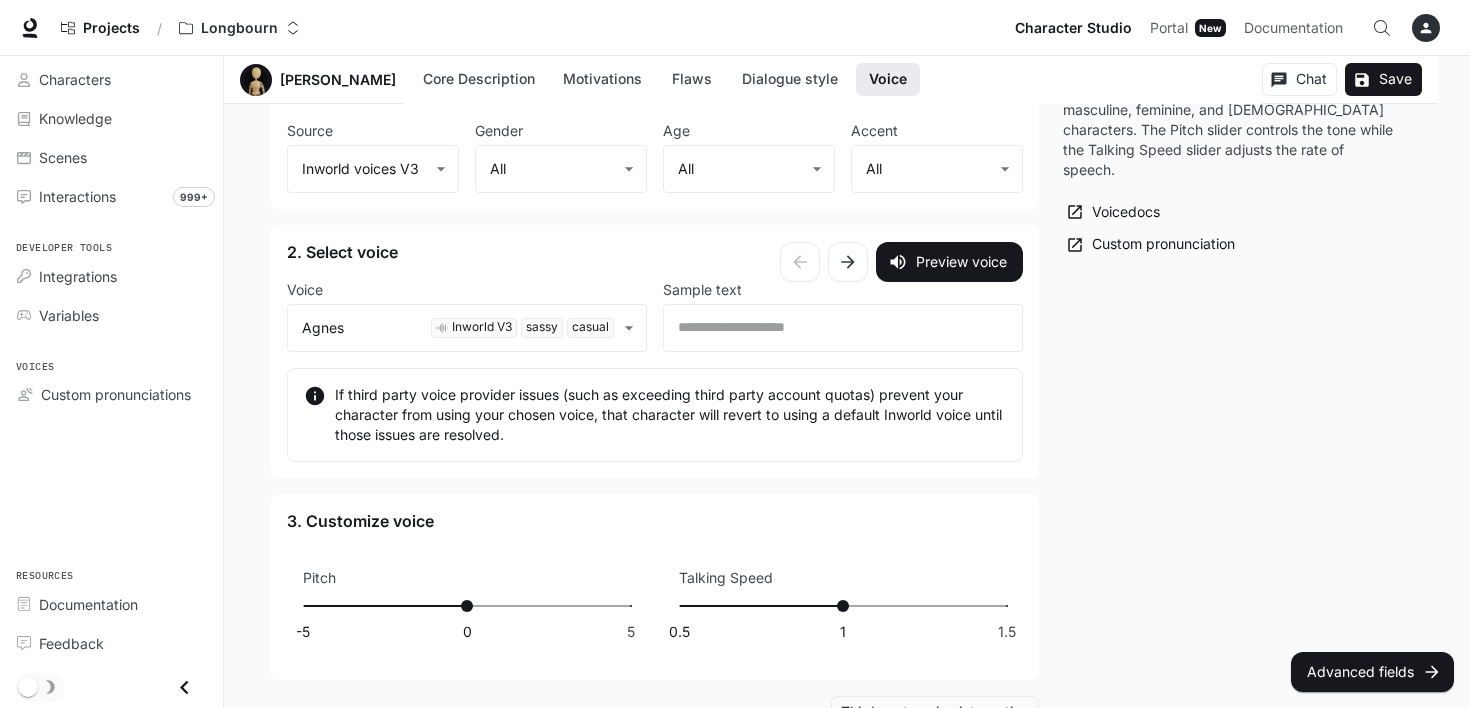drag, startPoint x: 1130, startPoint y: 531, endPoint x: 1117, endPoint y: 500, distance: 33.61547 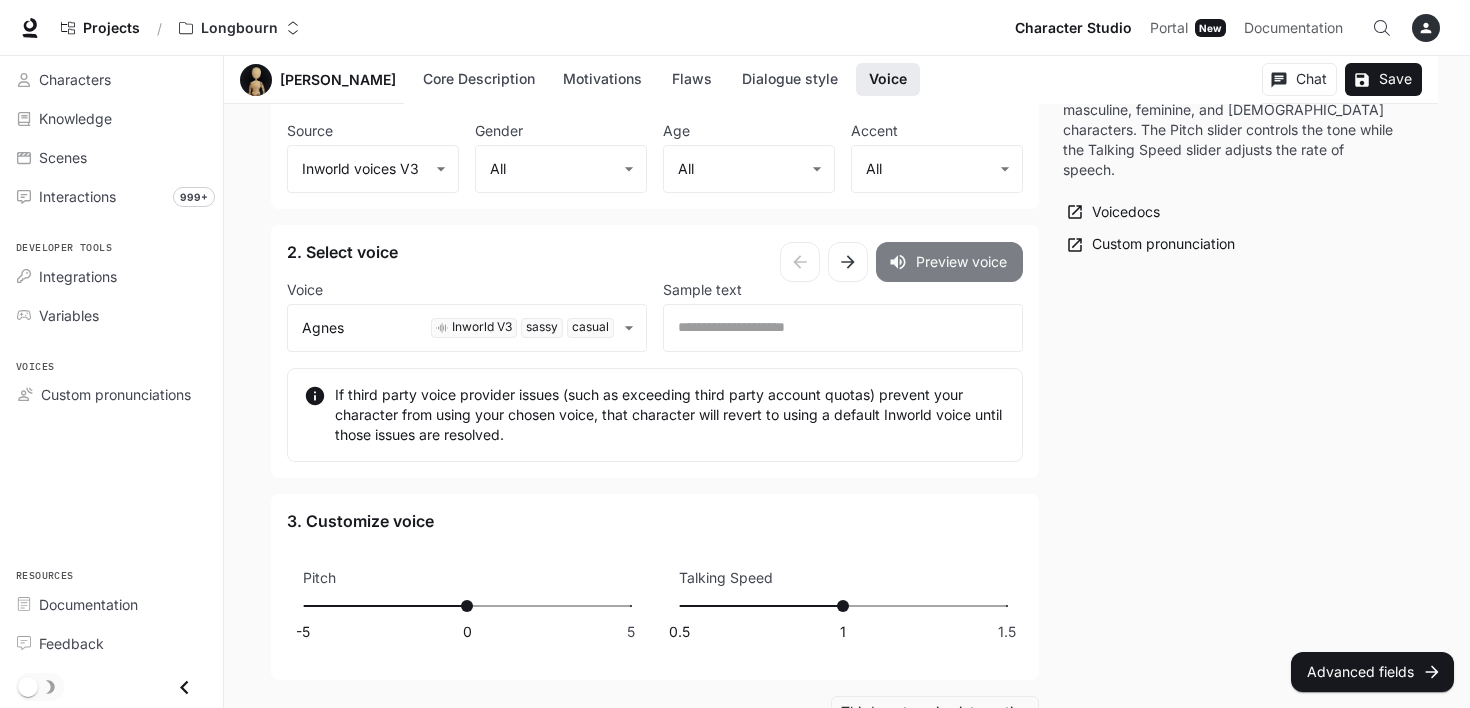 click on "Preview voice" at bounding box center [949, 262] 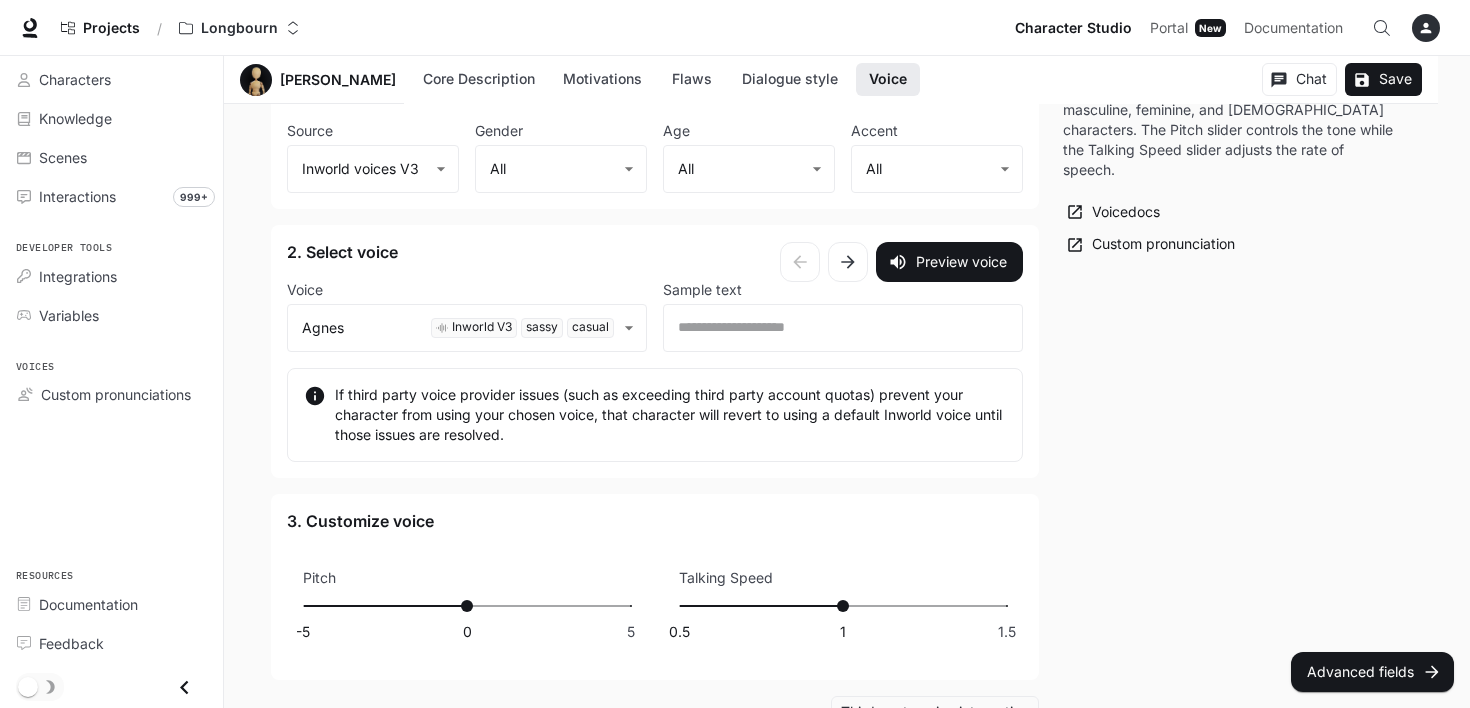click on "The Voice section includes diverse options for masculine, feminine, and non-binary characters. The Pitch slider controls the tone while the Talking Speed slider adjusts the rate of speech. Voice  docs Custom pronunciation" at bounding box center [1231, 392] 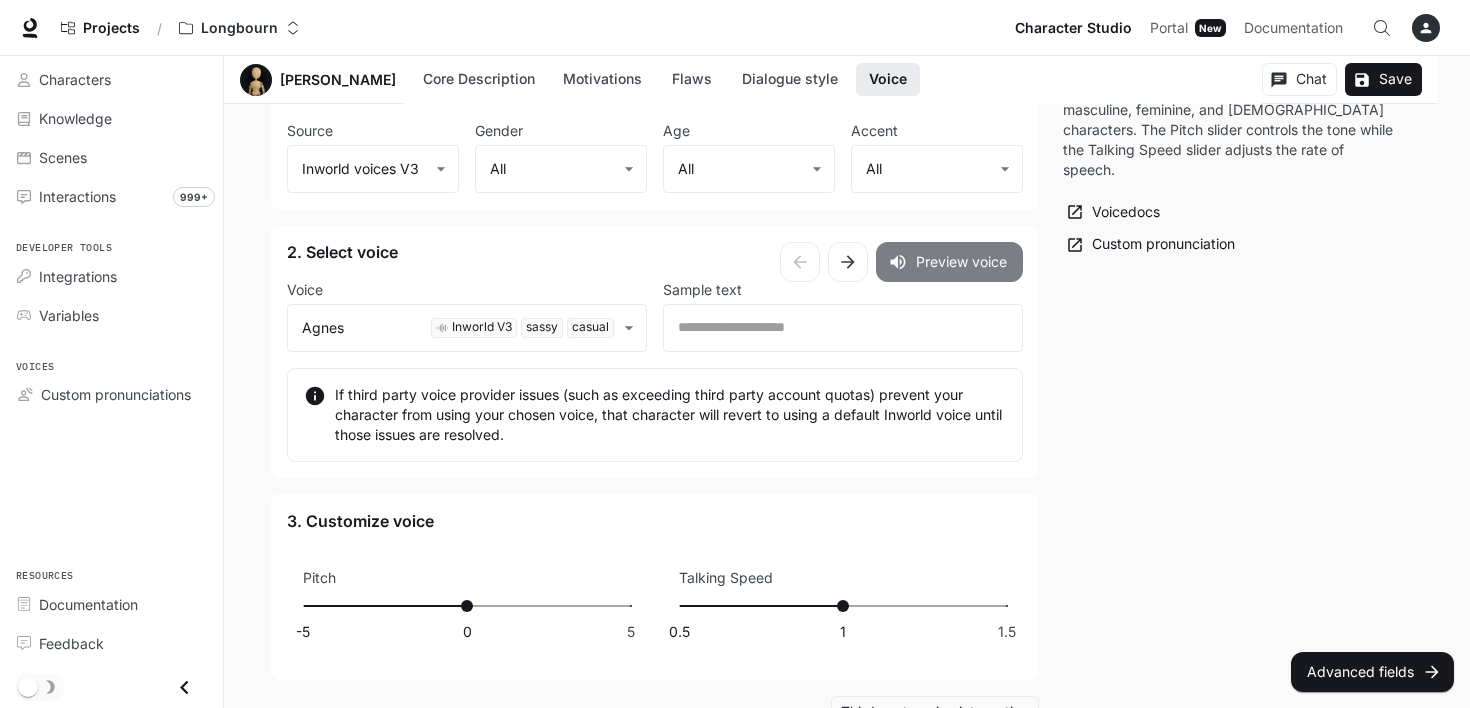 click on "Preview voice" at bounding box center (949, 262) 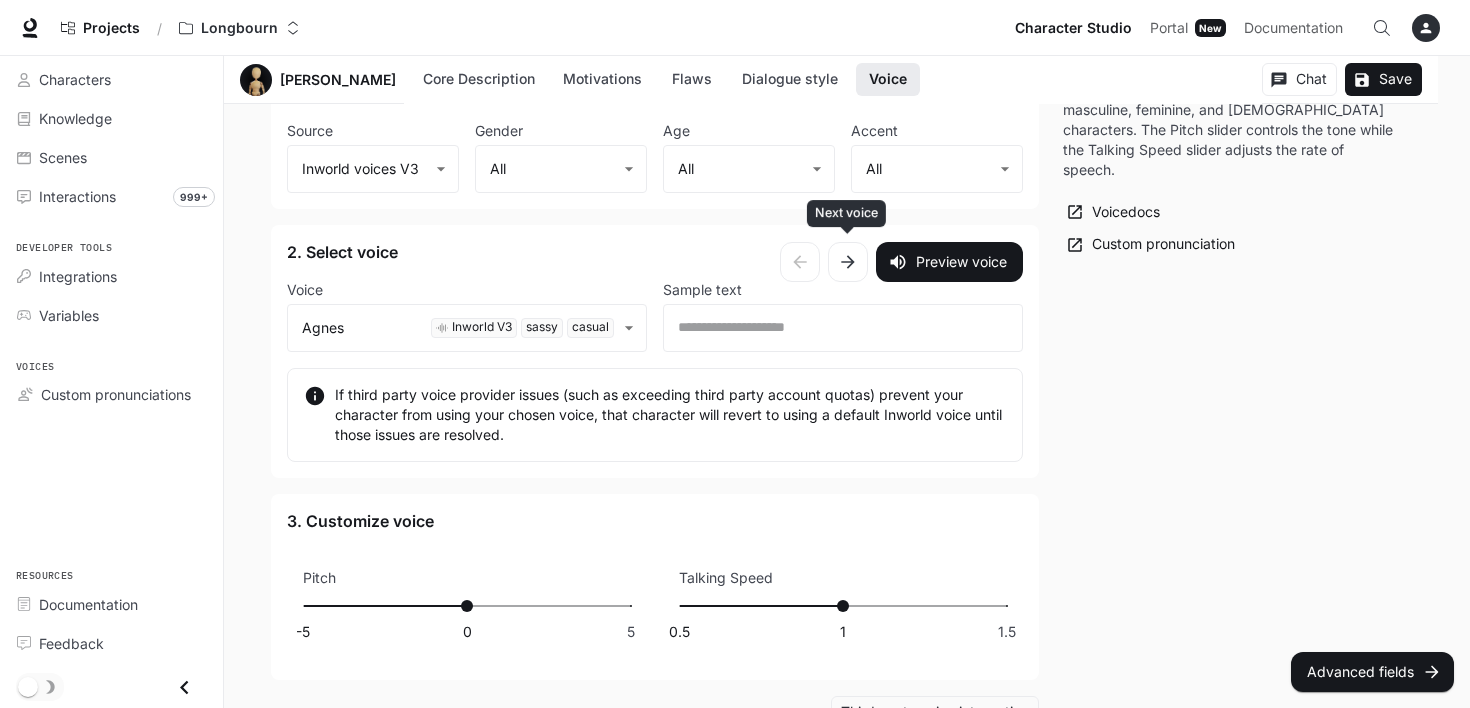 click 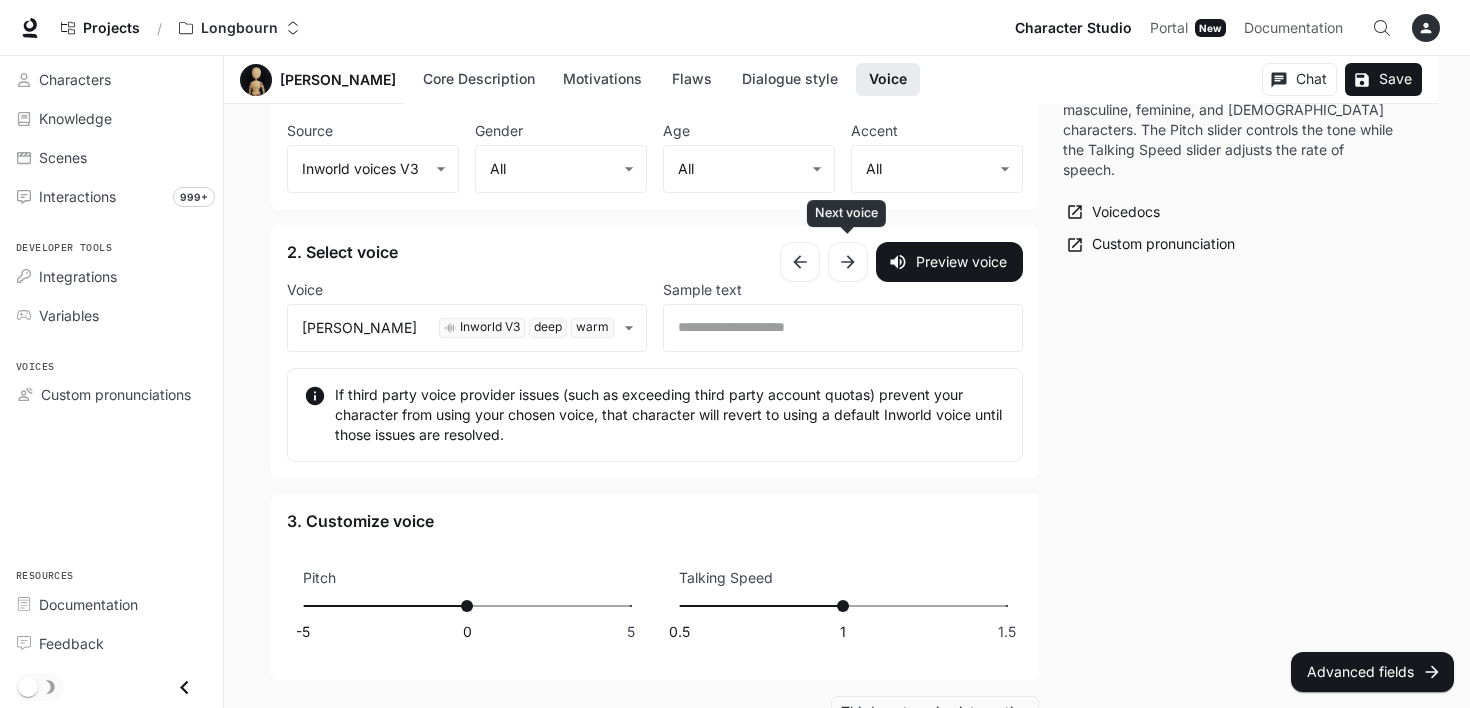 click 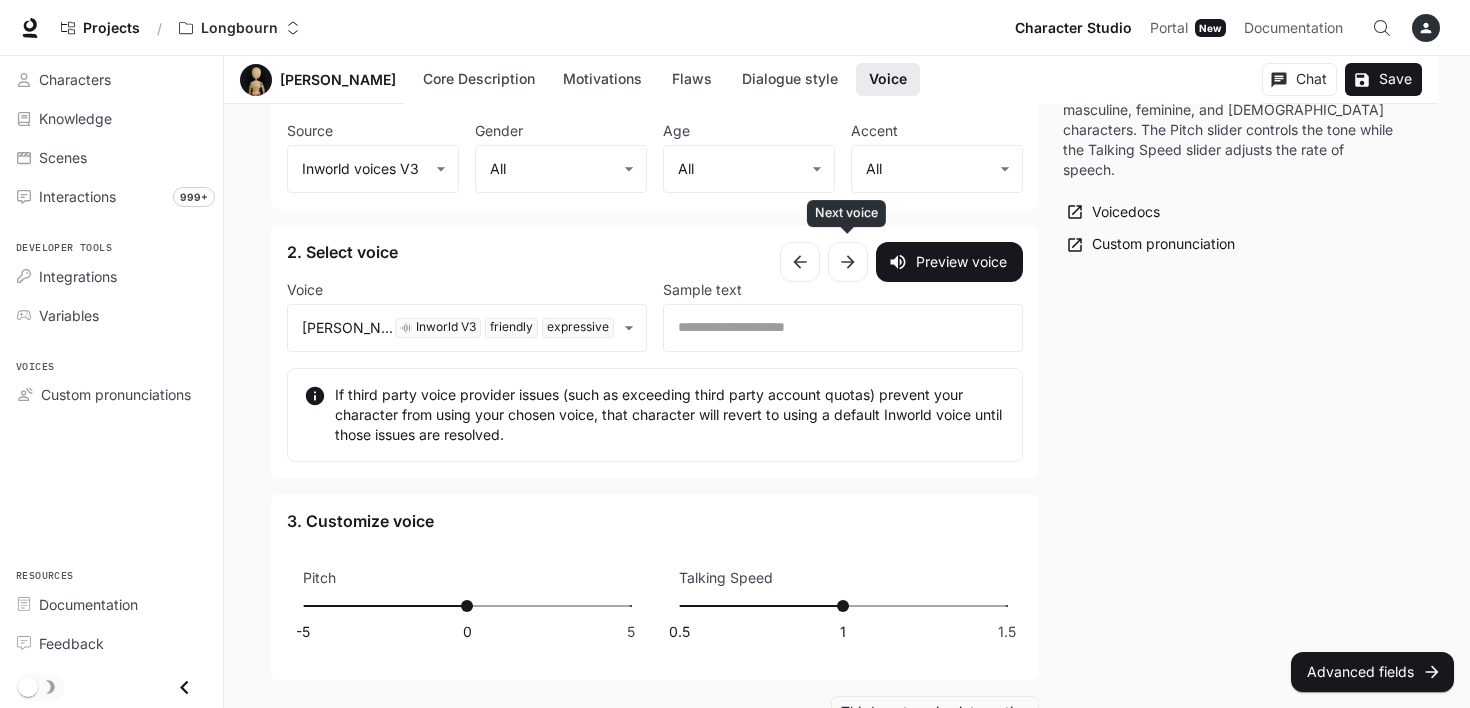 click 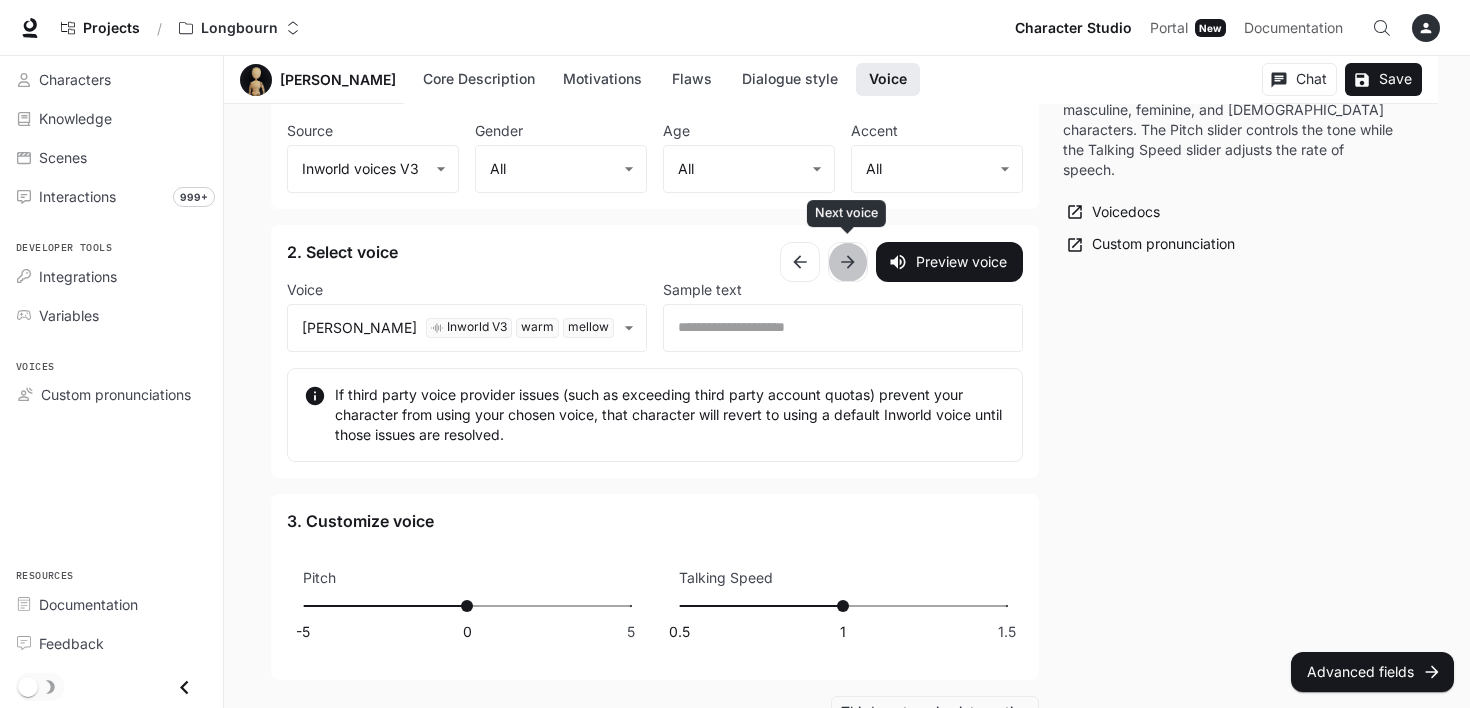 click at bounding box center (848, 262) 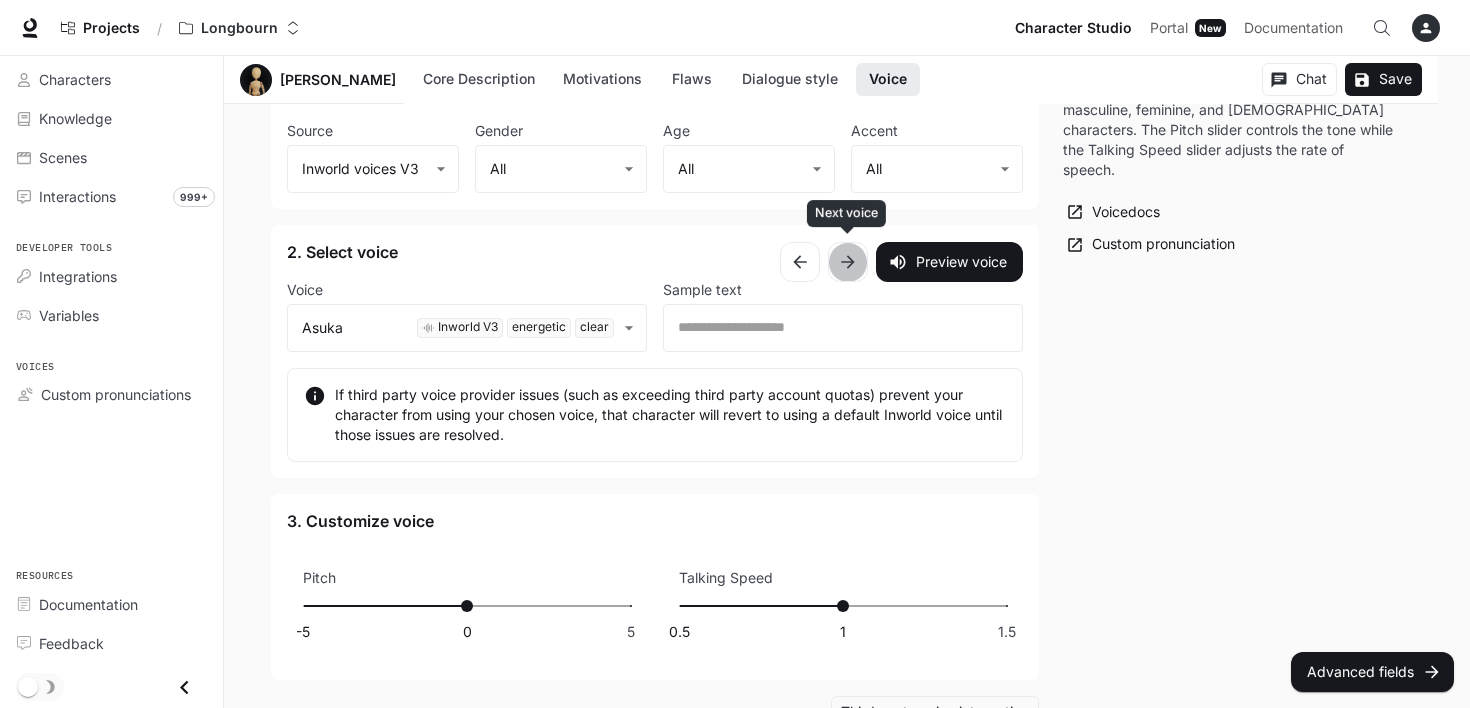 click 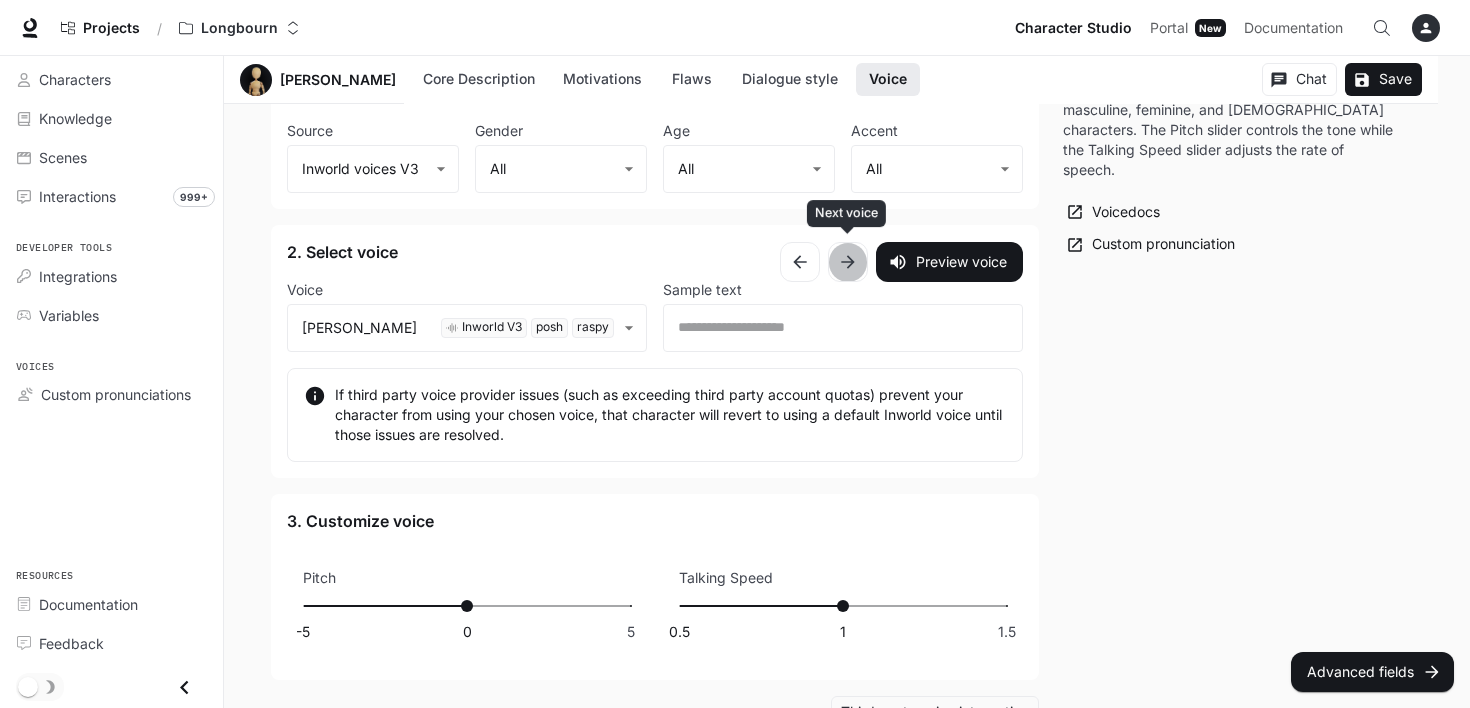 click 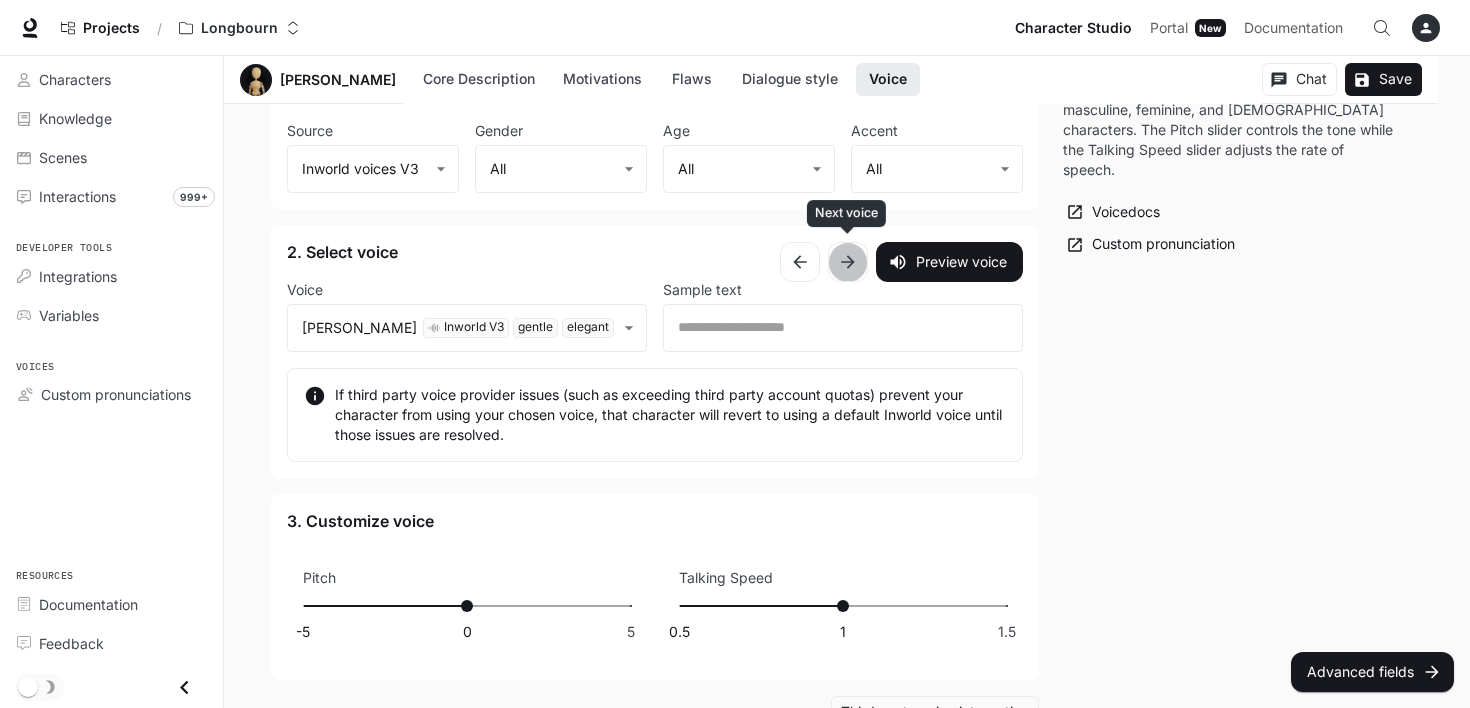 click 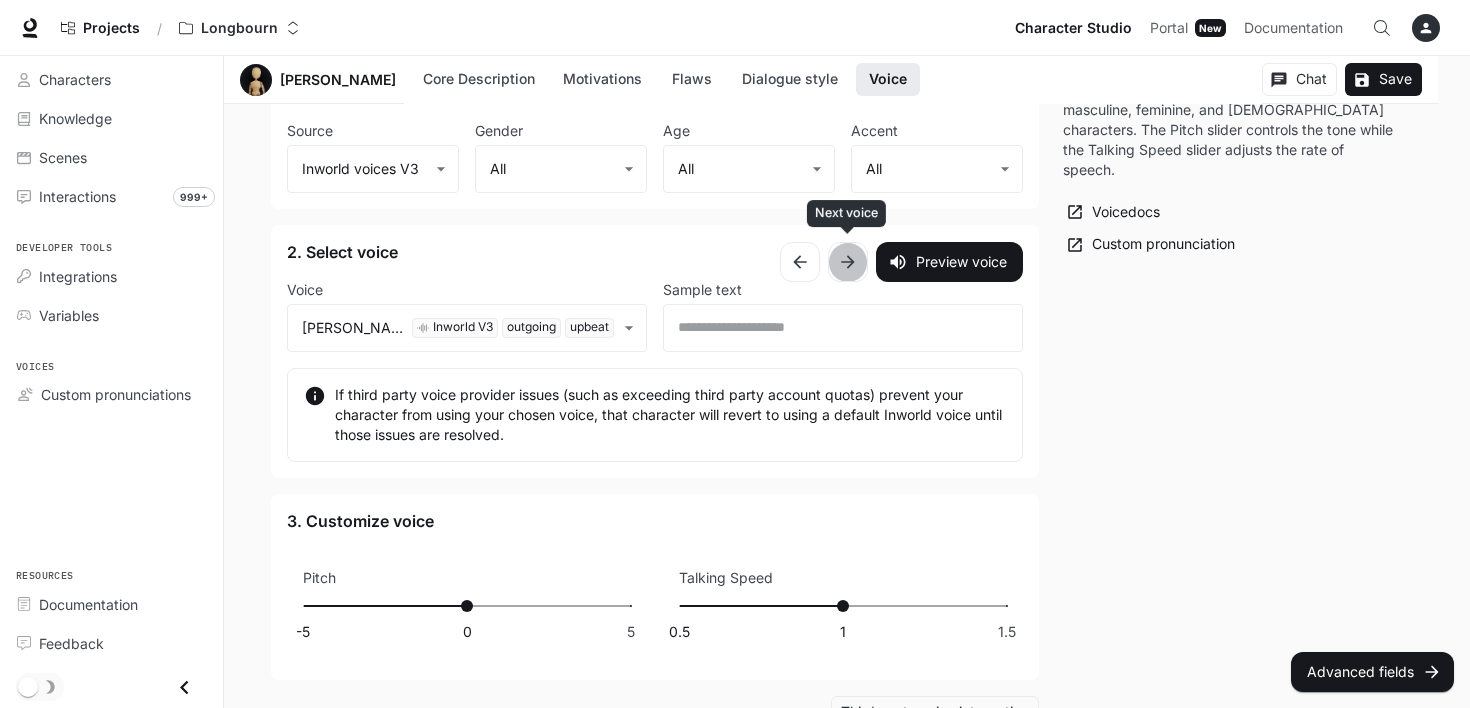 click 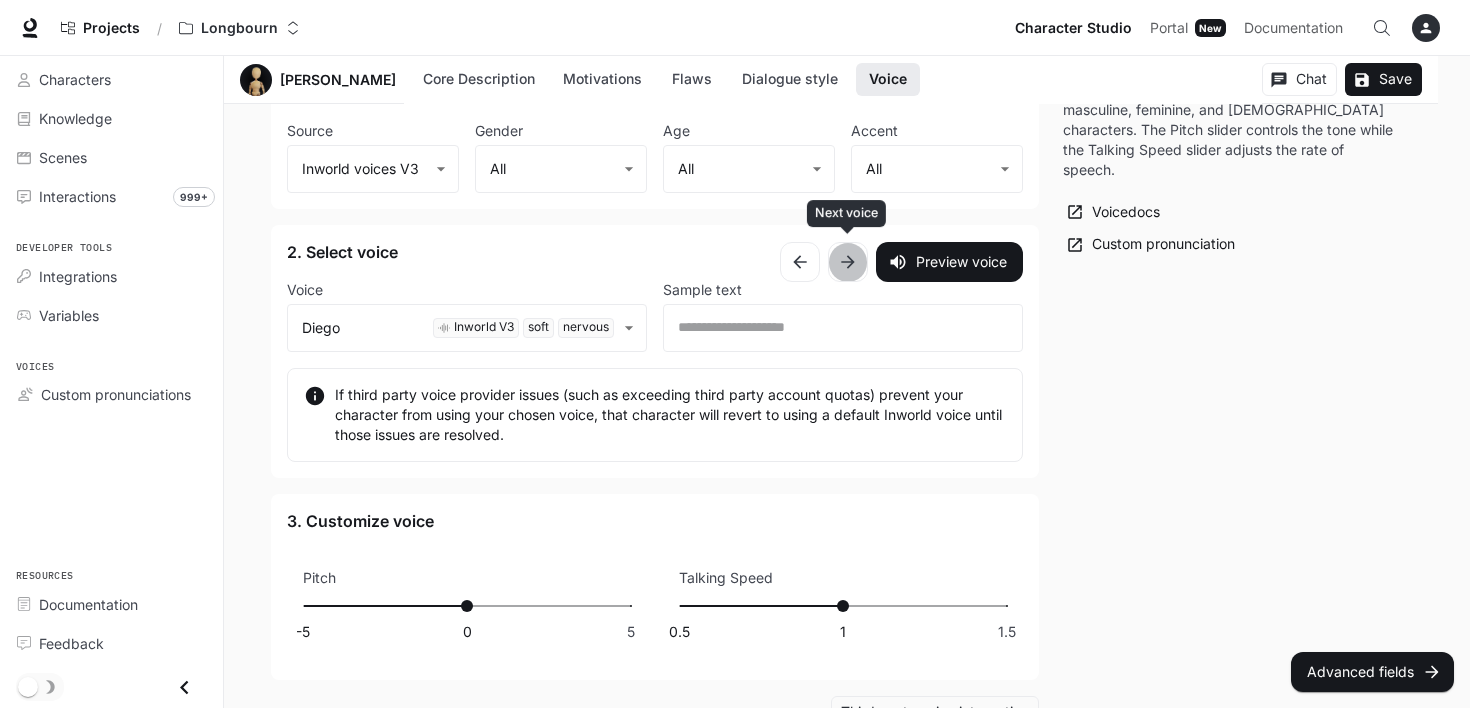 click 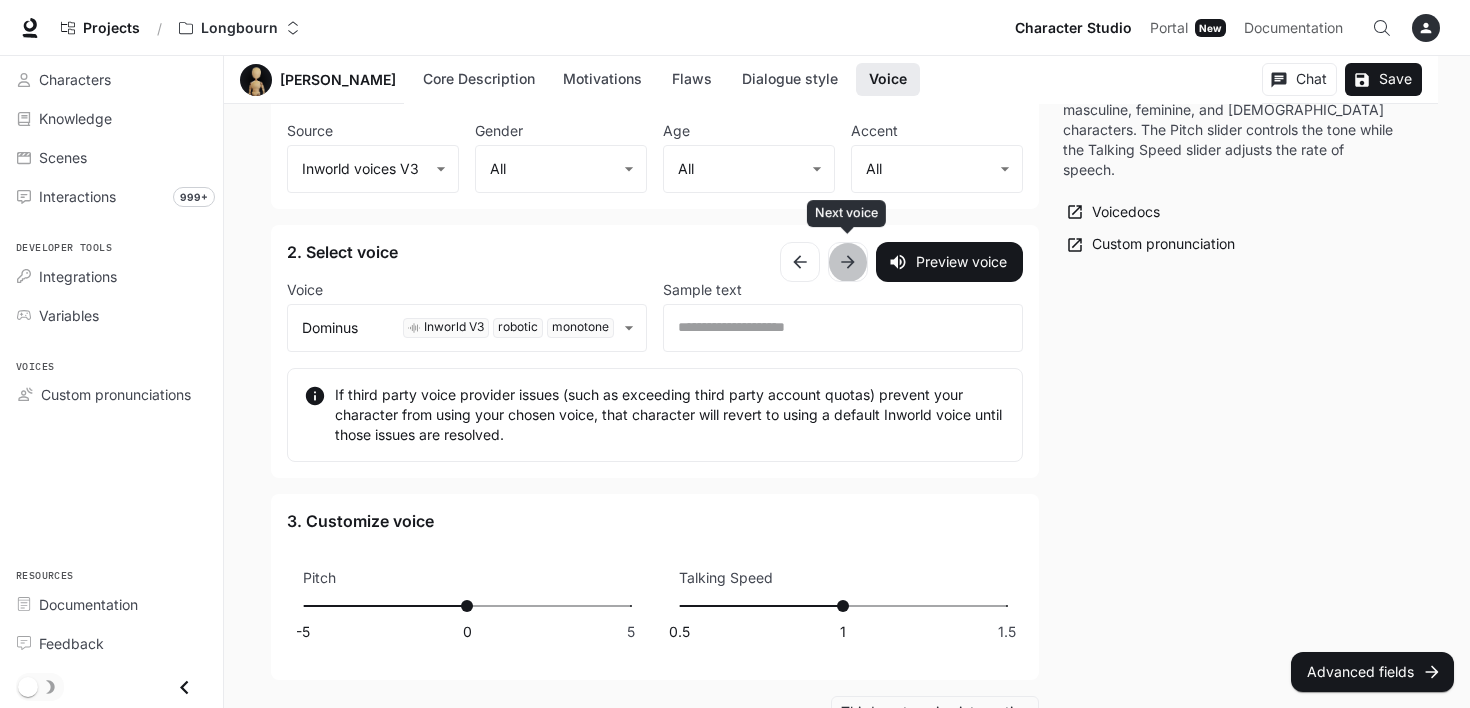click 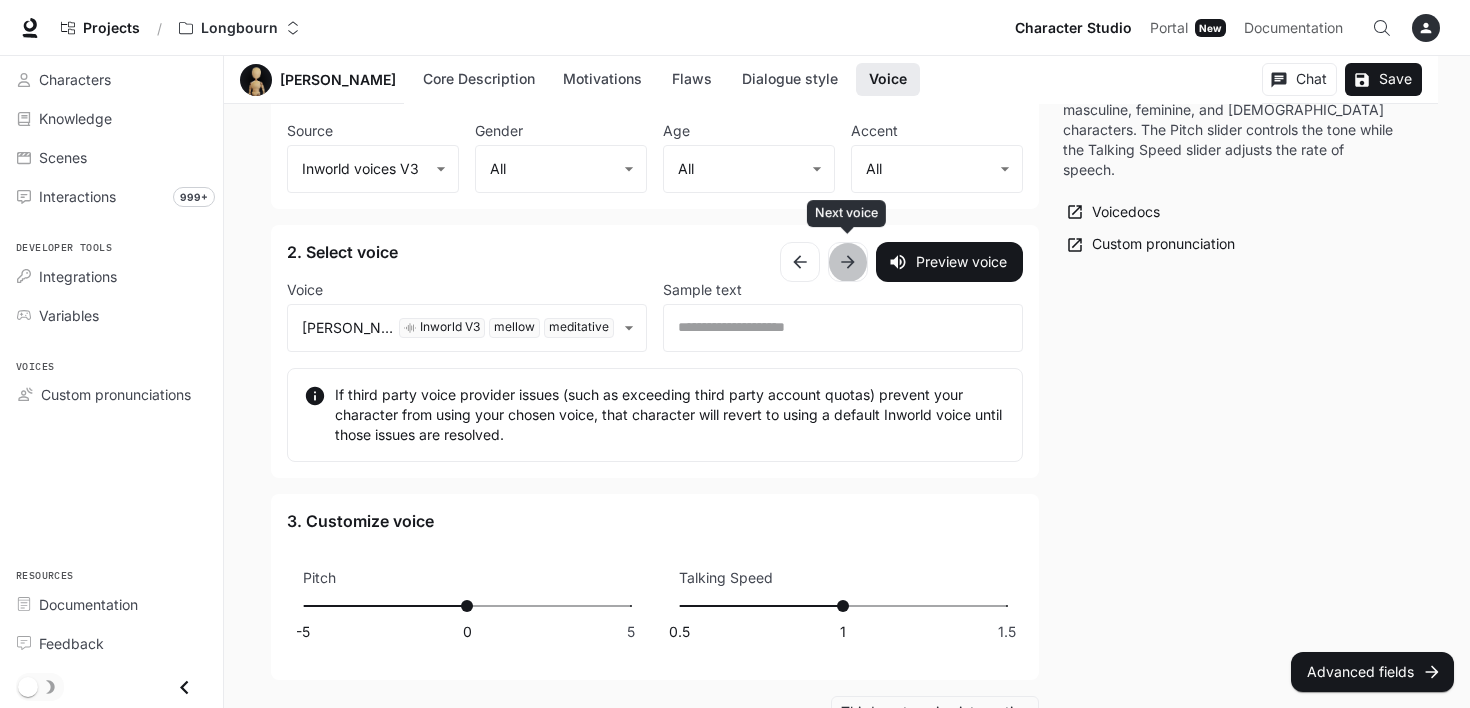 click 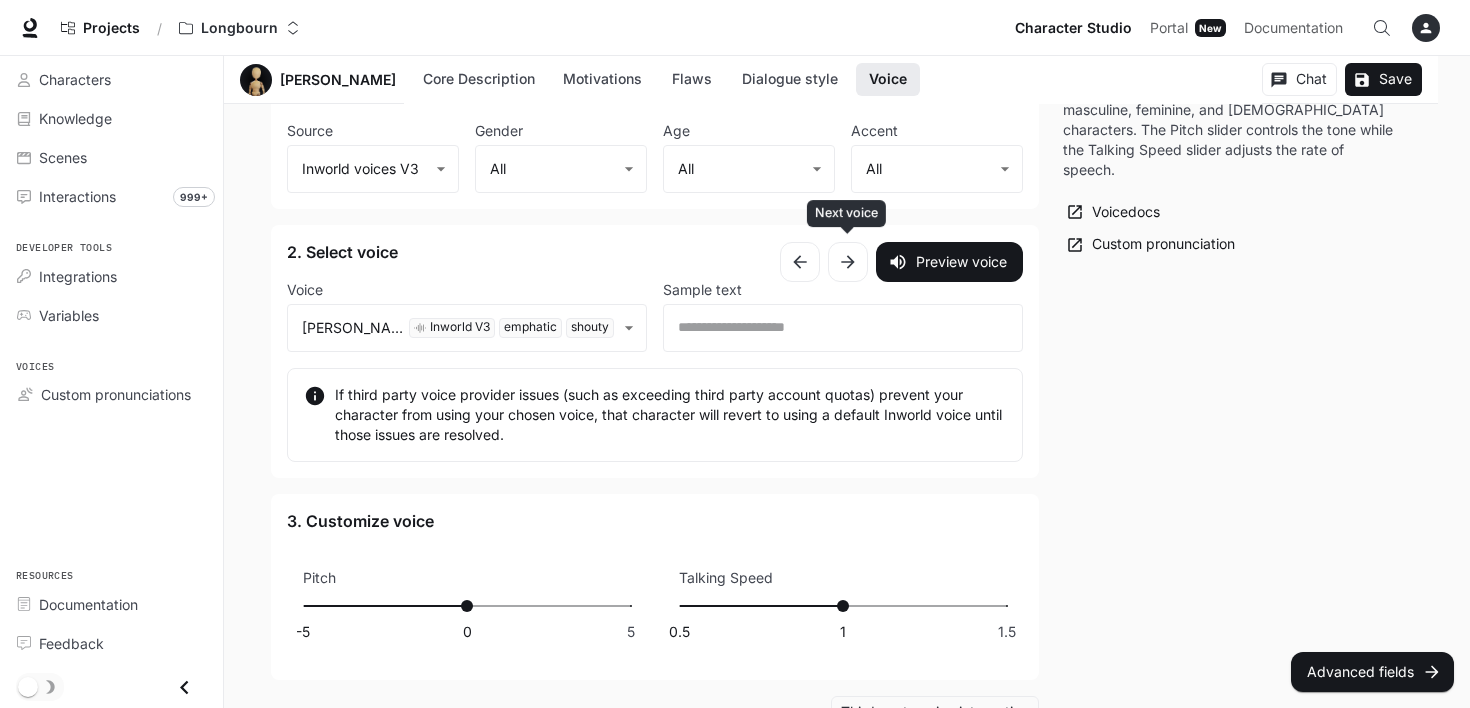 click 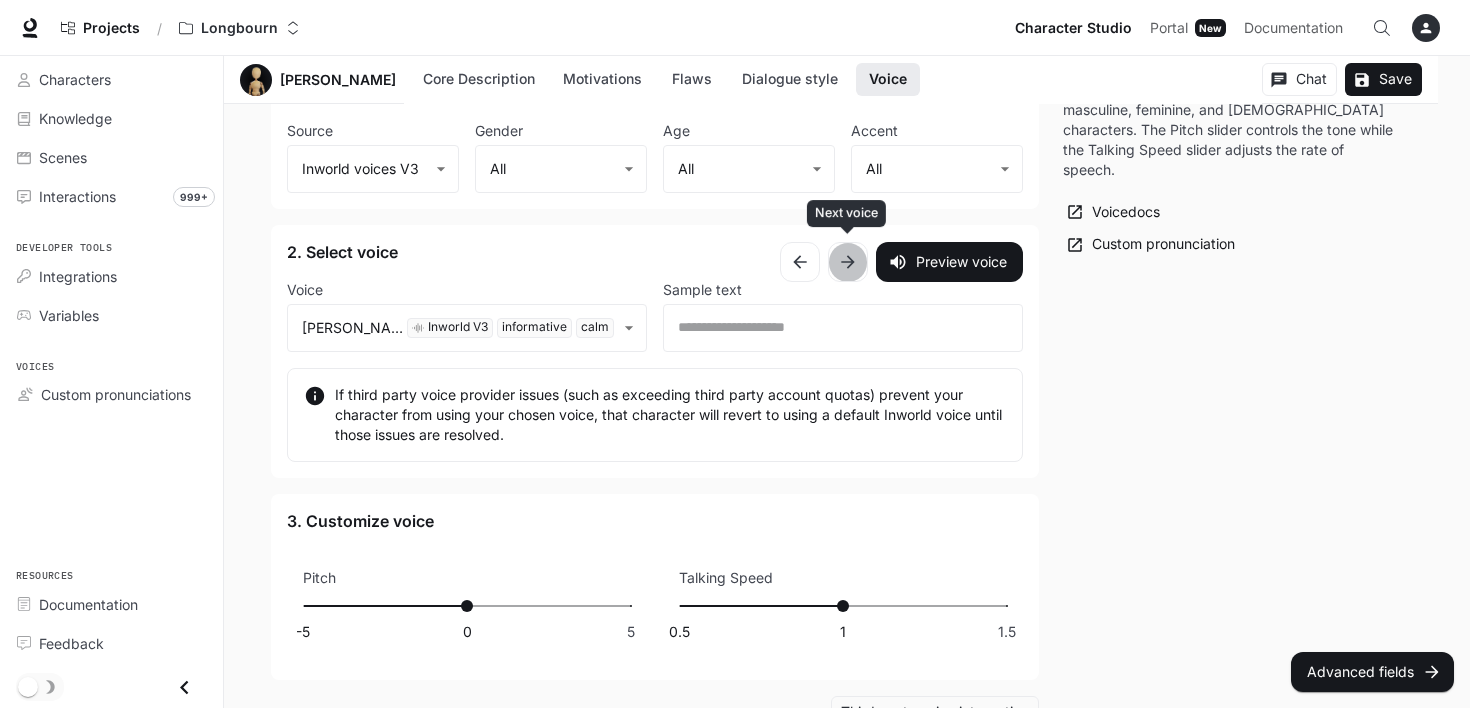 click 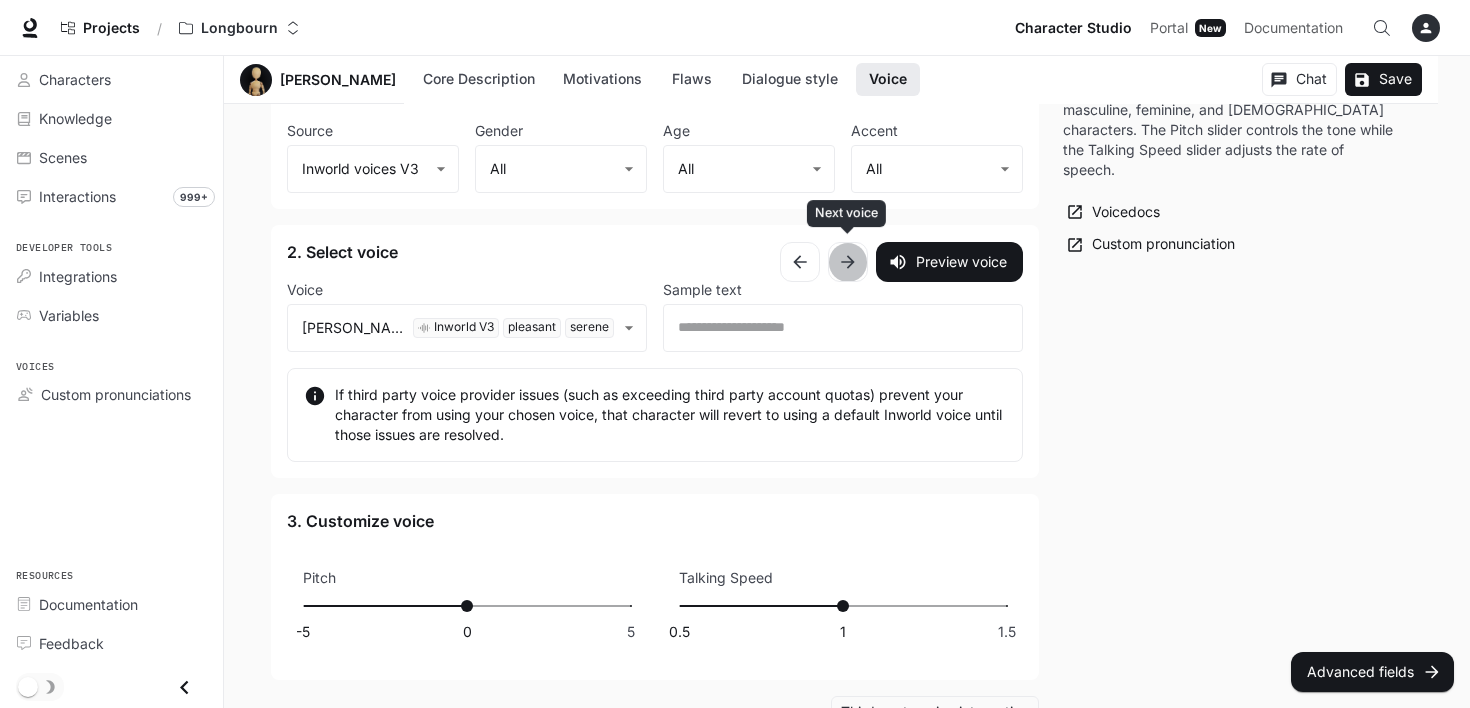 click 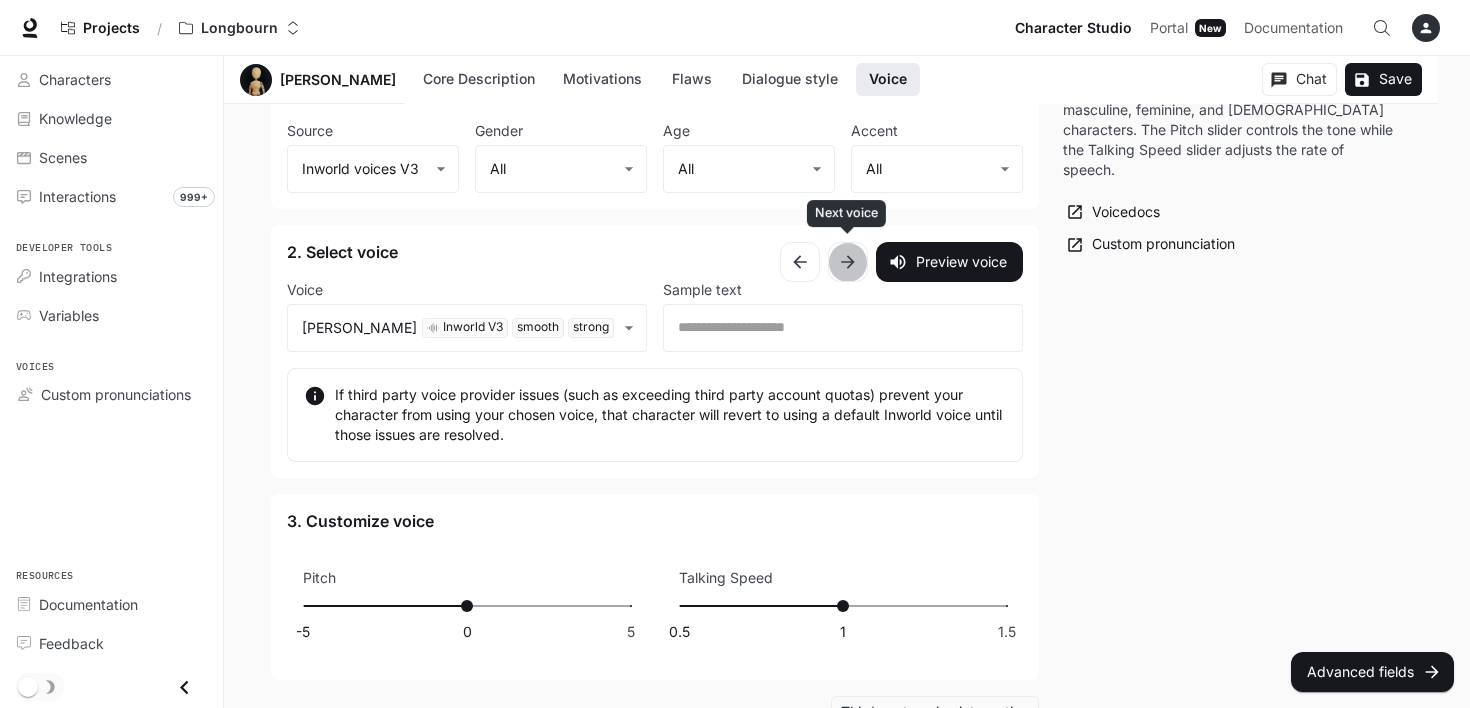 click 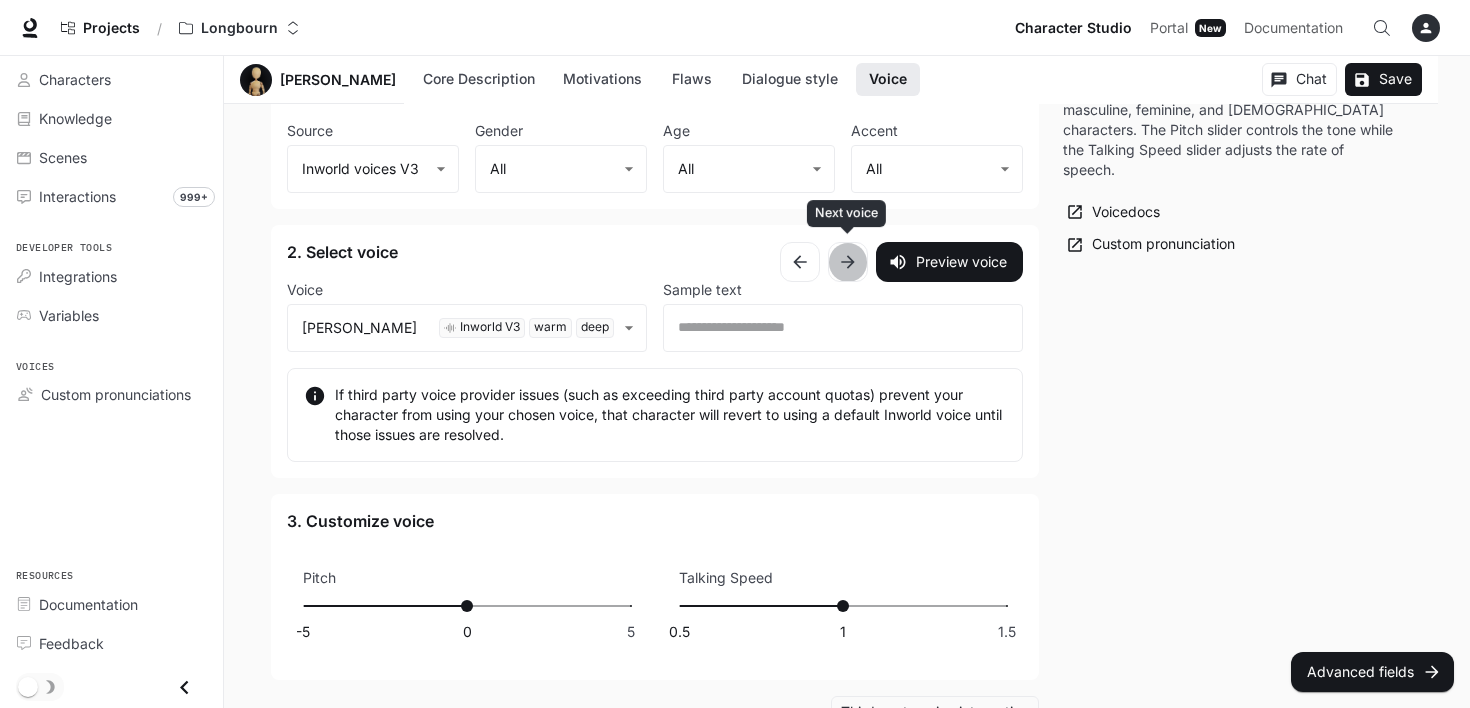 click 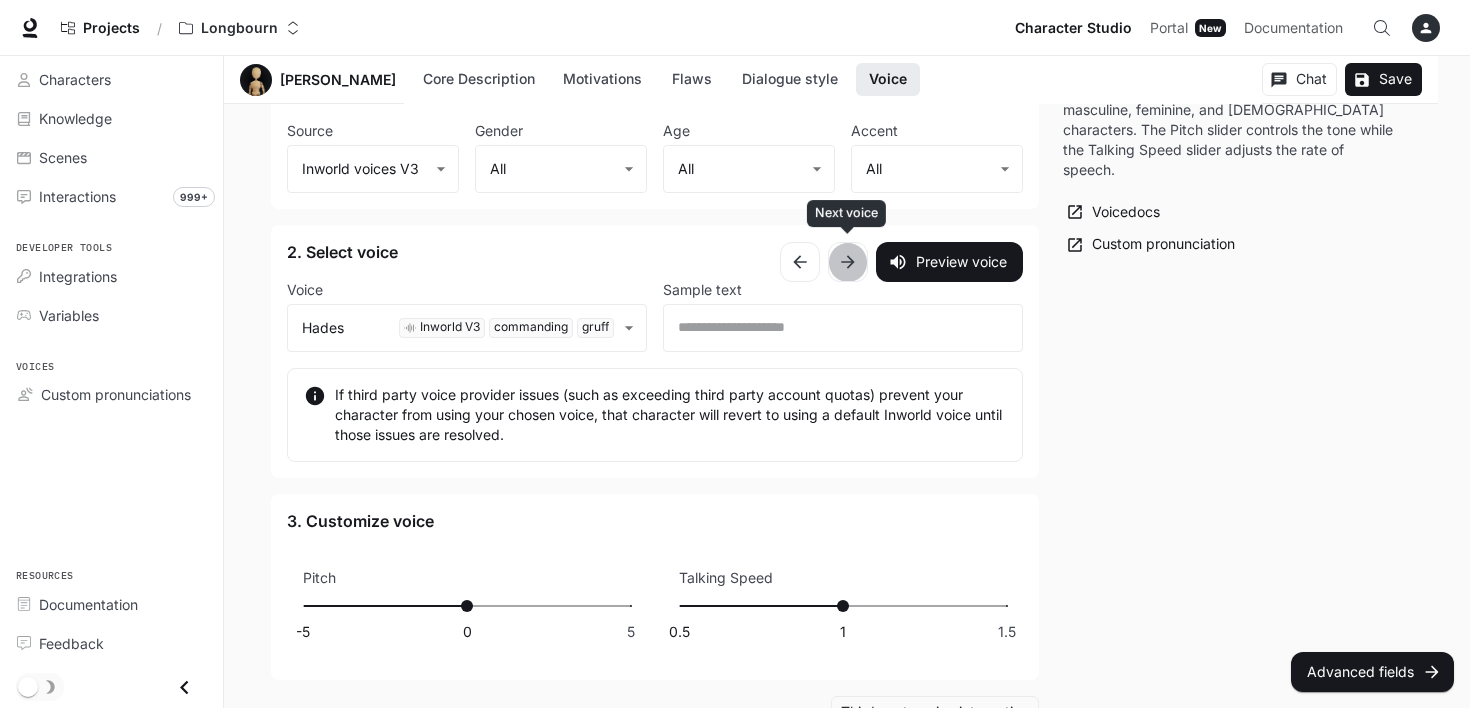 click 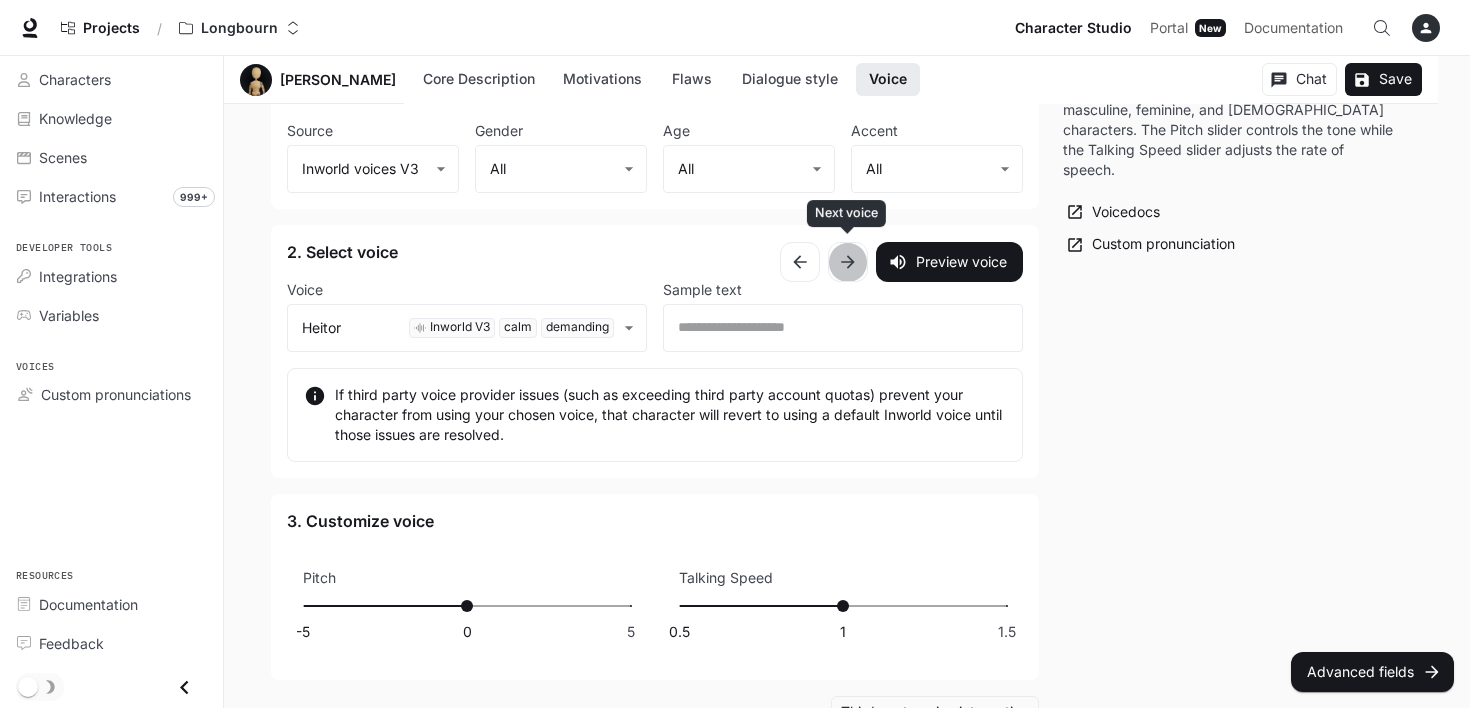 click 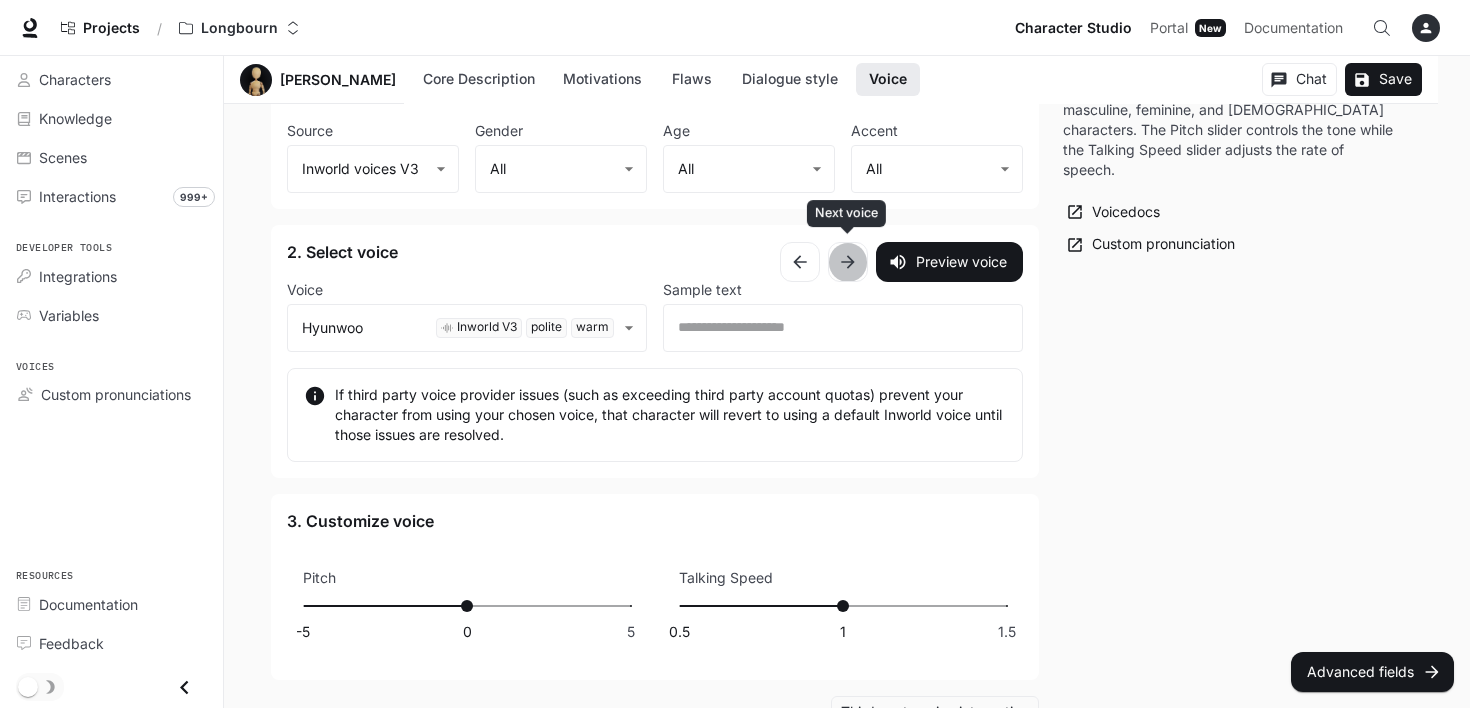 click 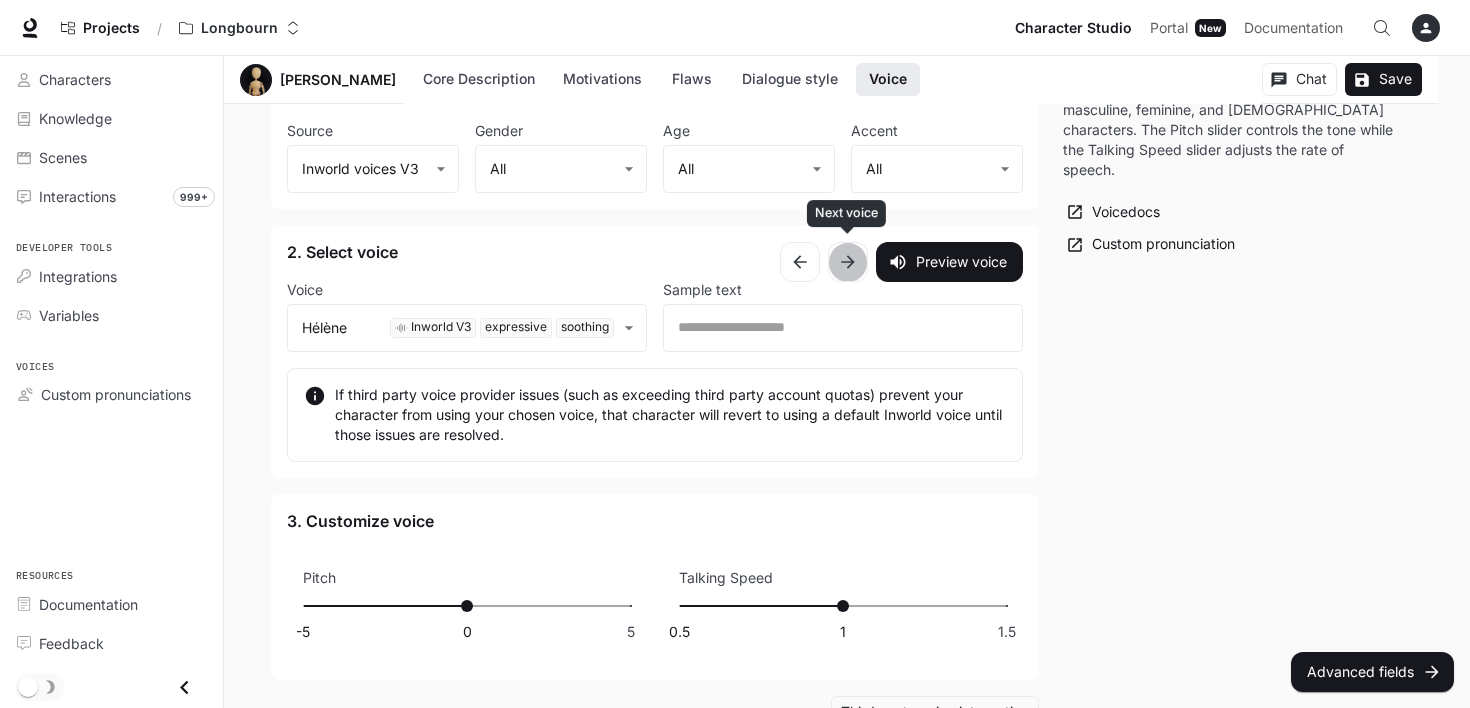 click 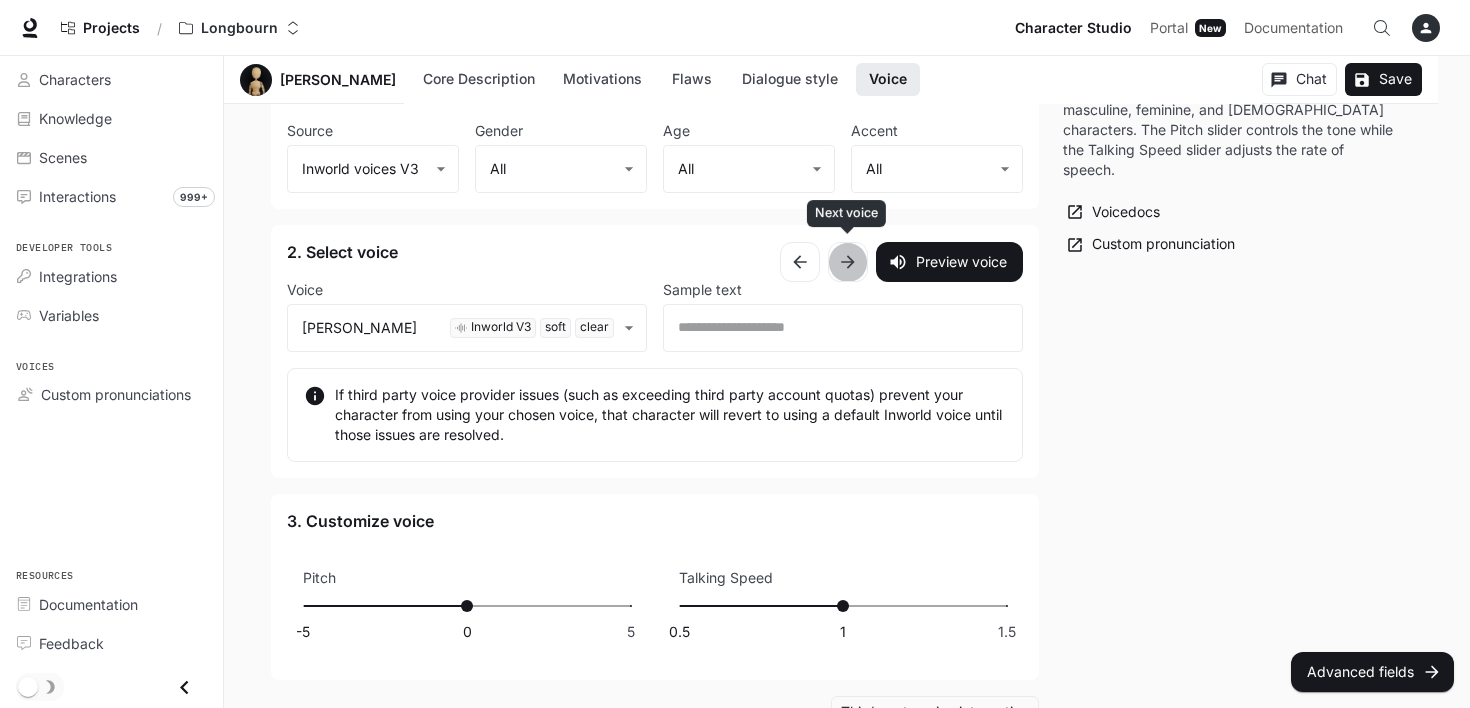 click 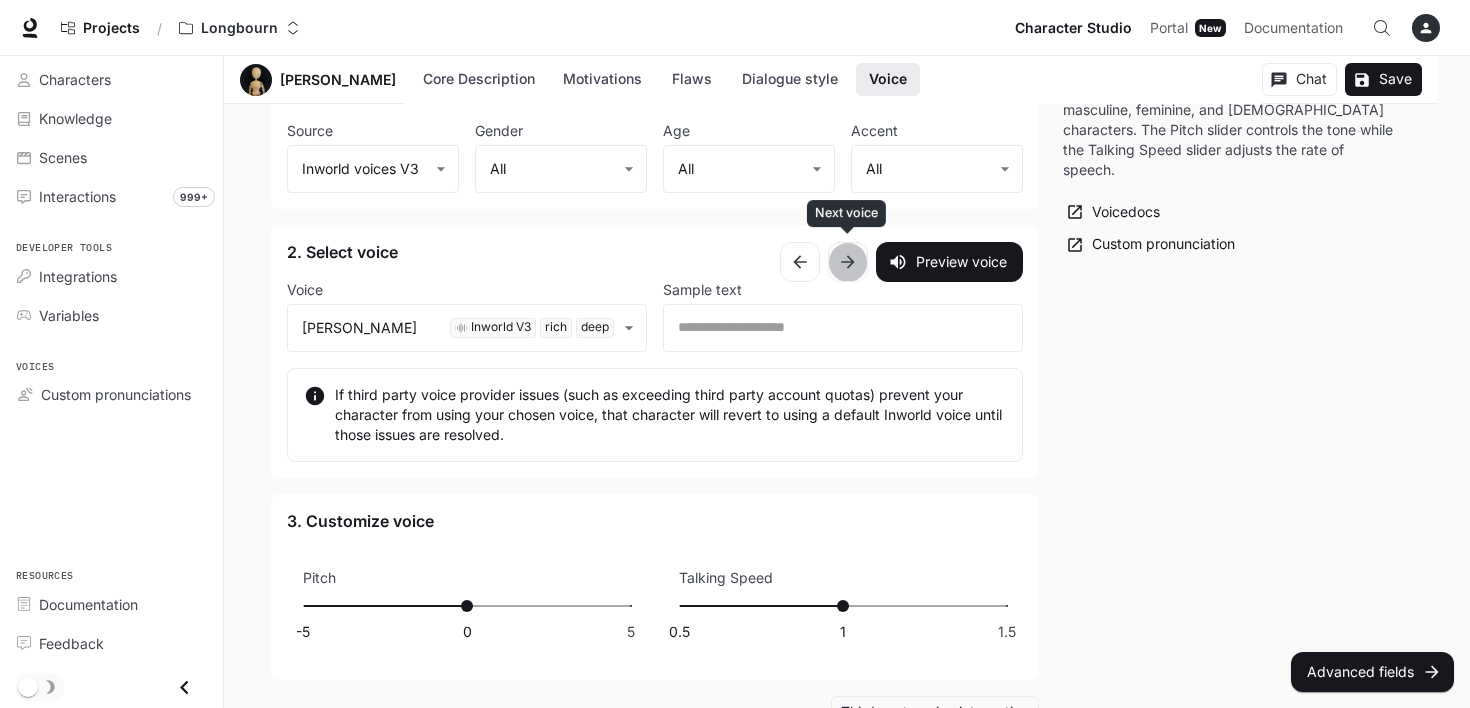 click 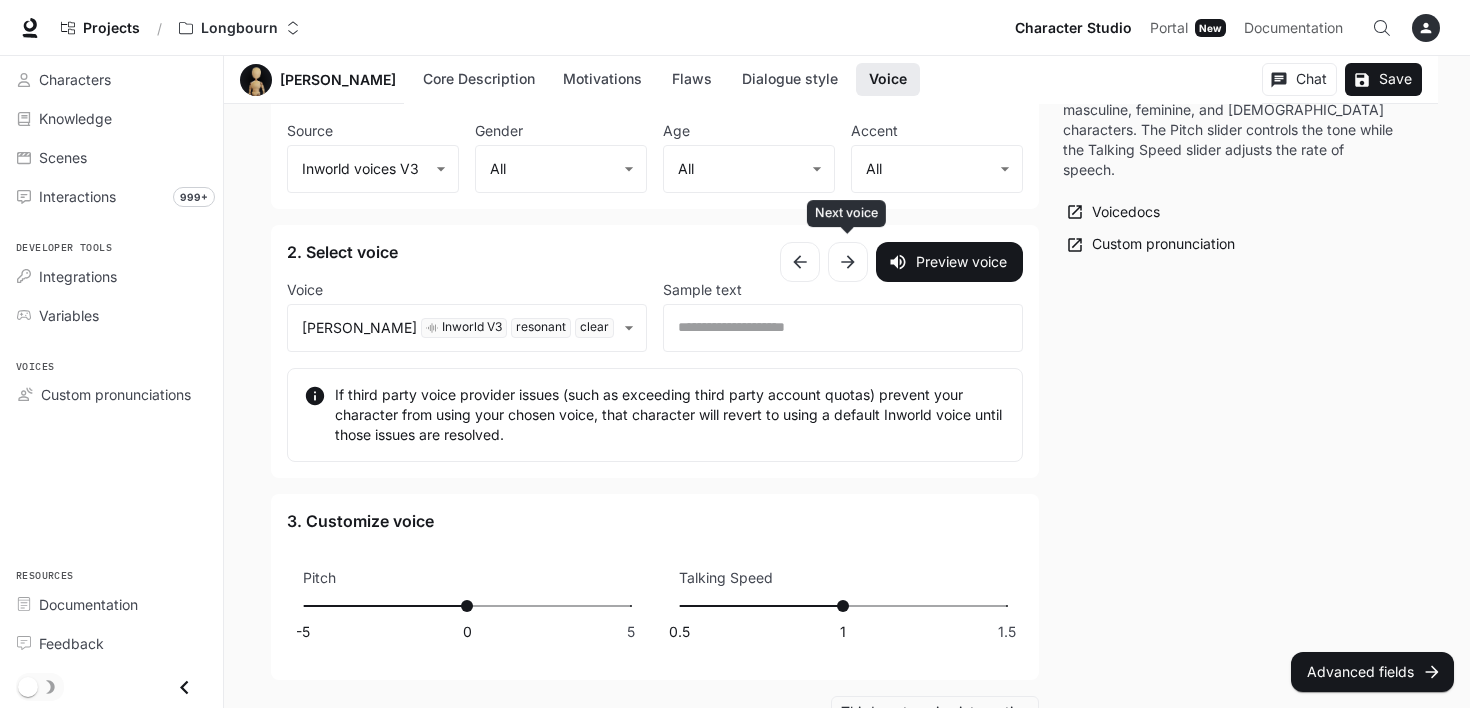 click 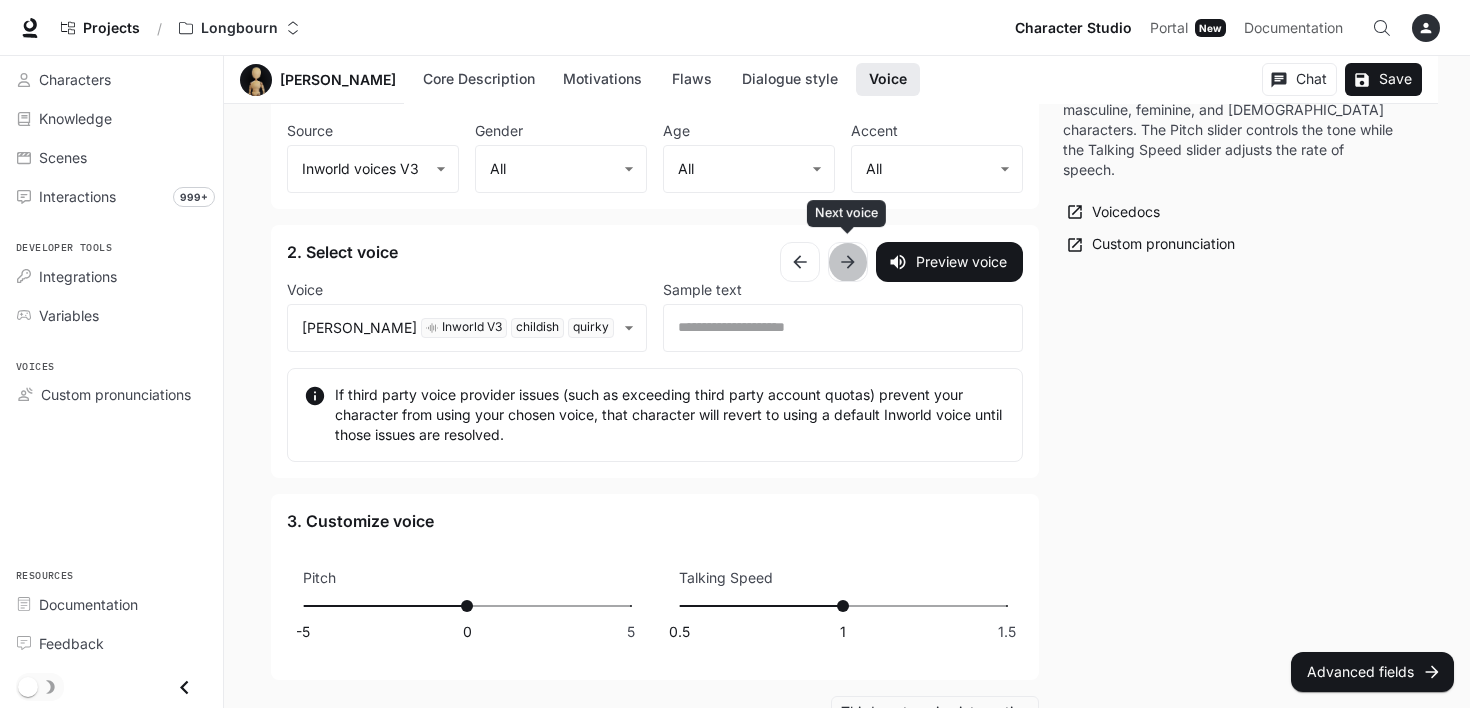 click 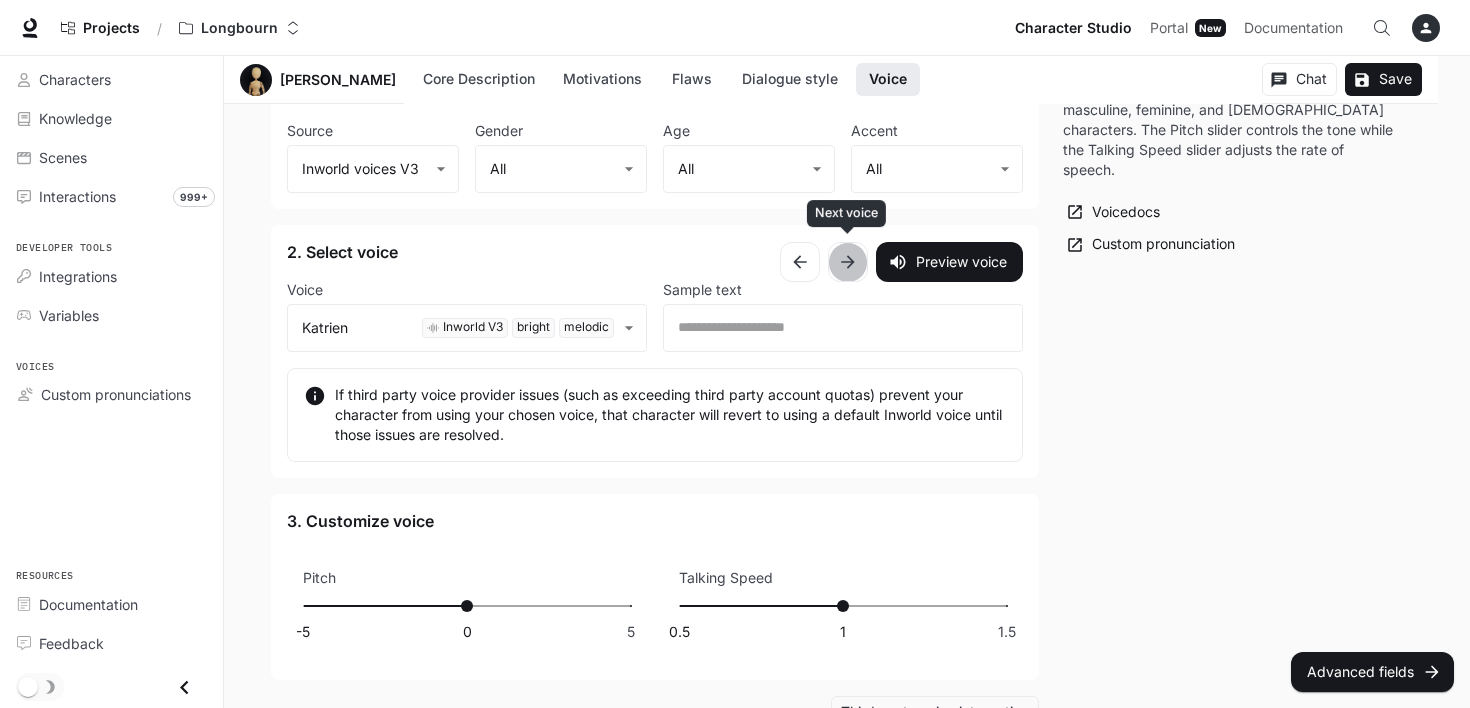 click 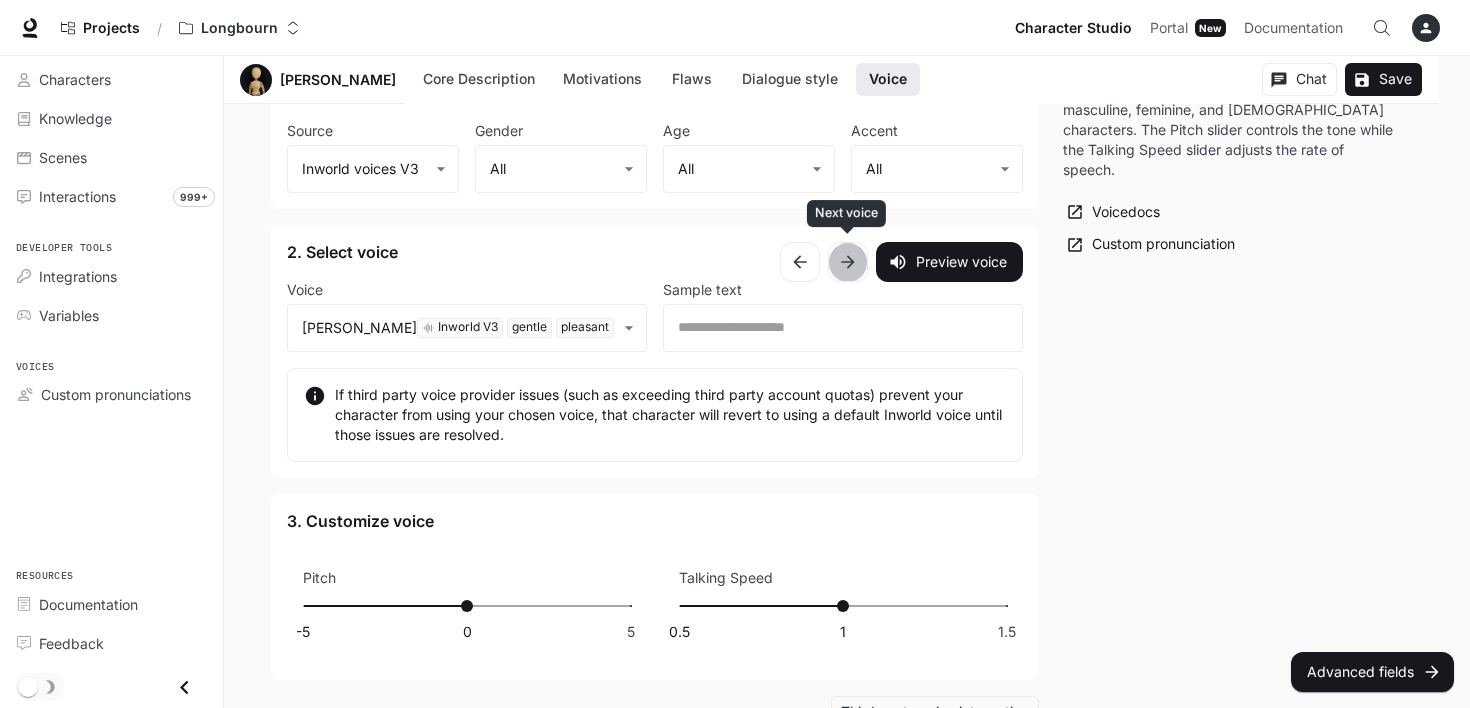 click 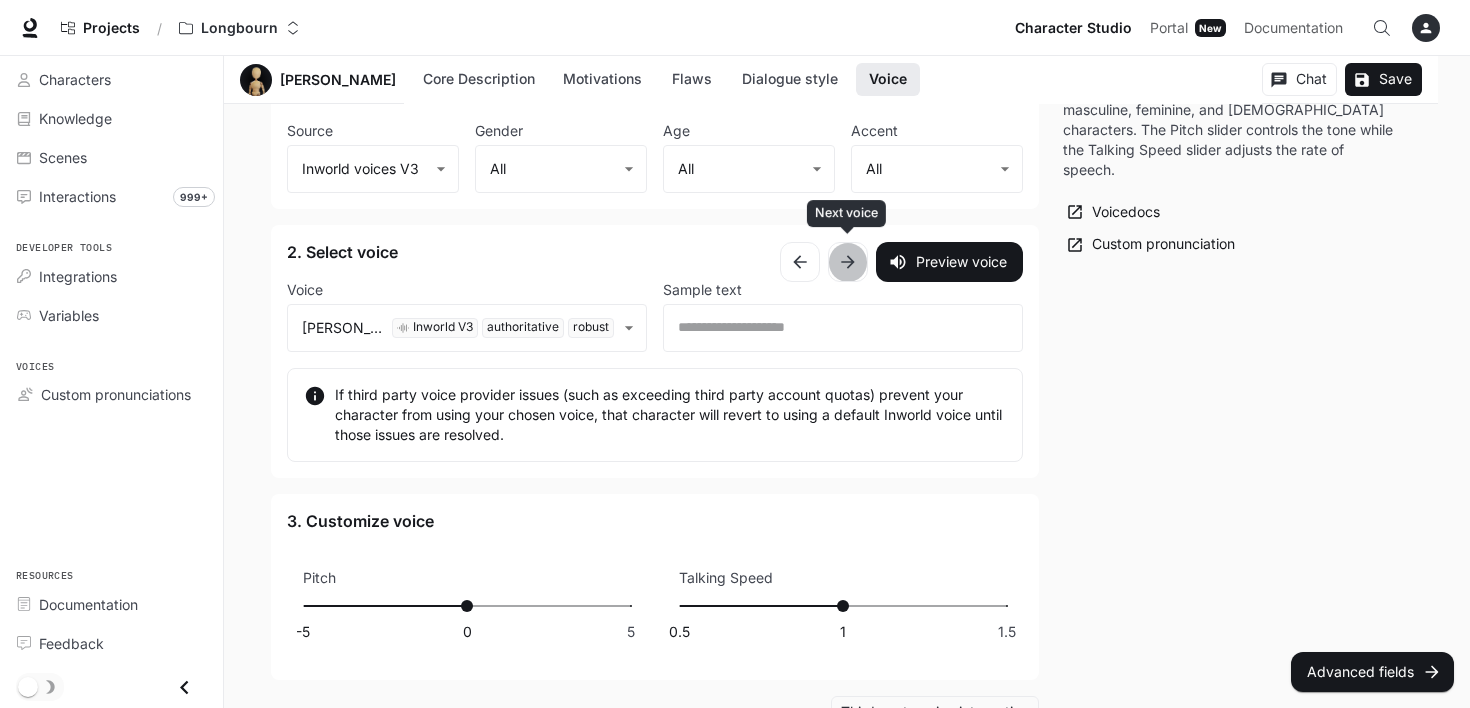 click 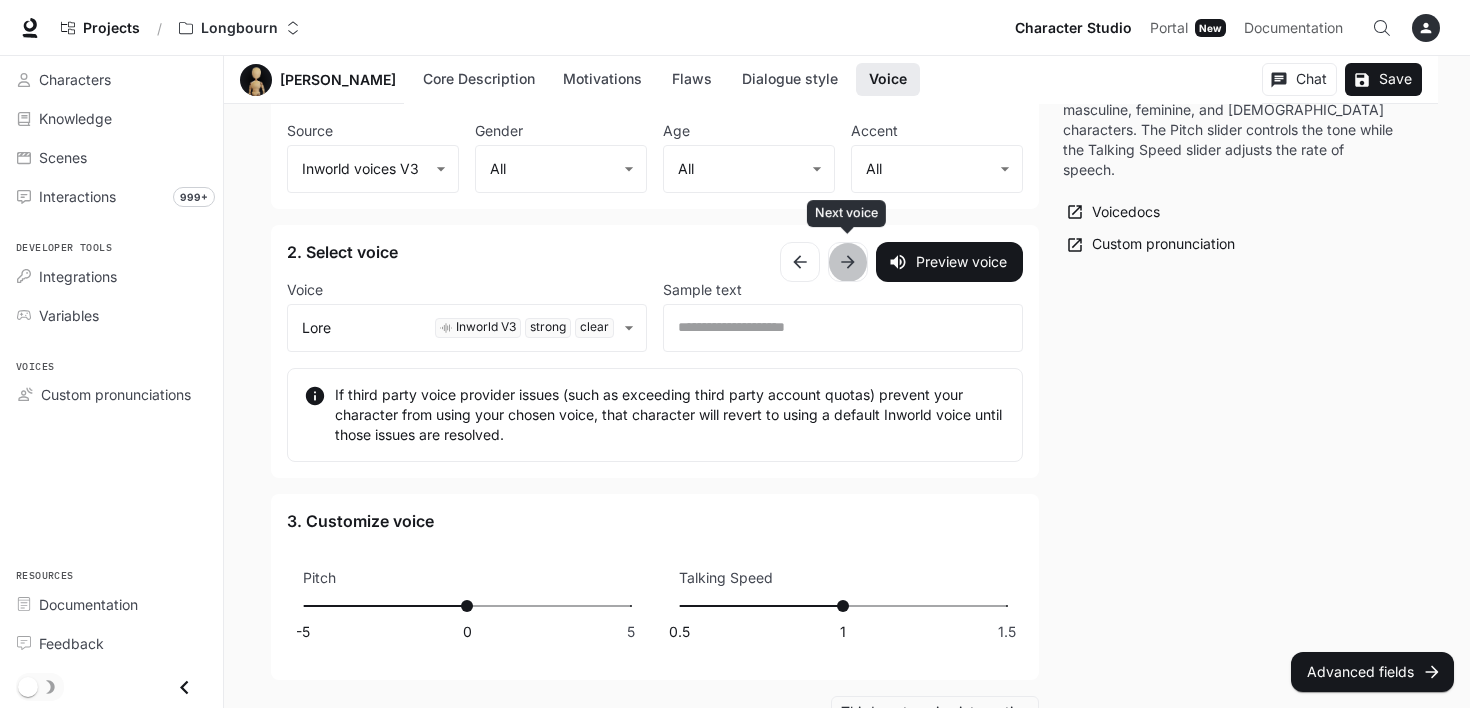 click 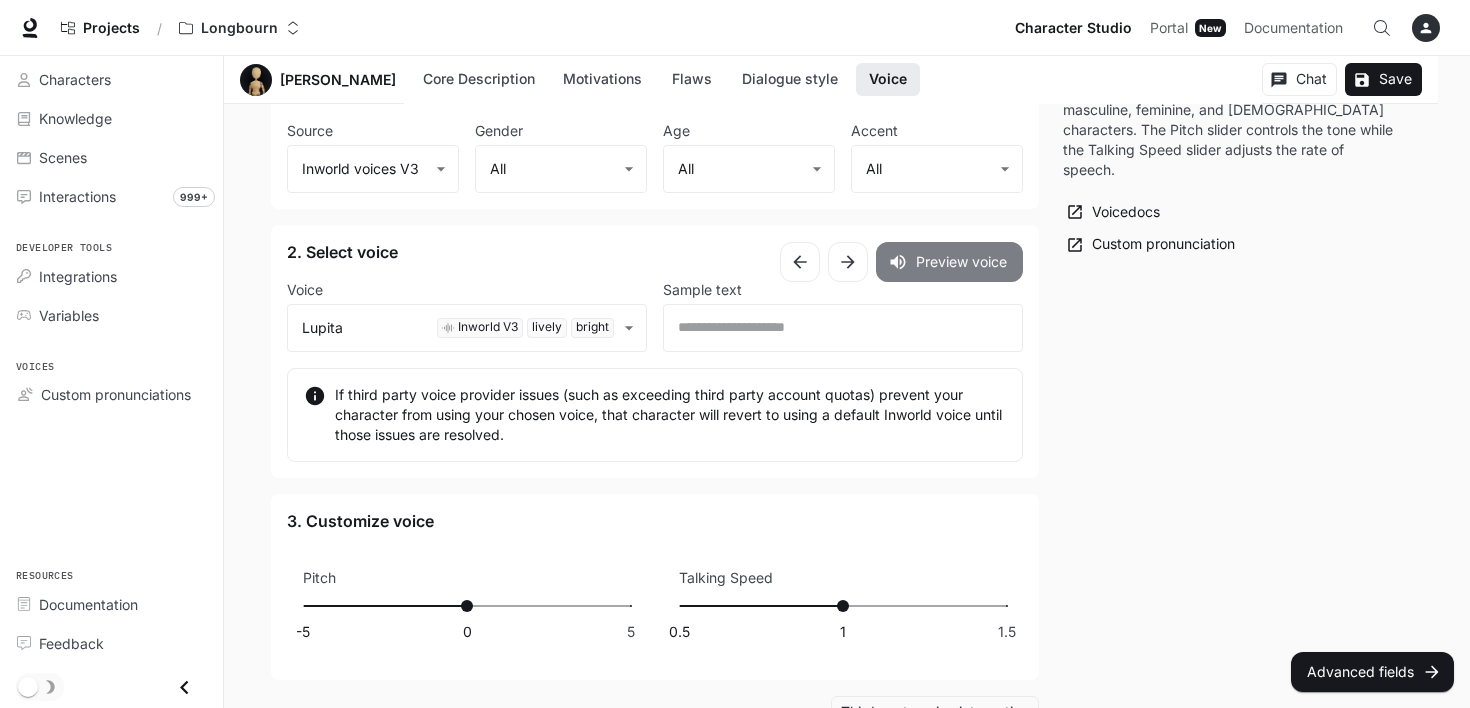 click on "Preview voice" at bounding box center [949, 262] 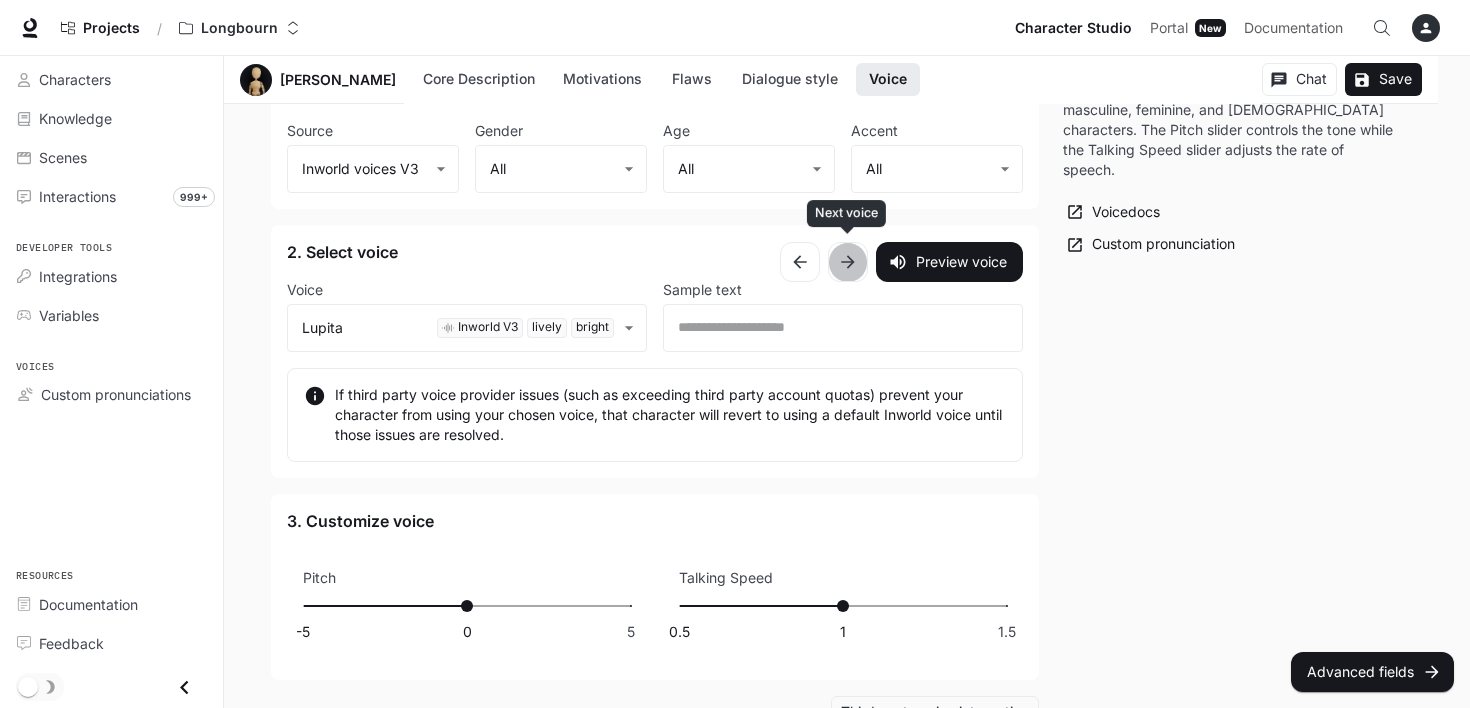 click 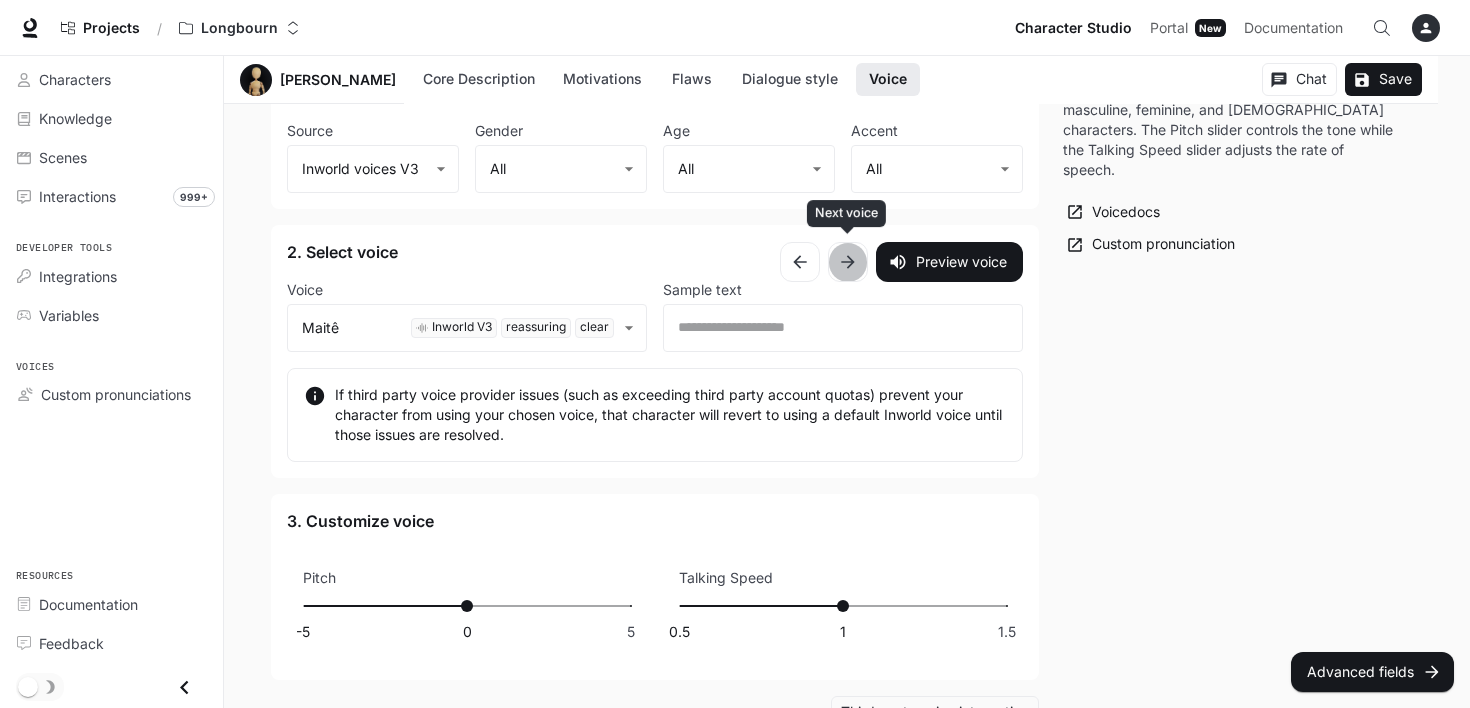 click 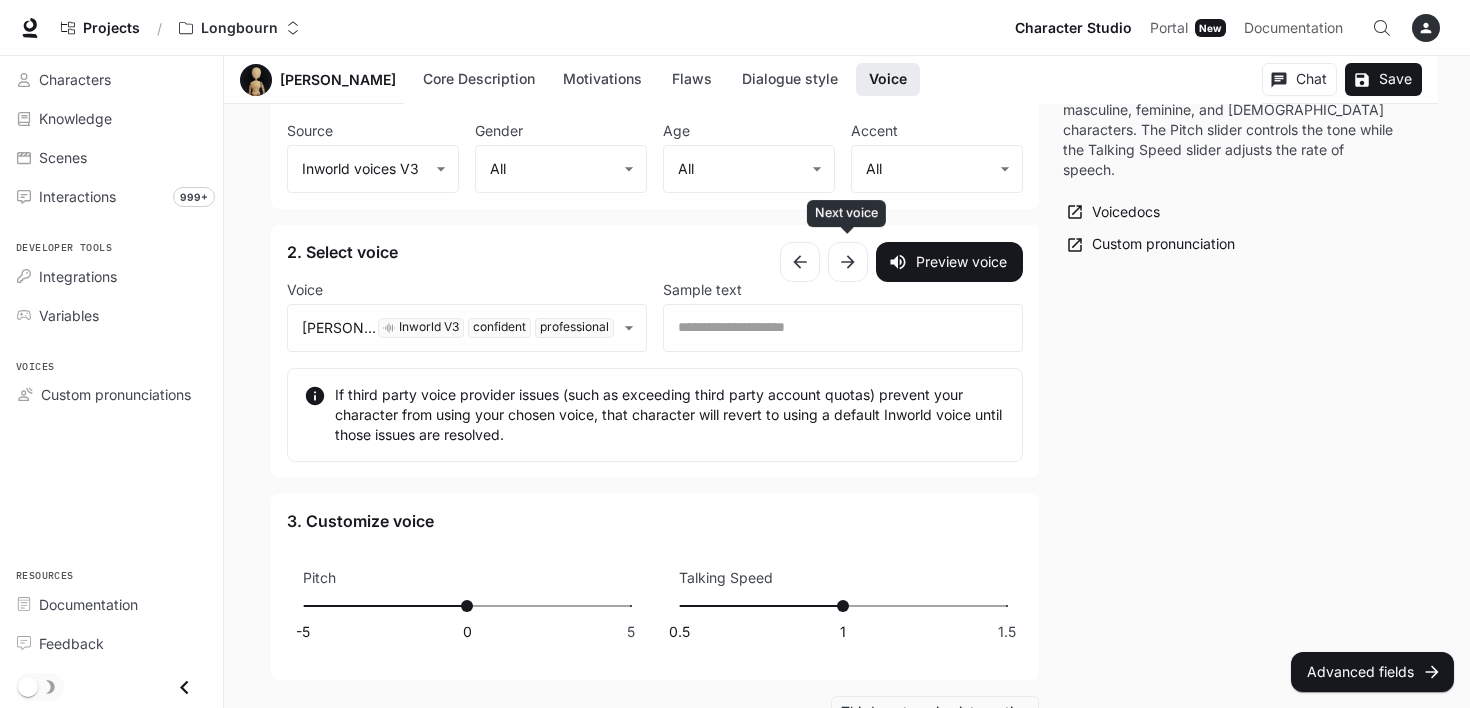 click 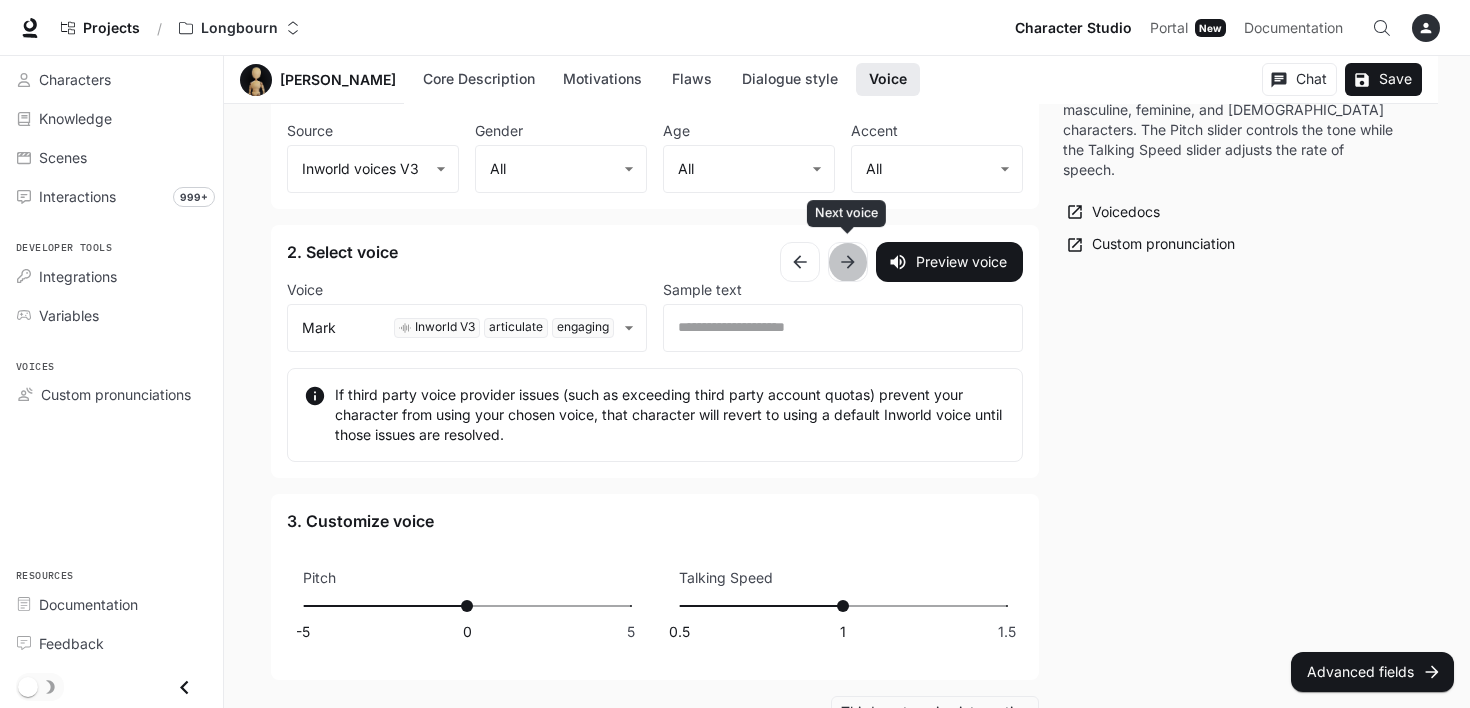 click 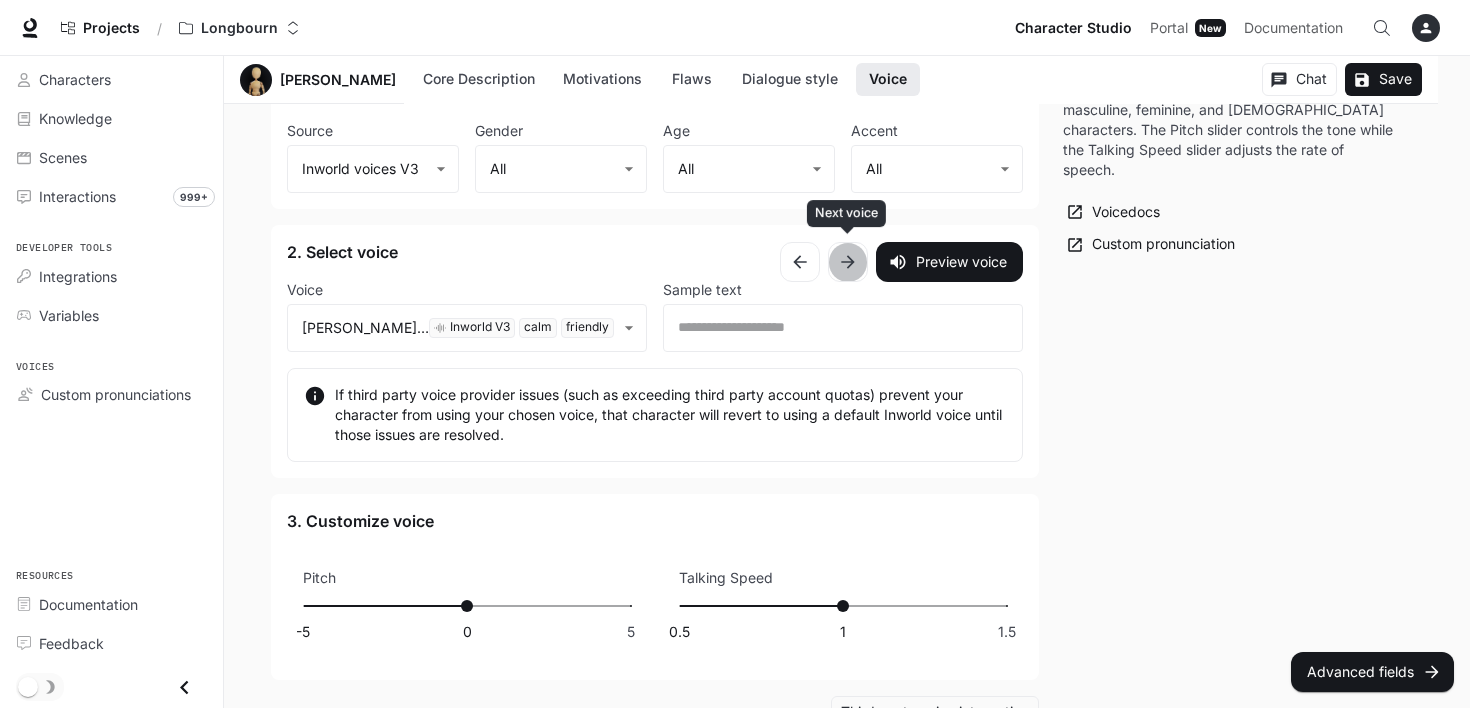 click 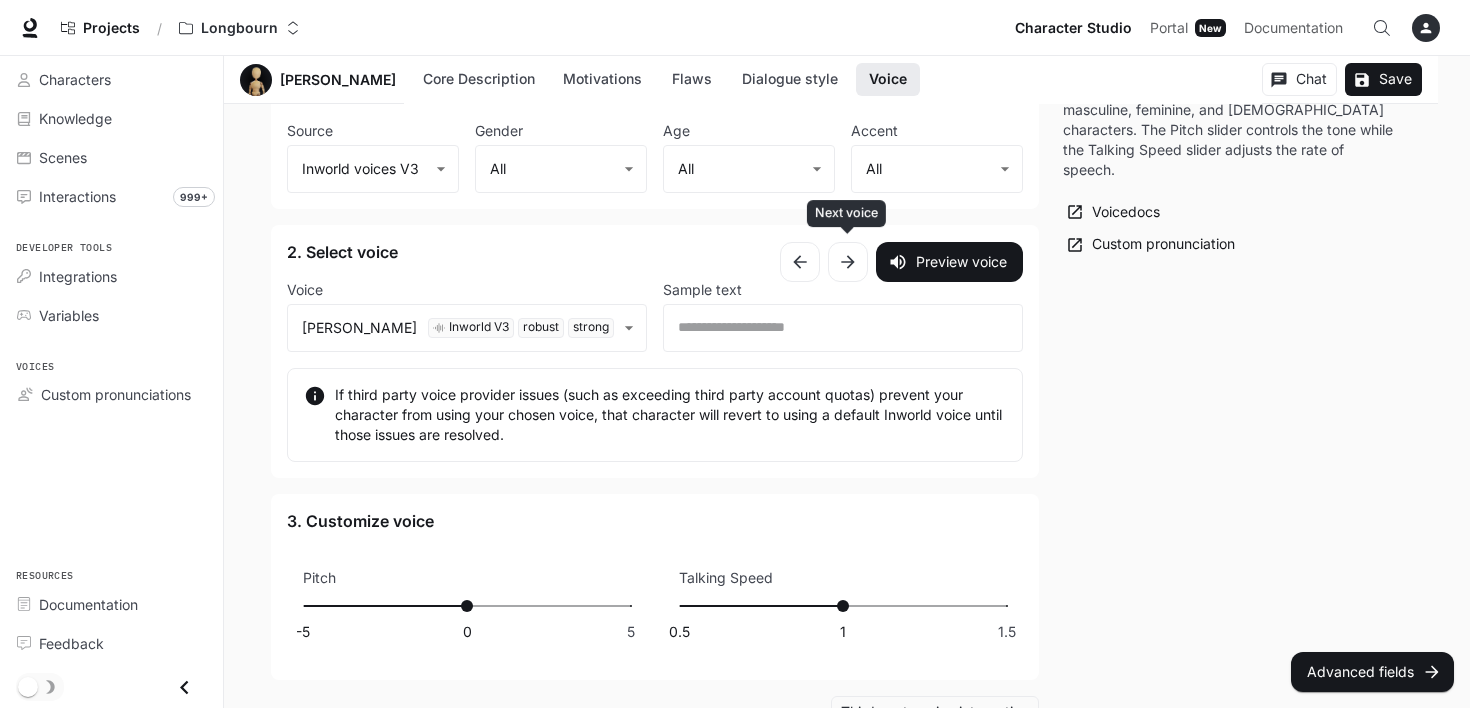 click 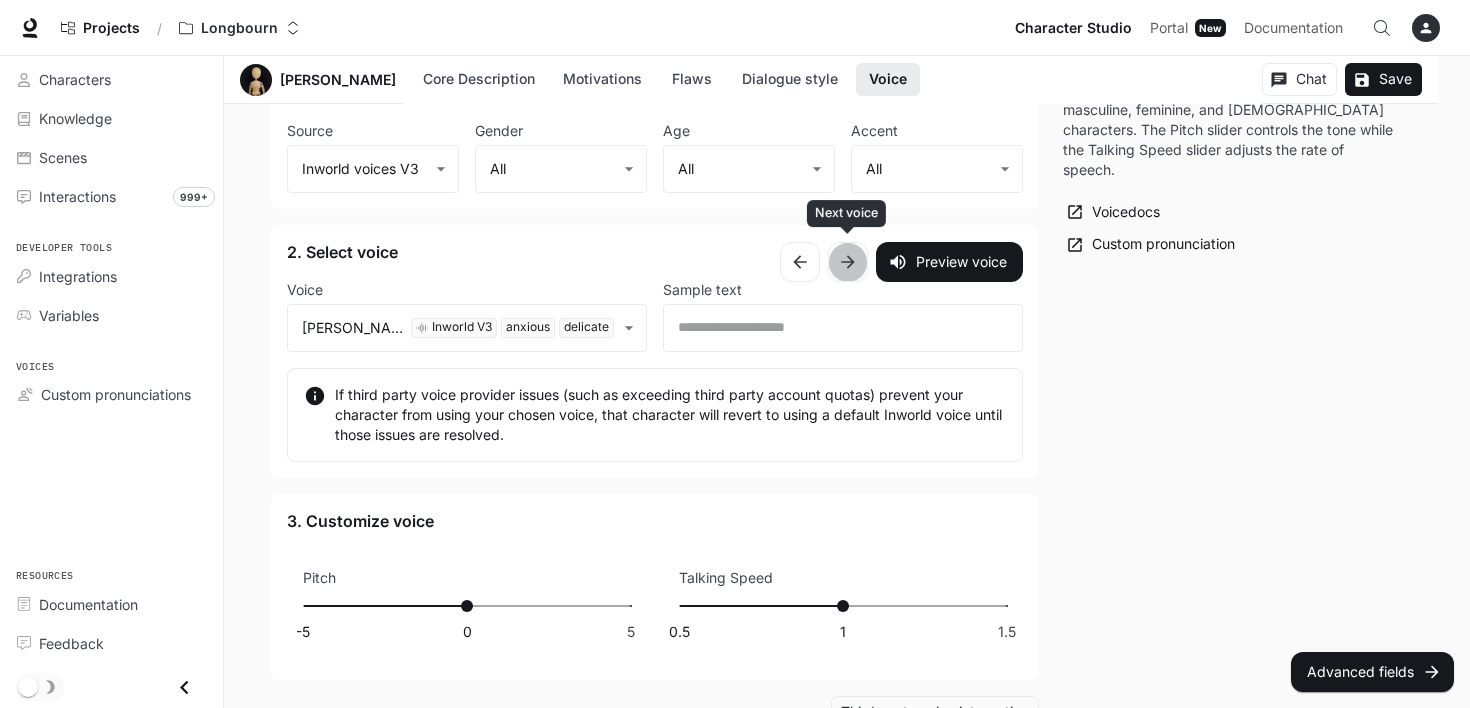 click 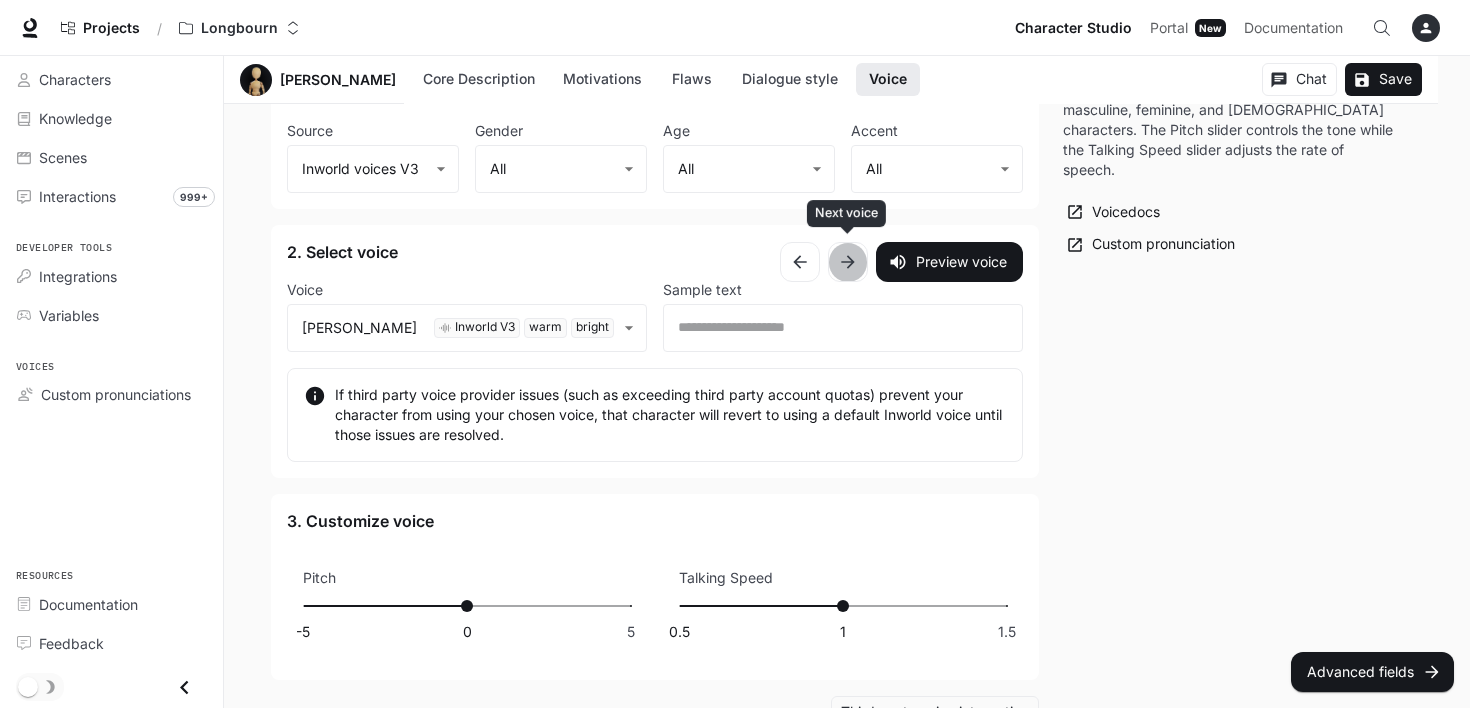 click 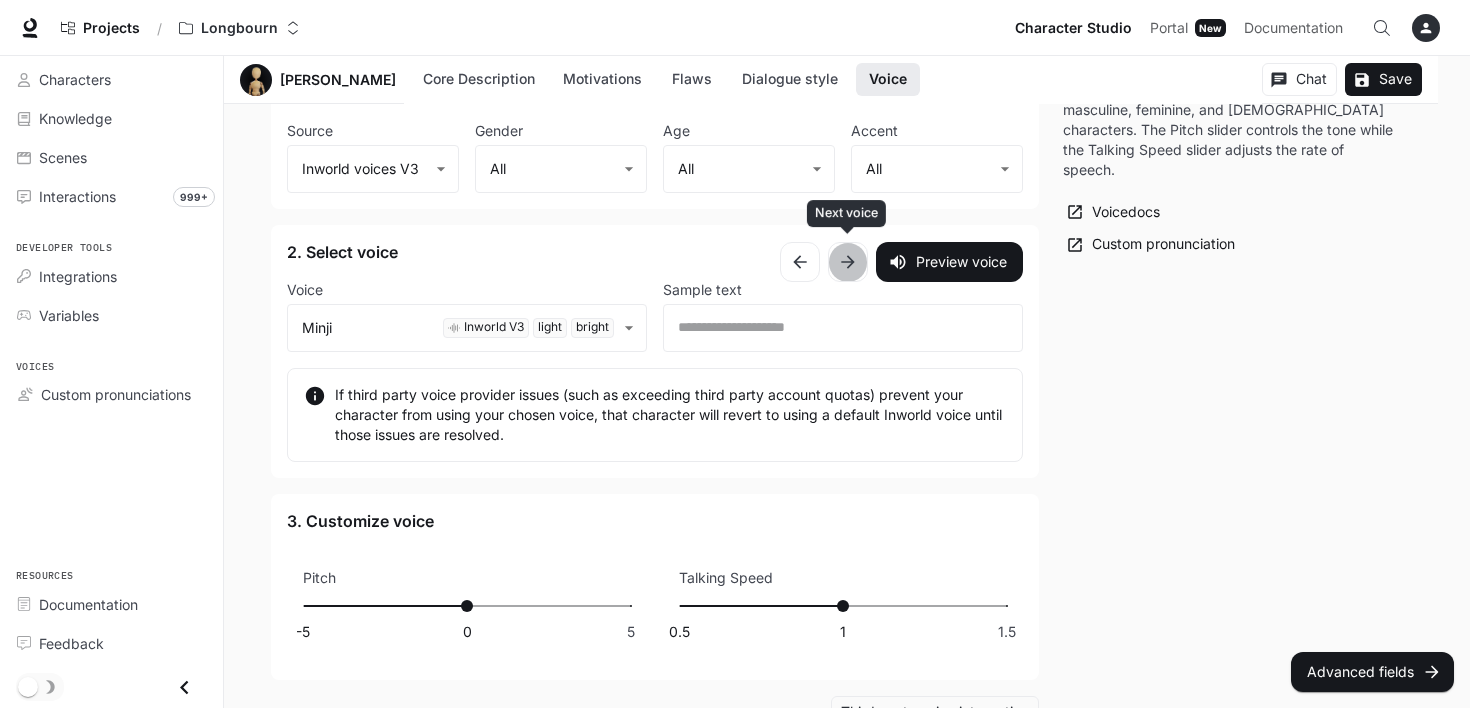 click 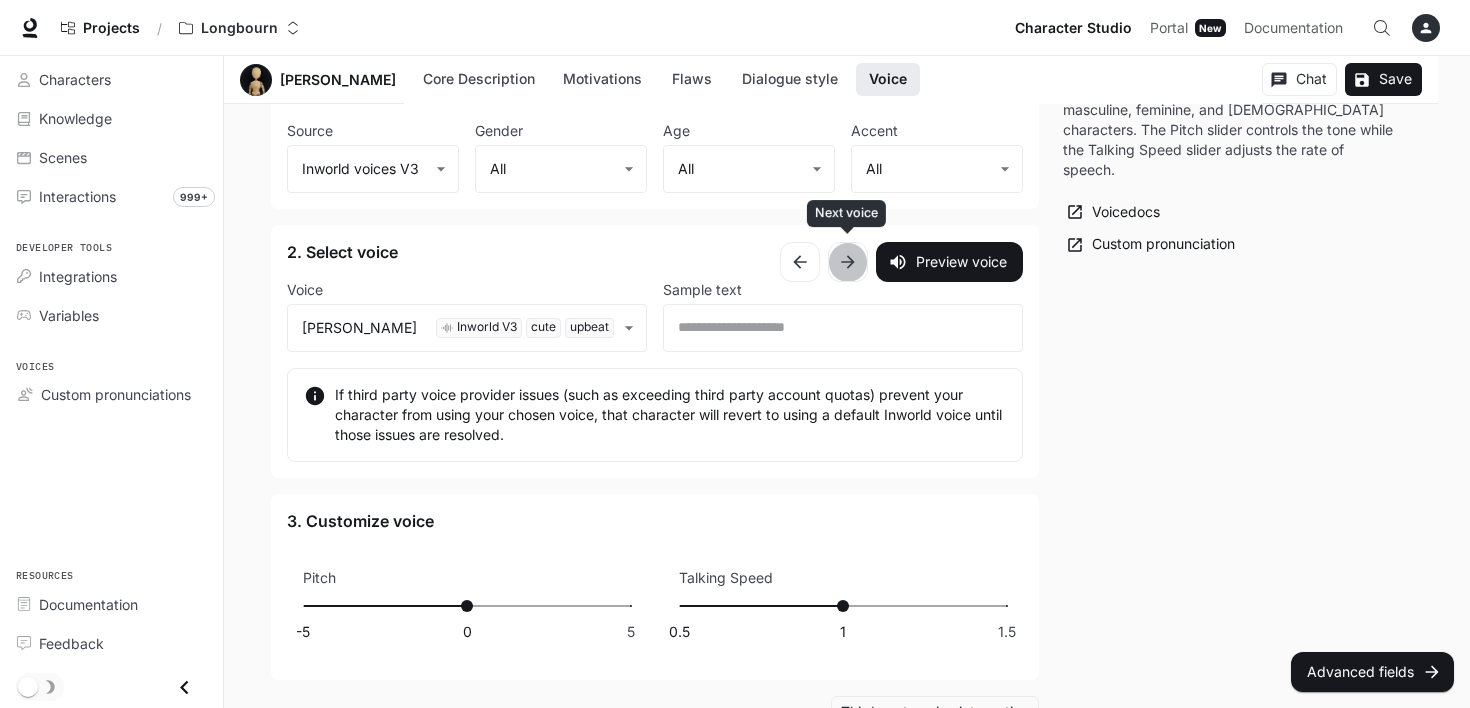 click 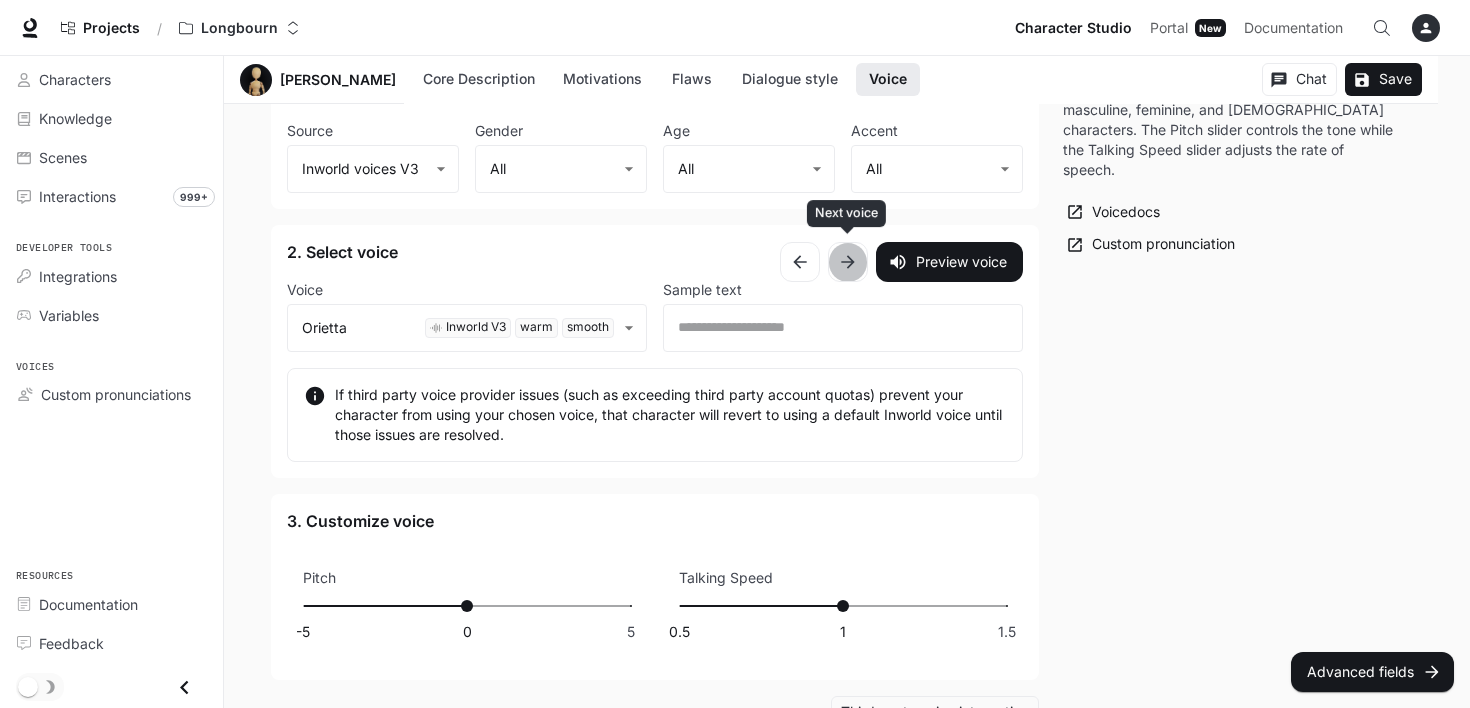 click 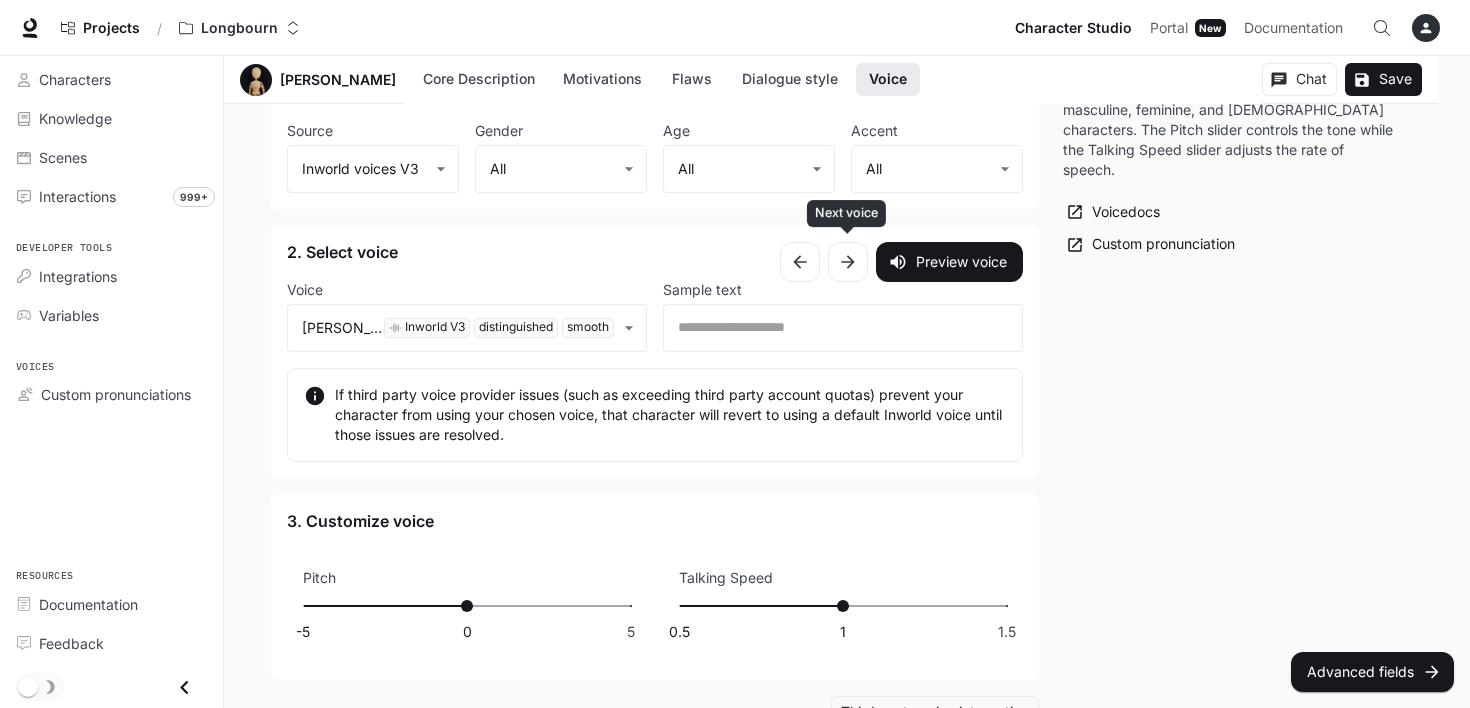 click 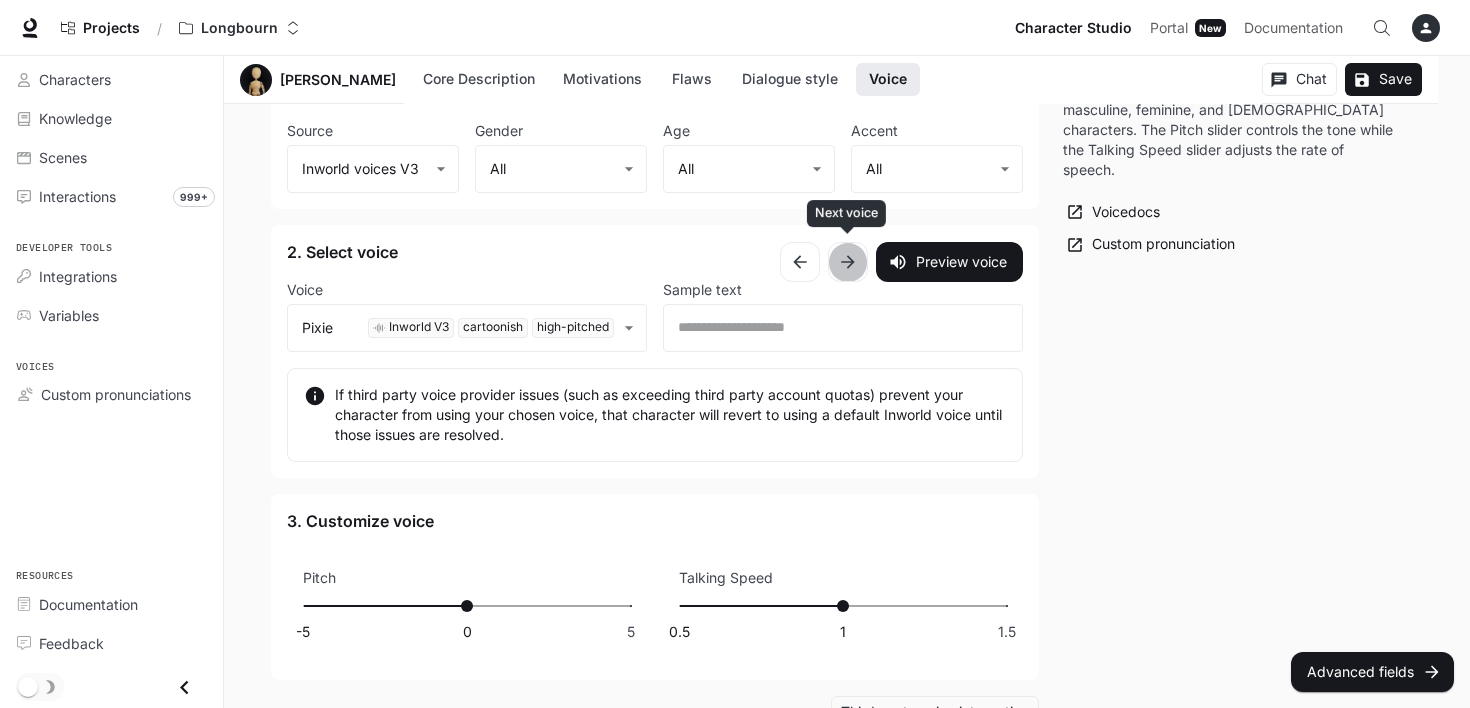 click 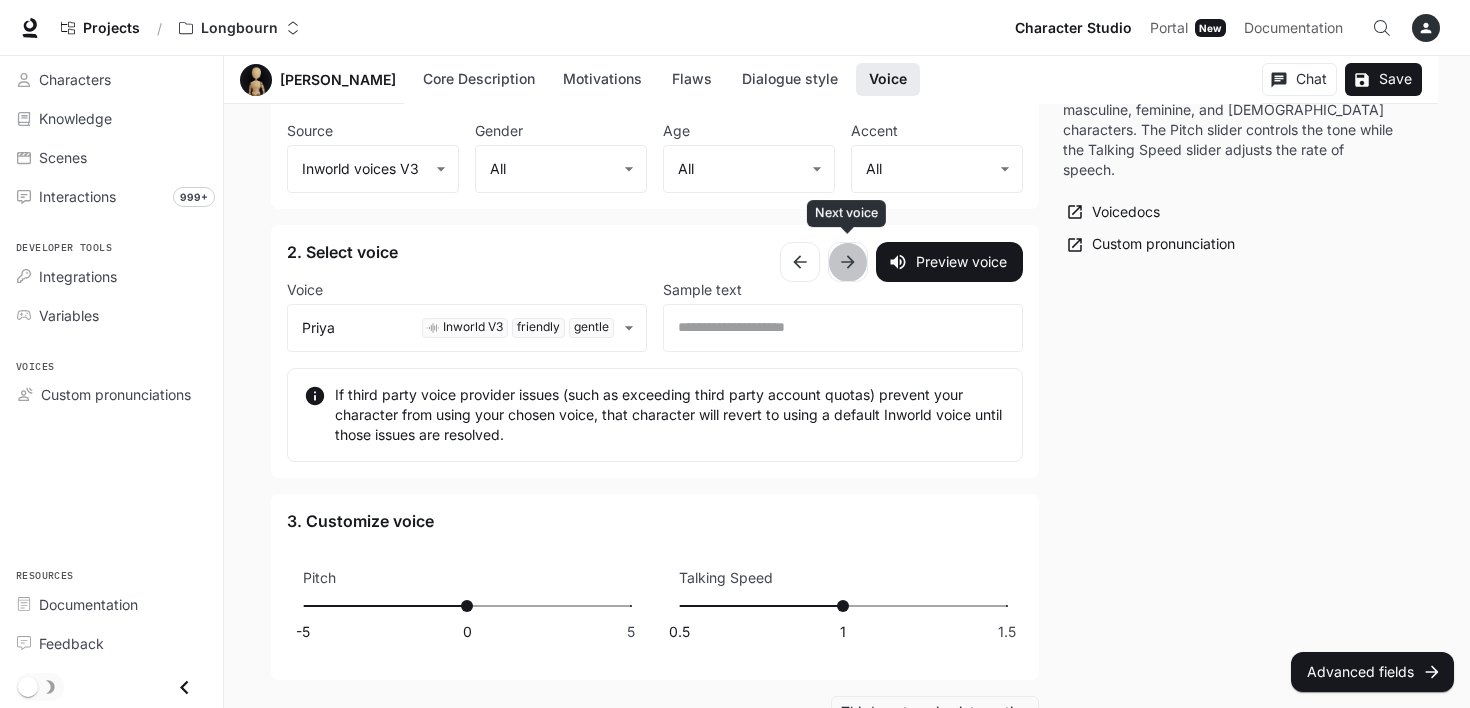 click 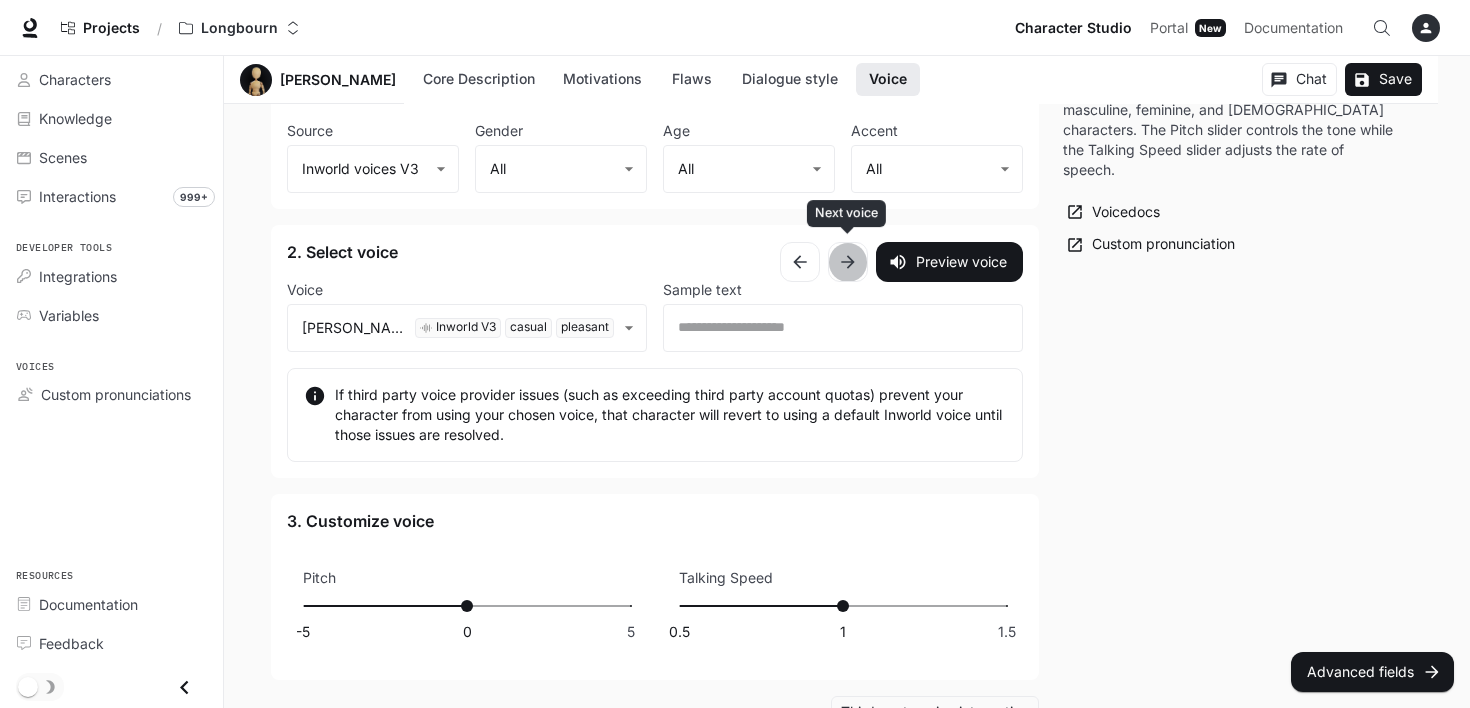 click 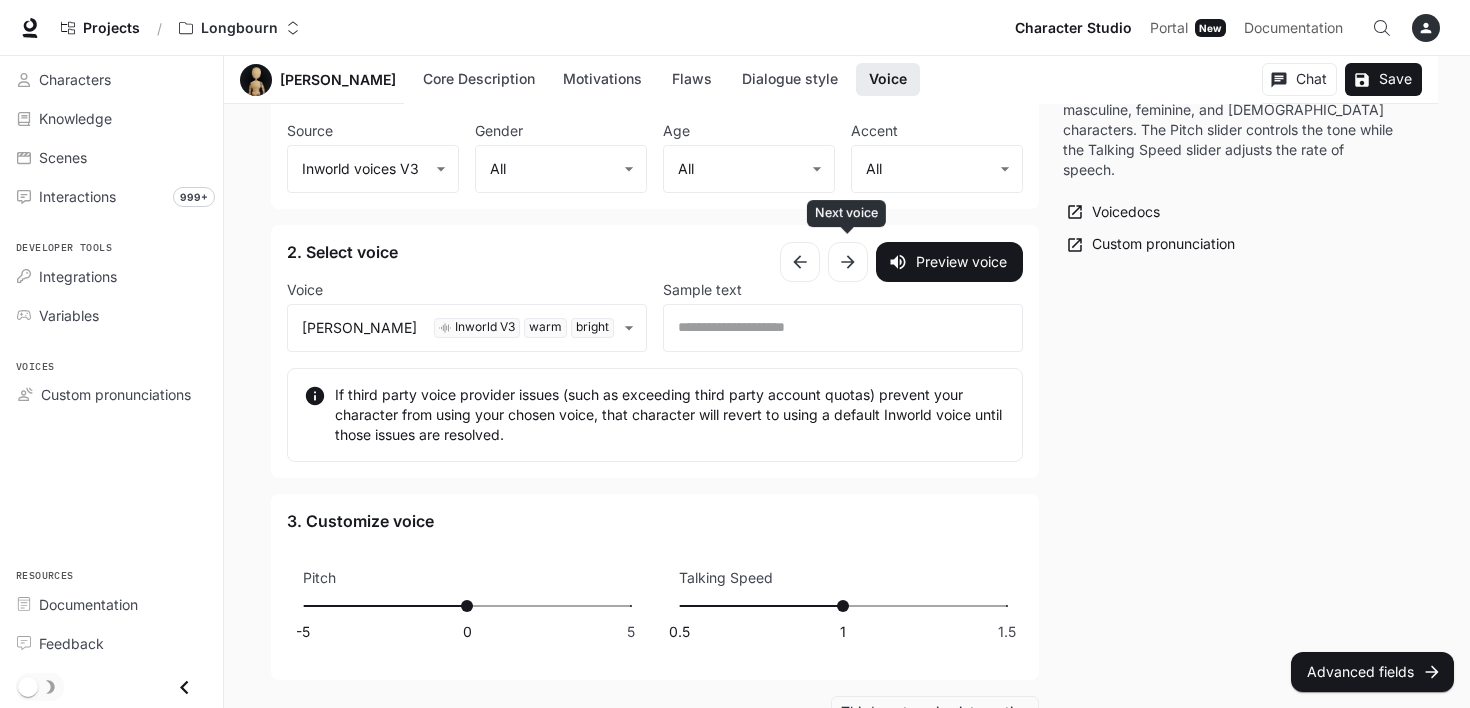 click 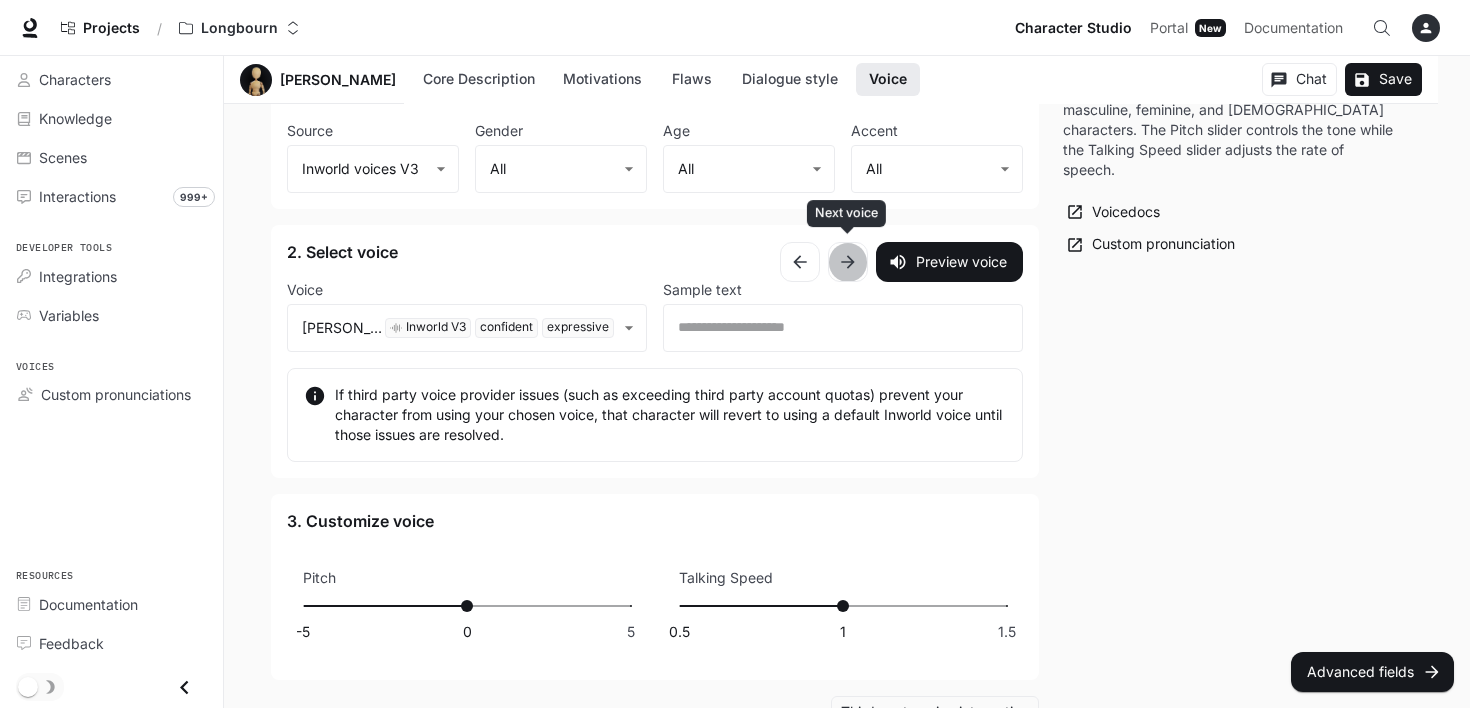 click 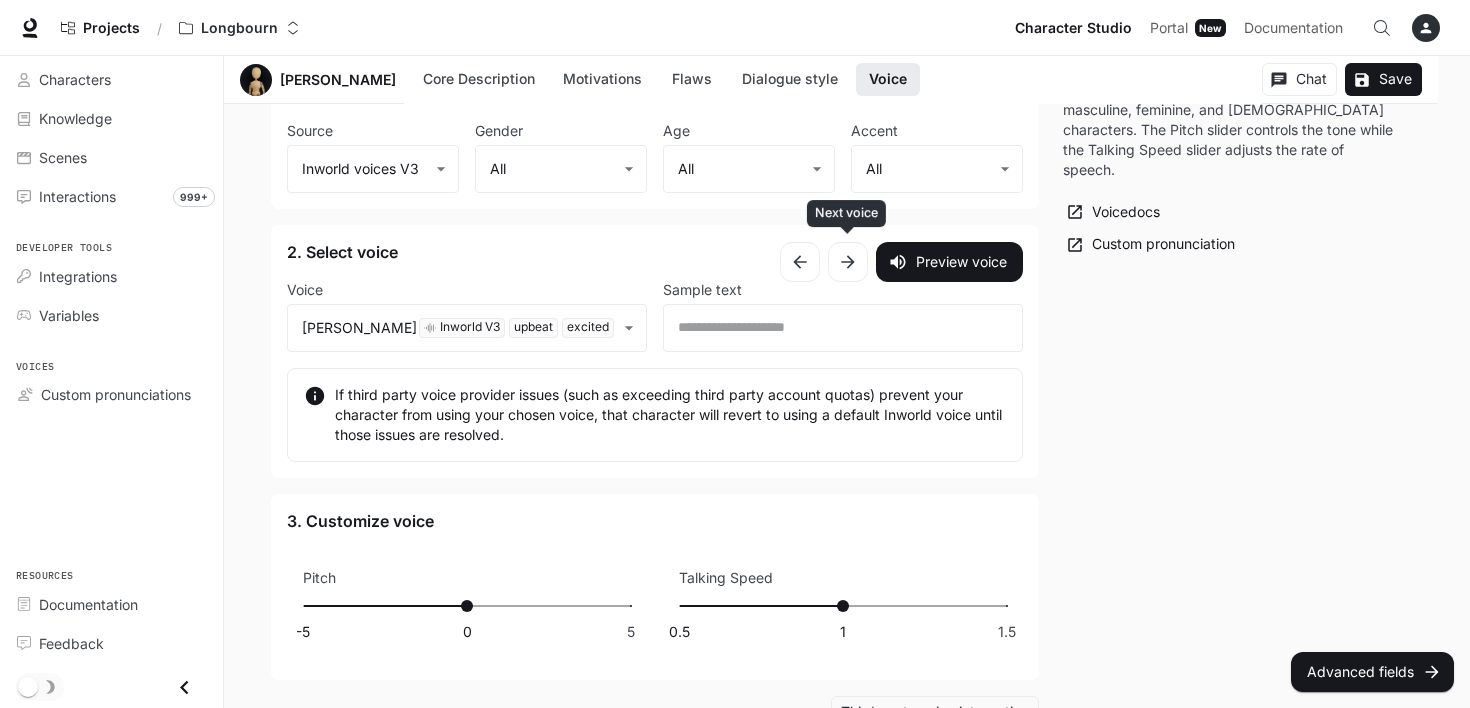 click at bounding box center [848, 262] 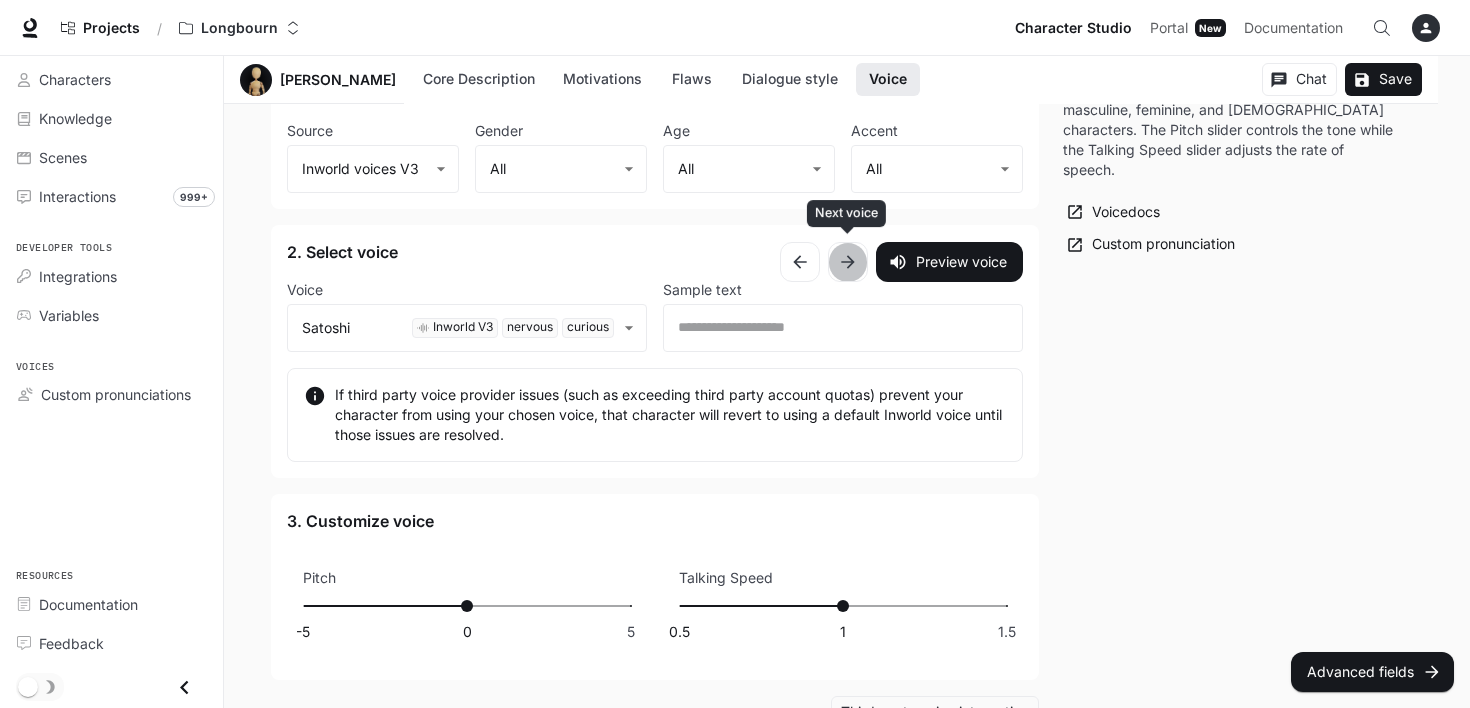 click at bounding box center [848, 262] 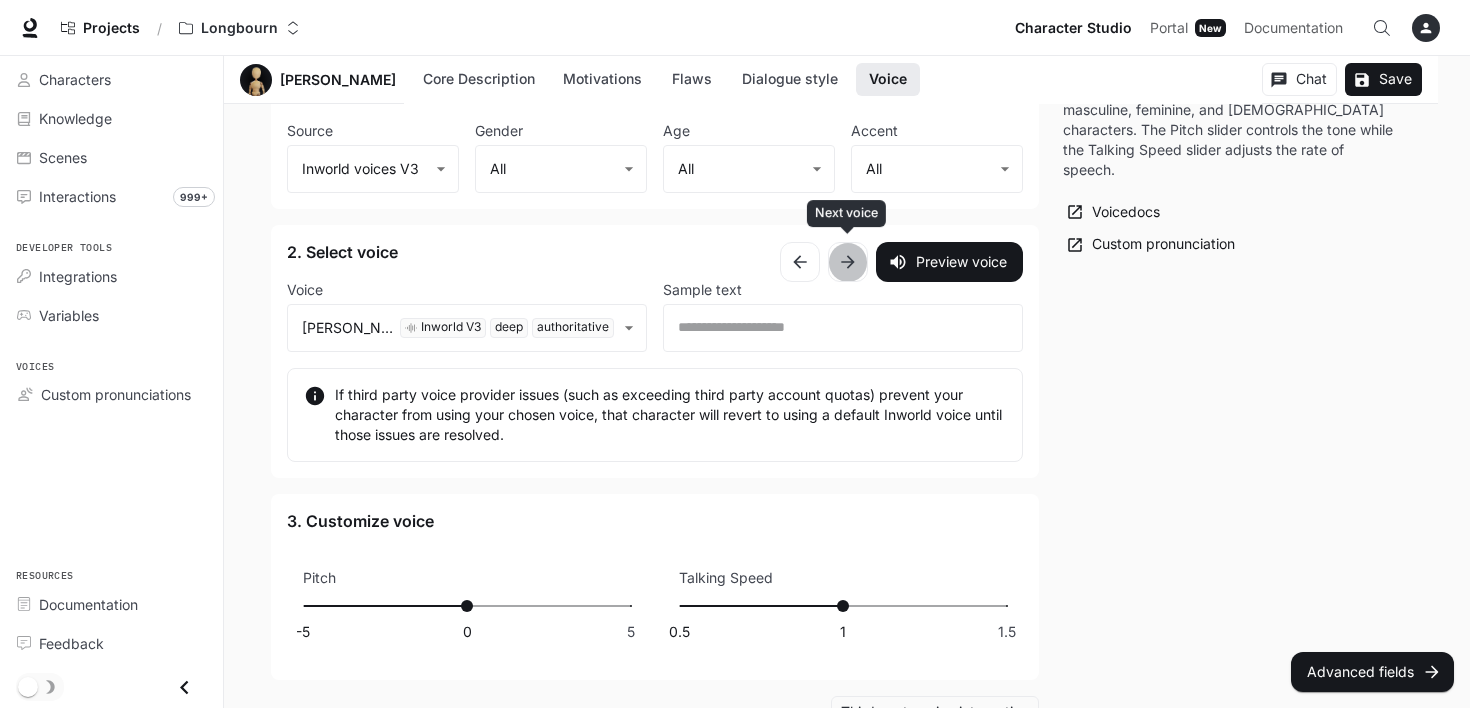 click 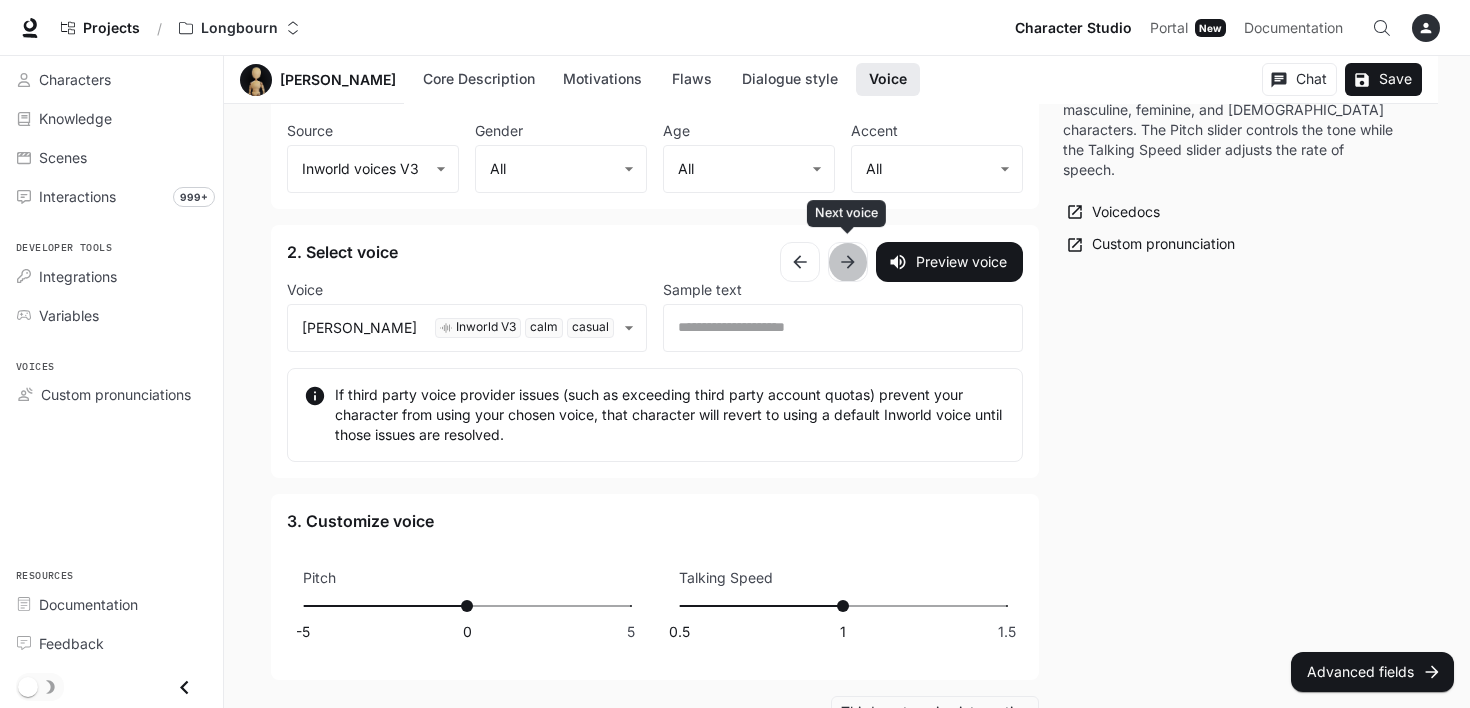 click 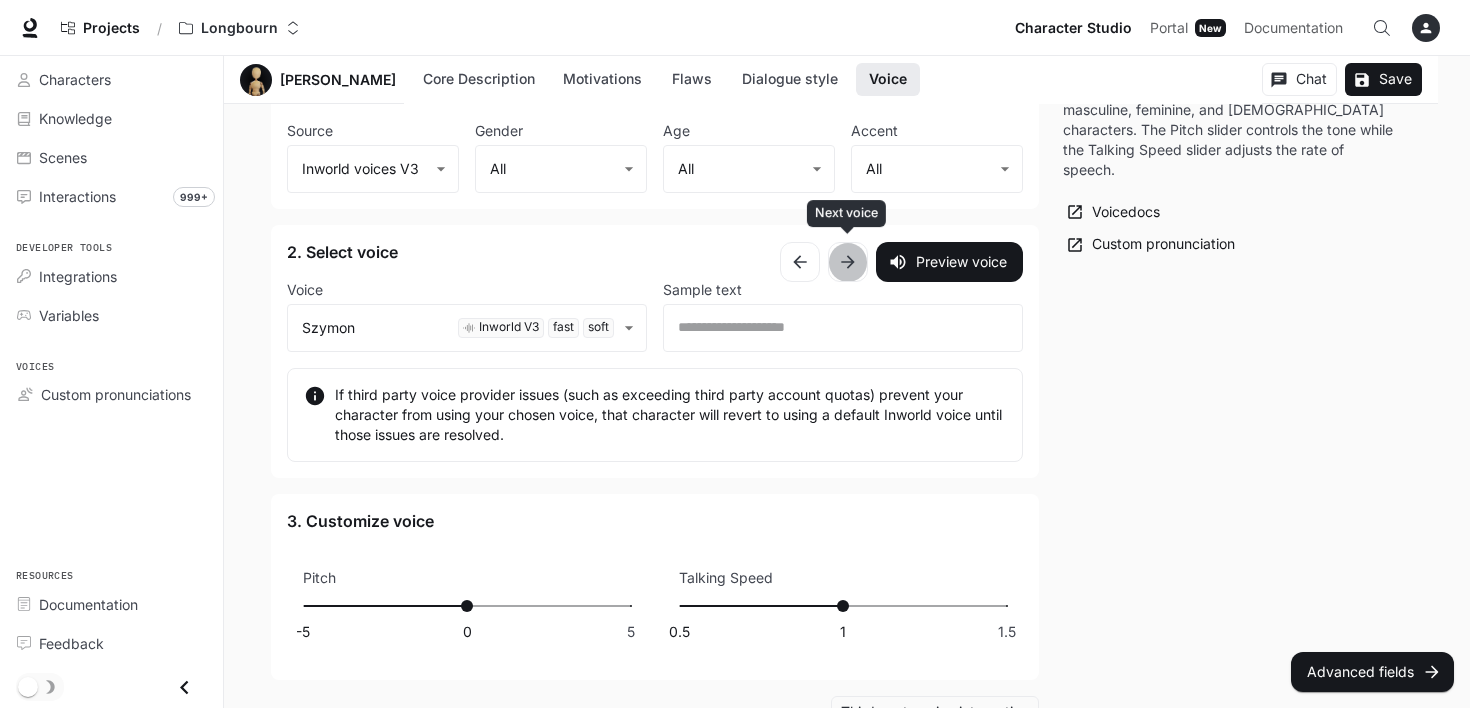 click 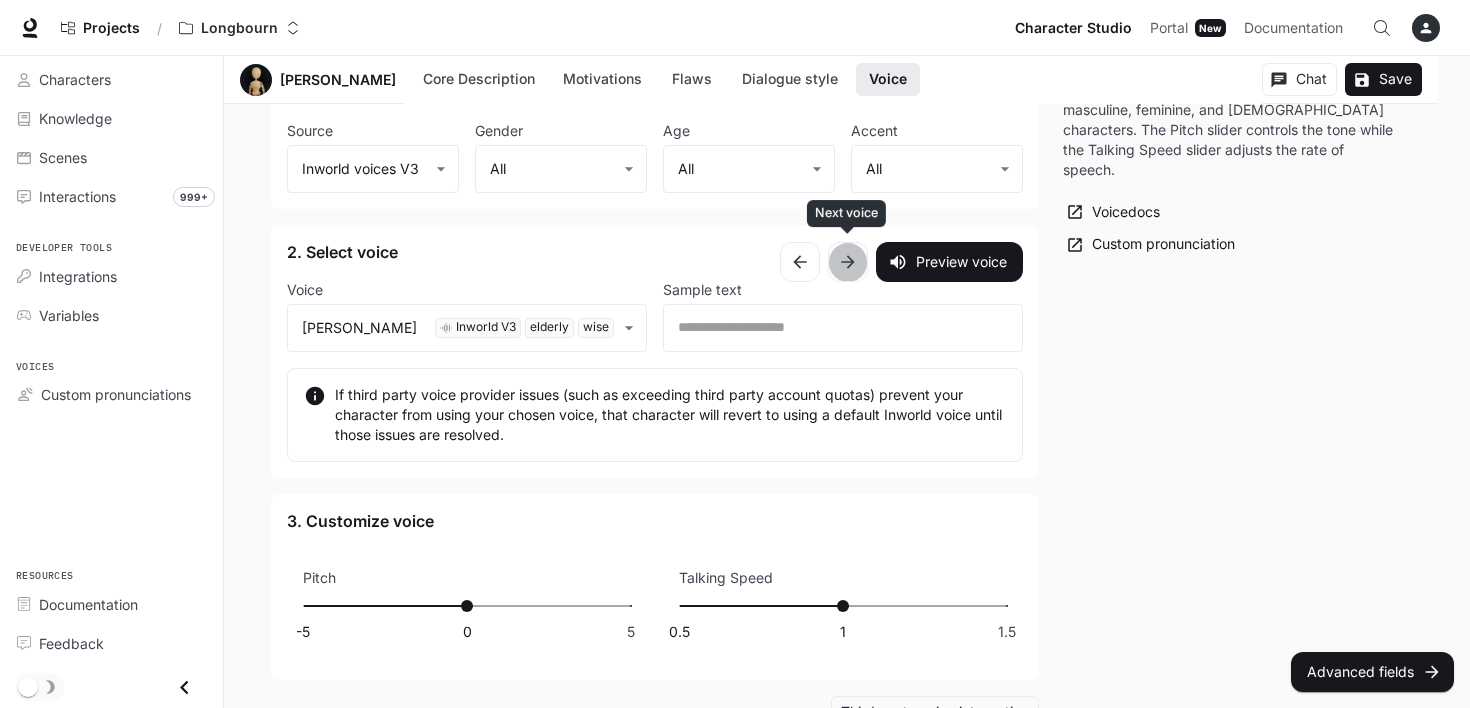 click 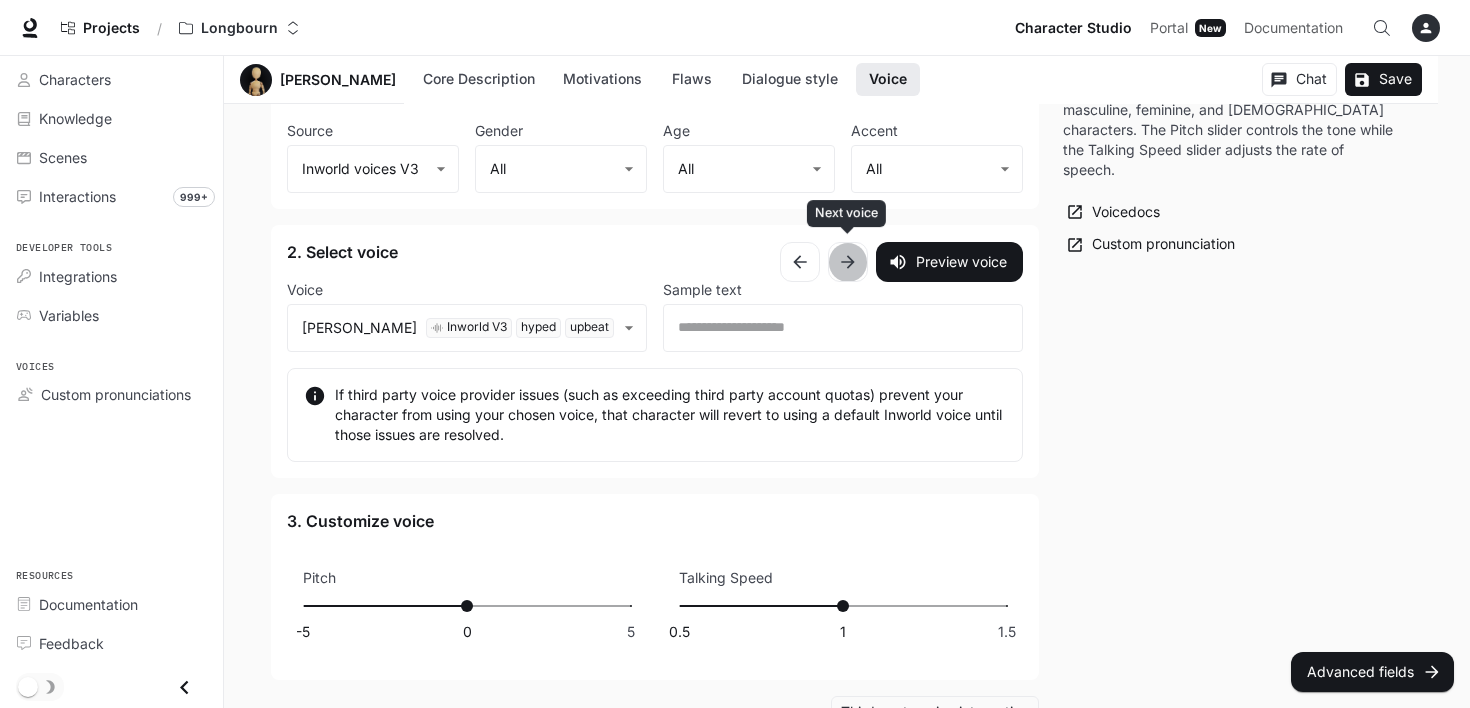 click 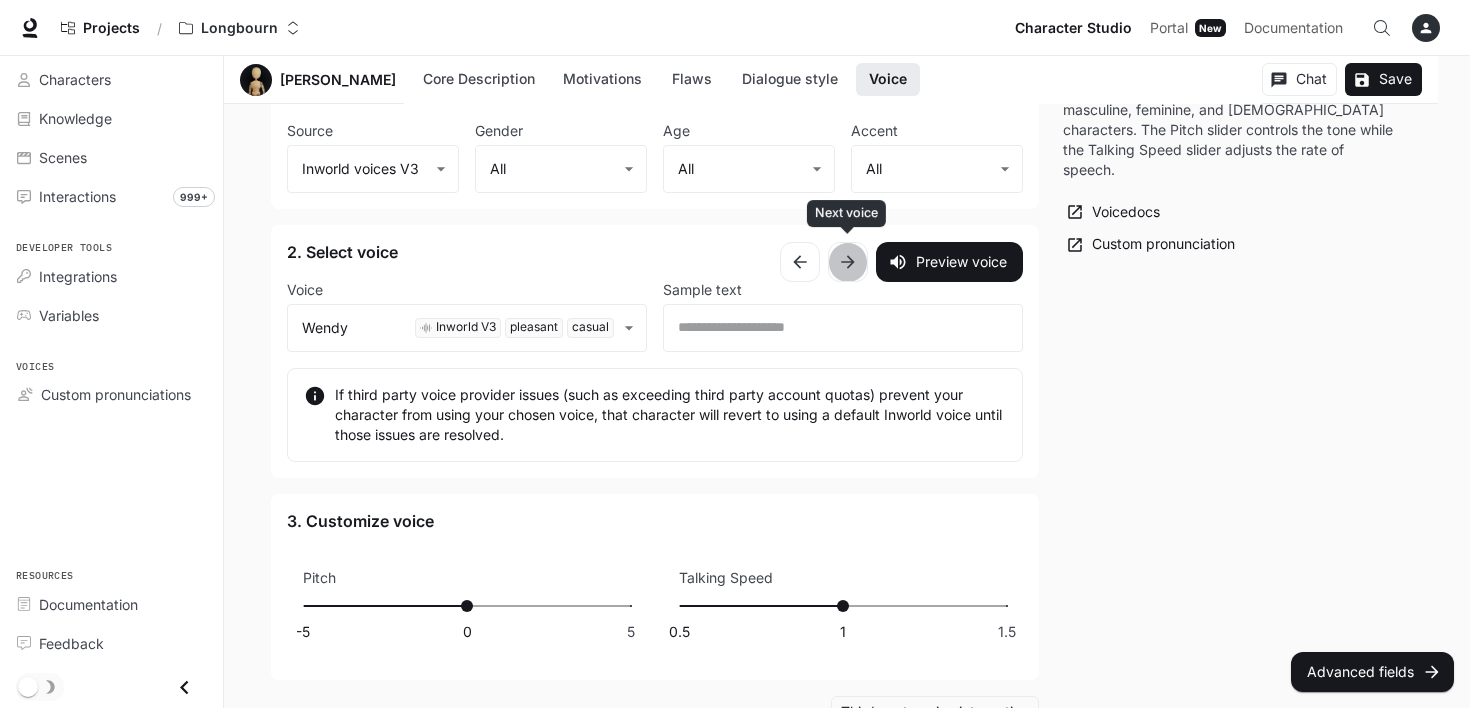 click 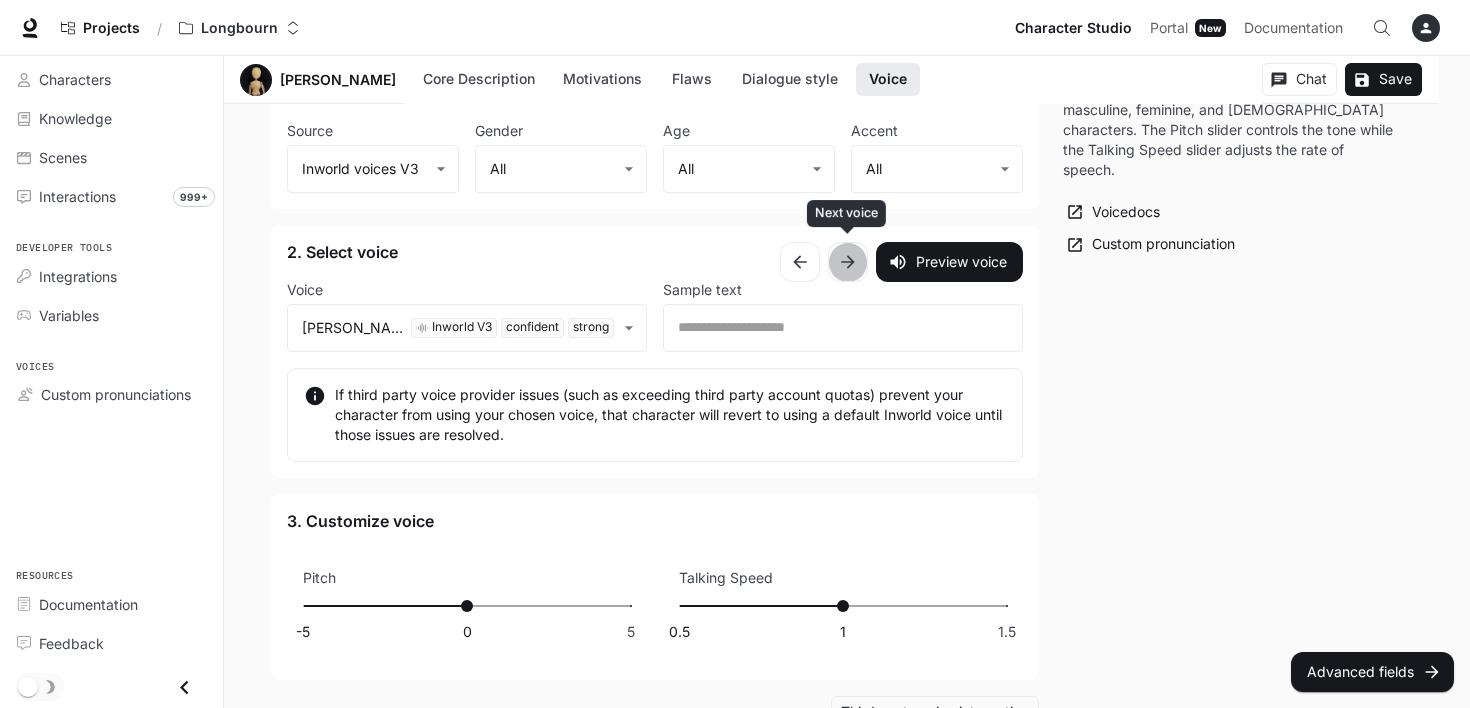click 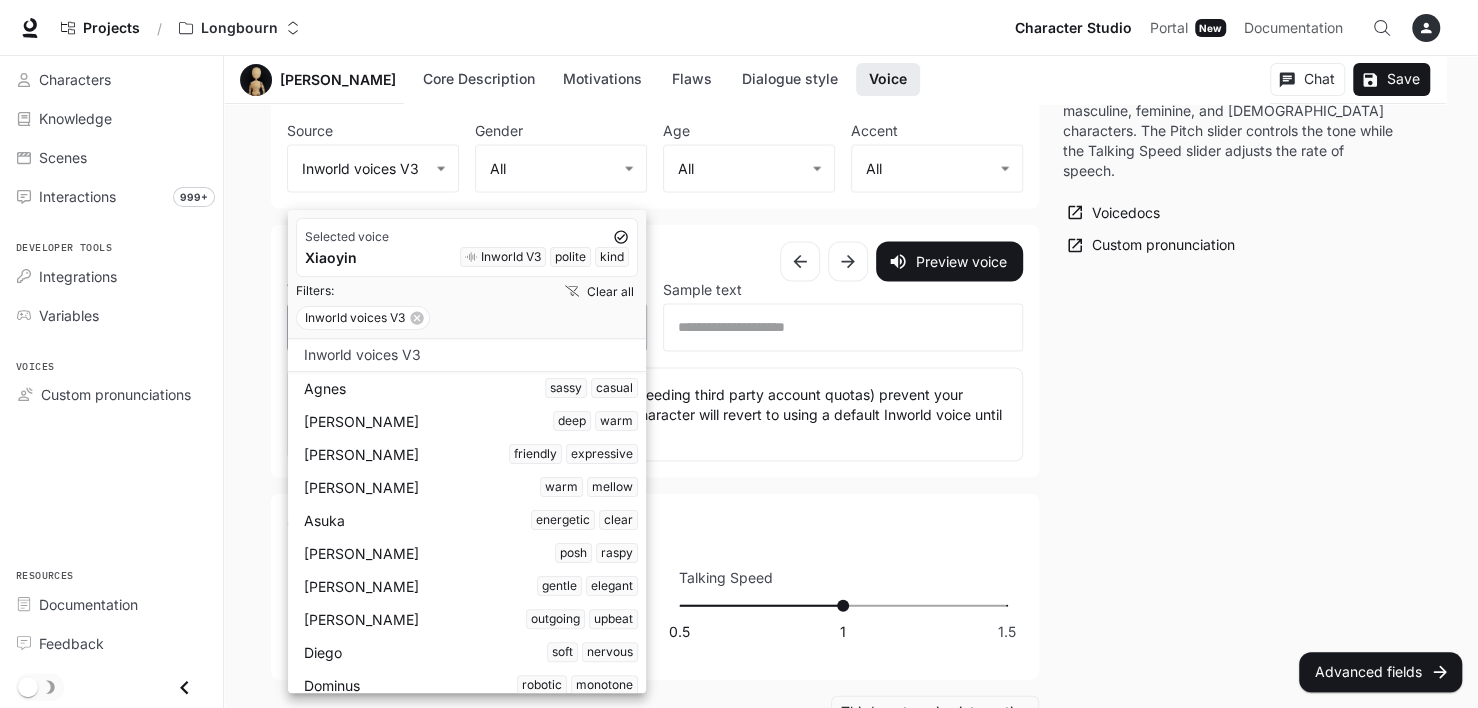click on "**********" at bounding box center [739, -822] 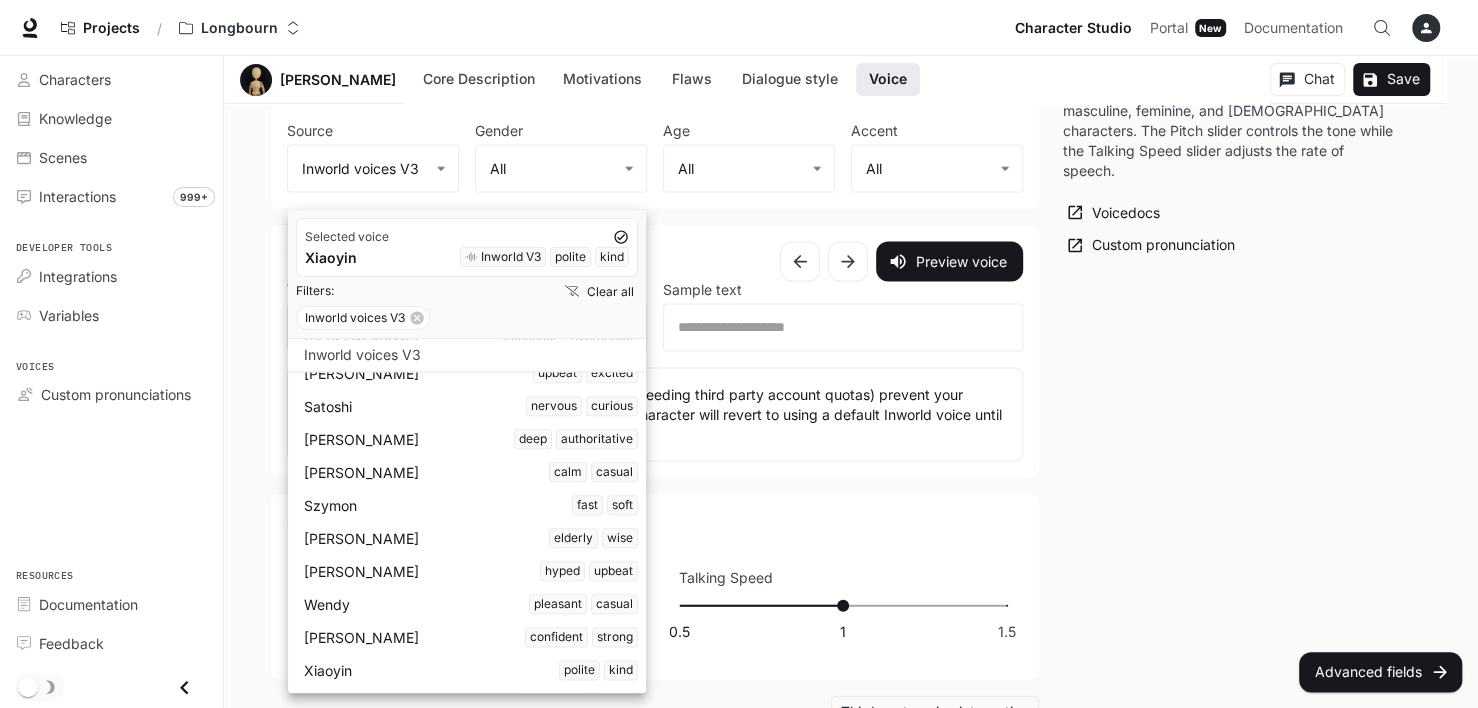 scroll, scrollTop: 1625, scrollLeft: 0, axis: vertical 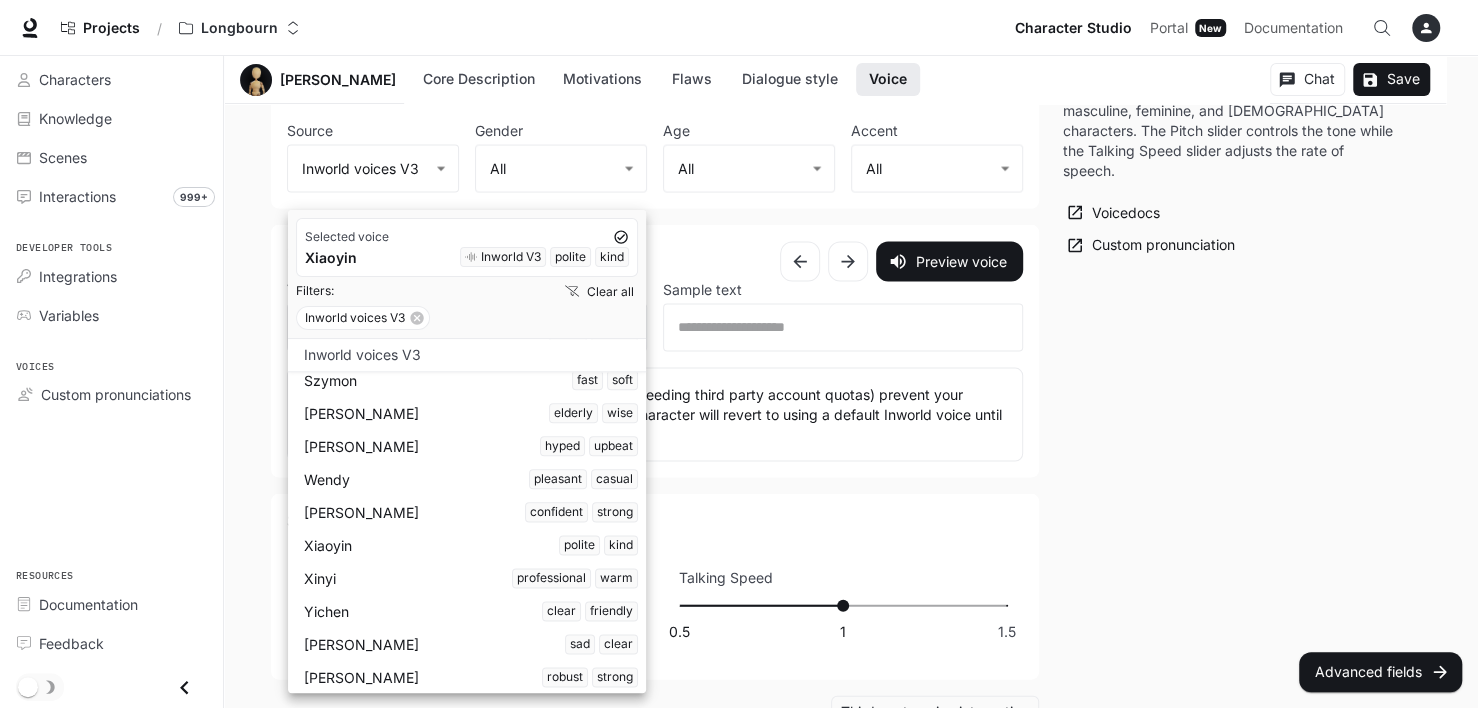 click at bounding box center (739, 354) 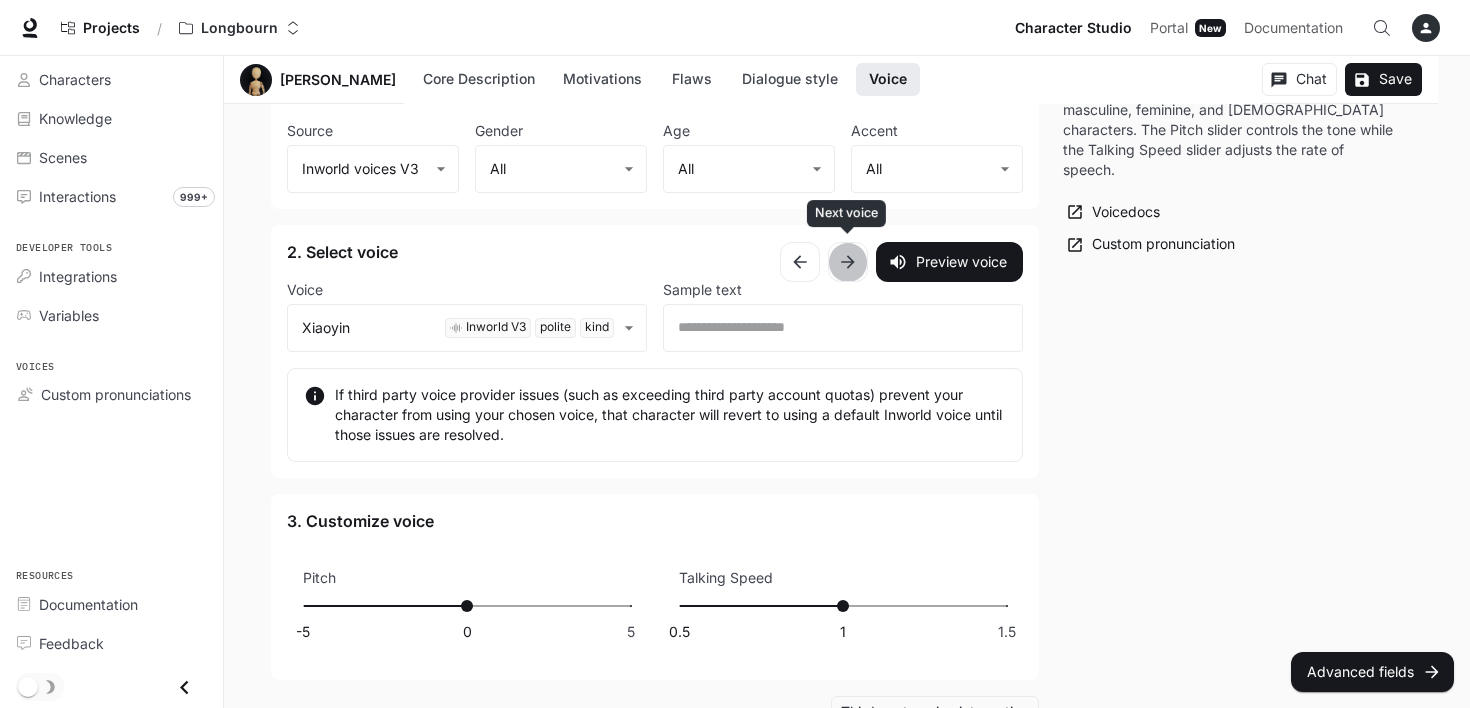 click 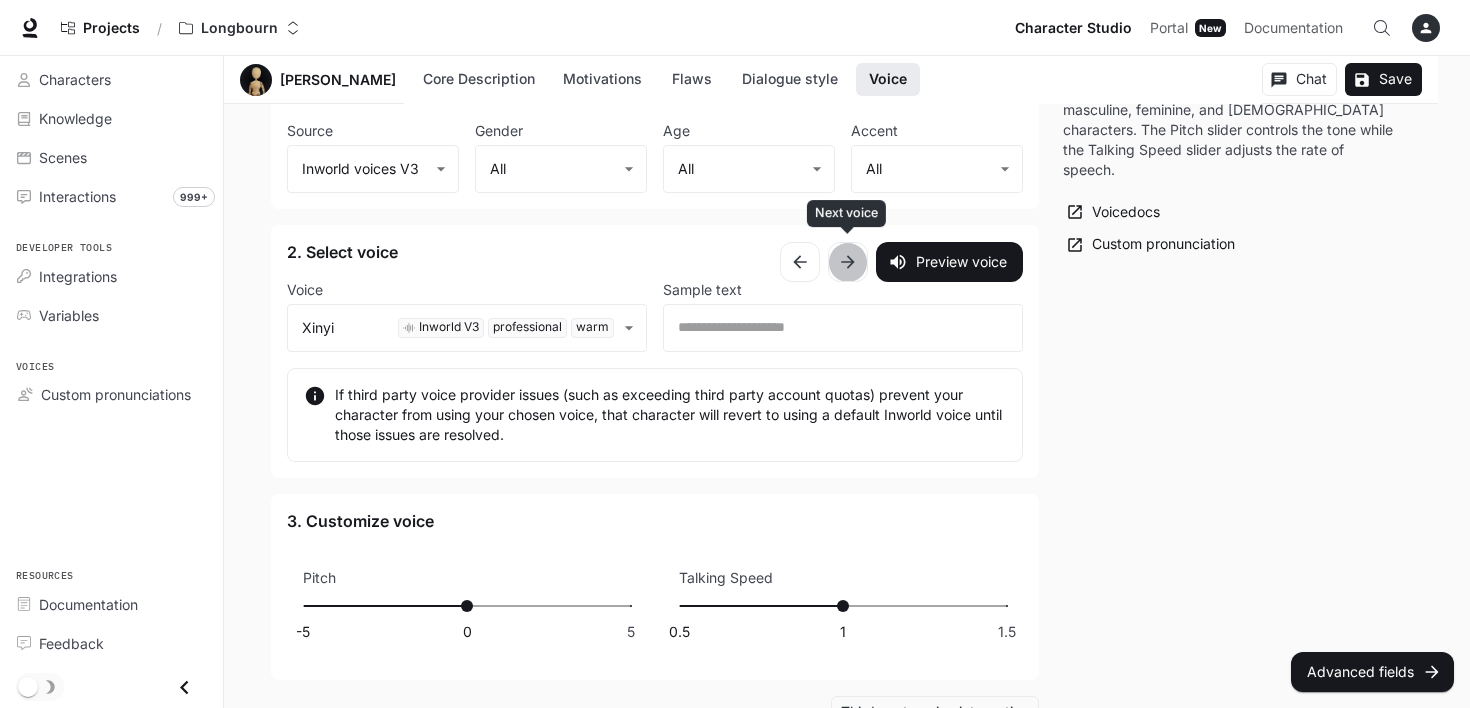 click 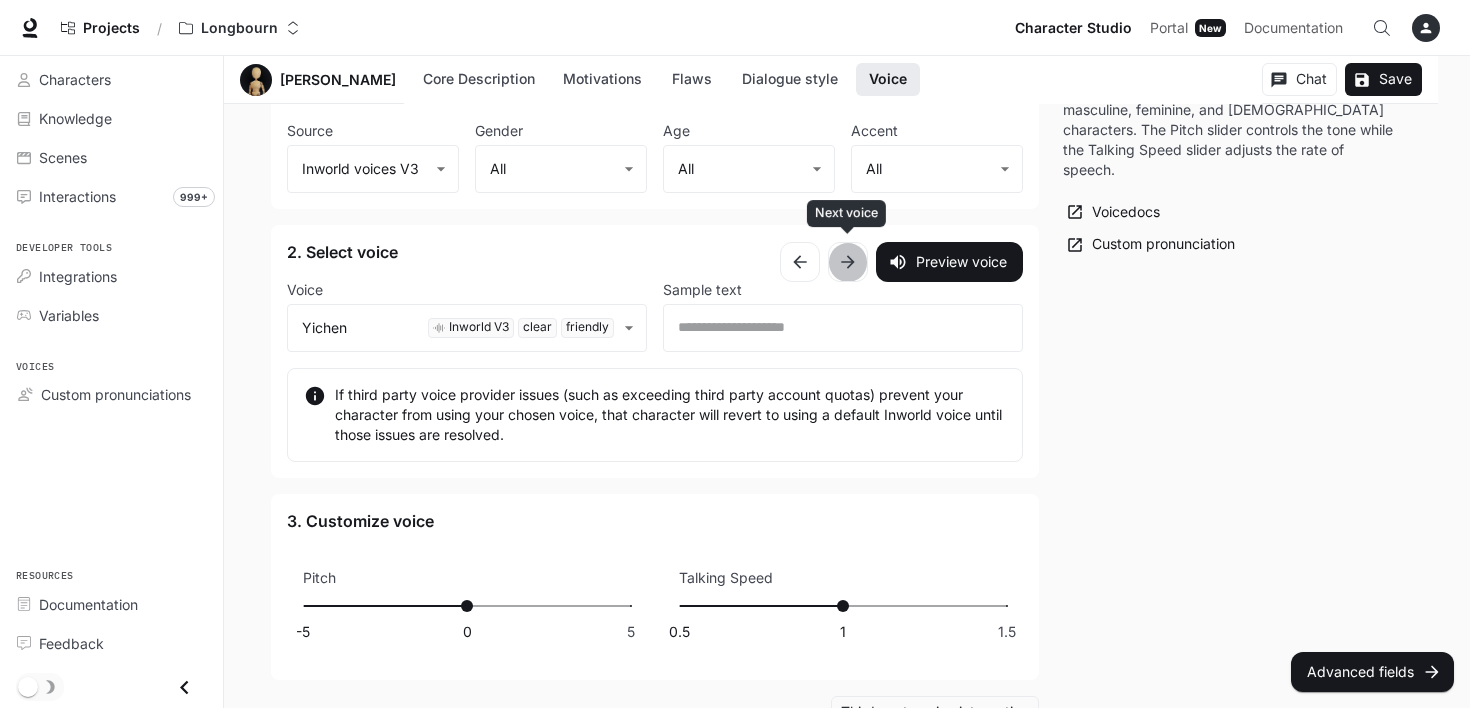 click 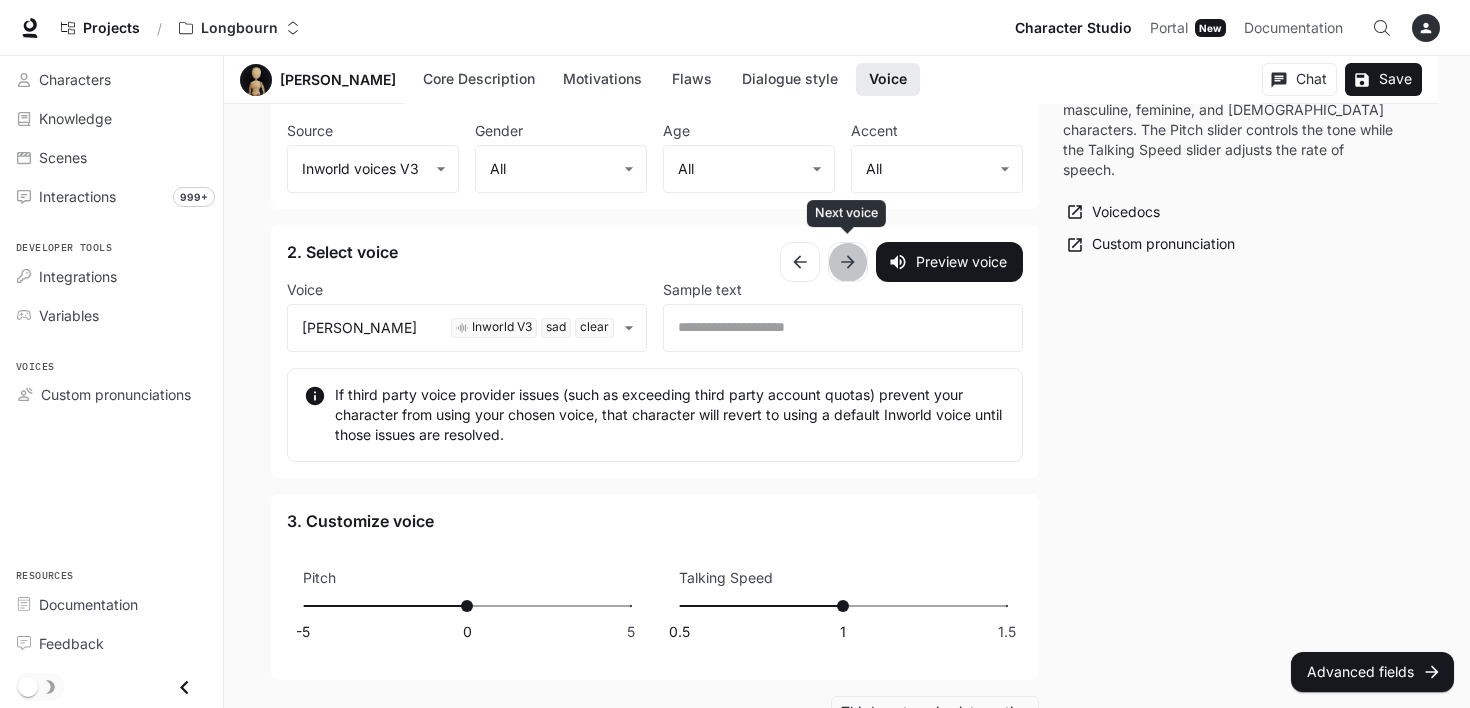 click 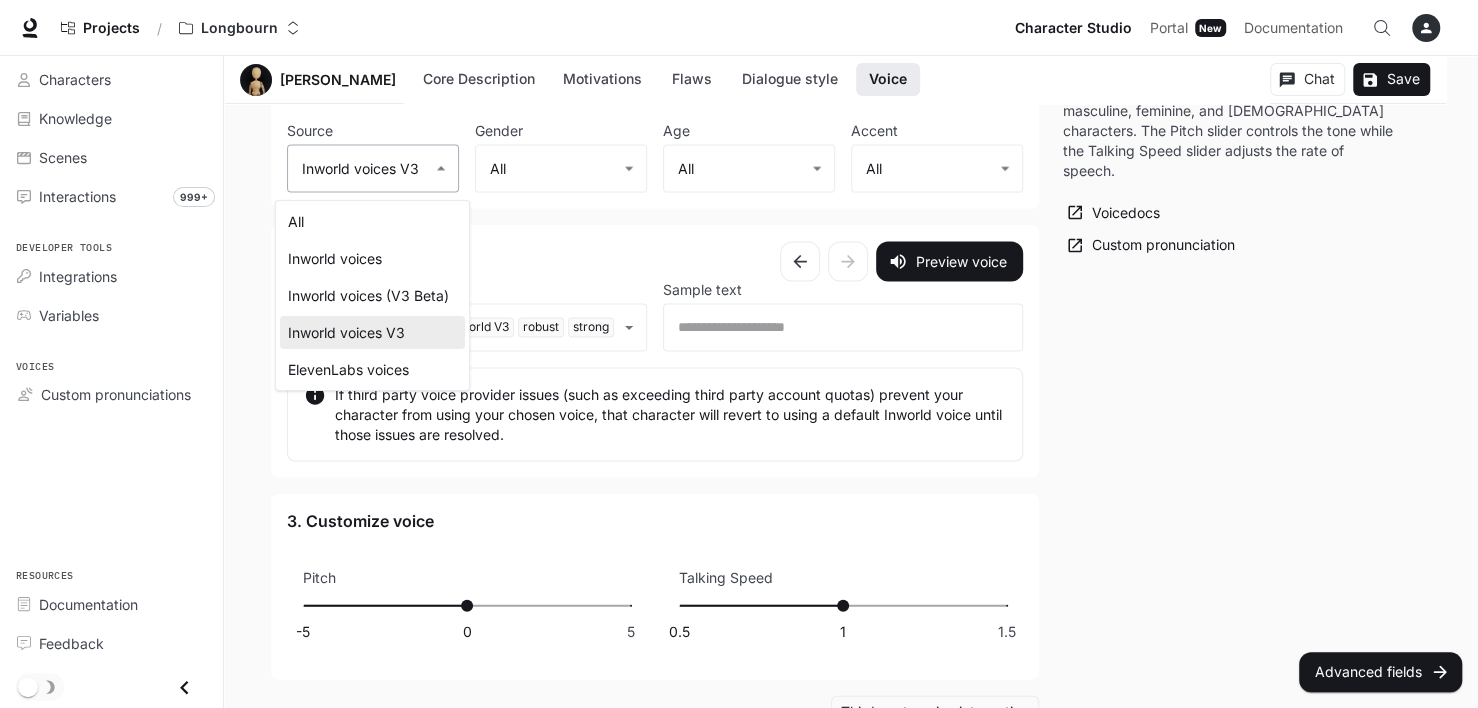 click on "**********" at bounding box center (739, -822) 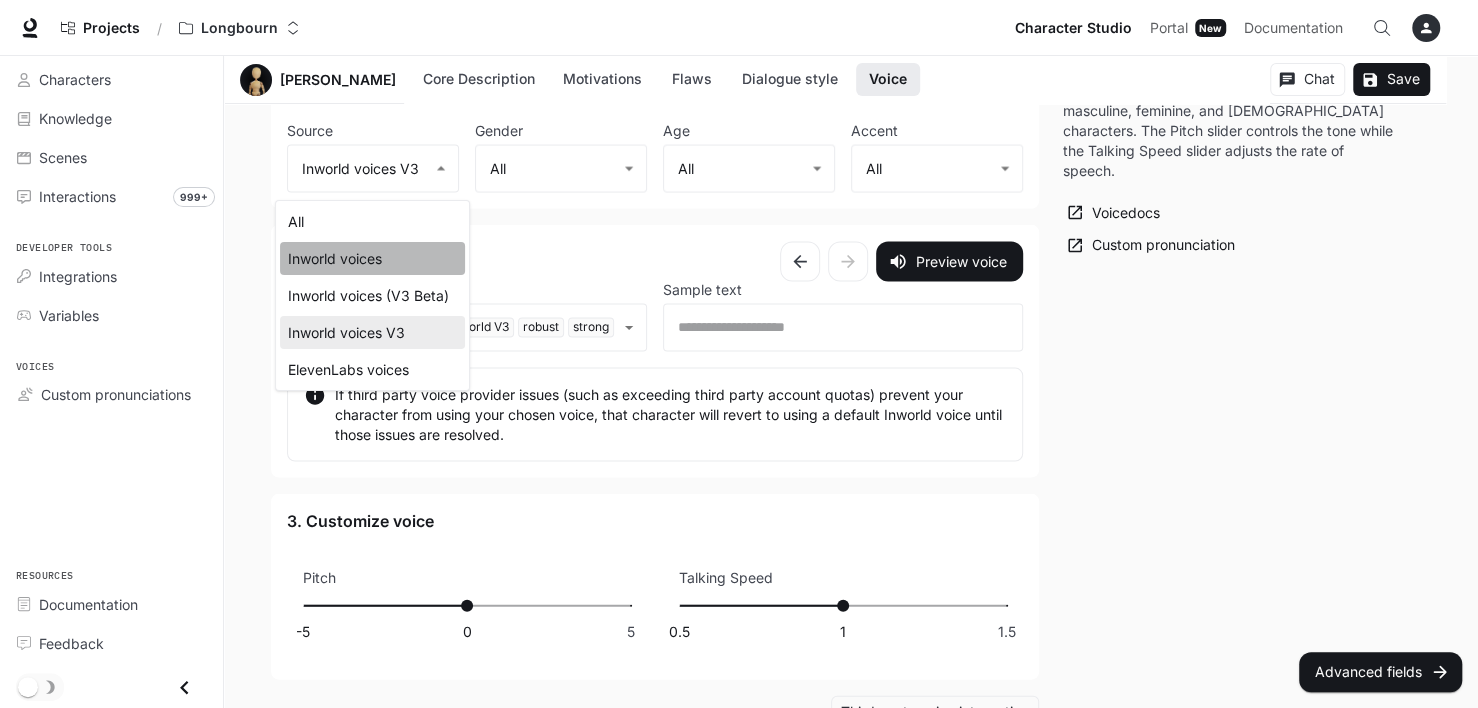 click on "Inworld voices" at bounding box center [372, 258] 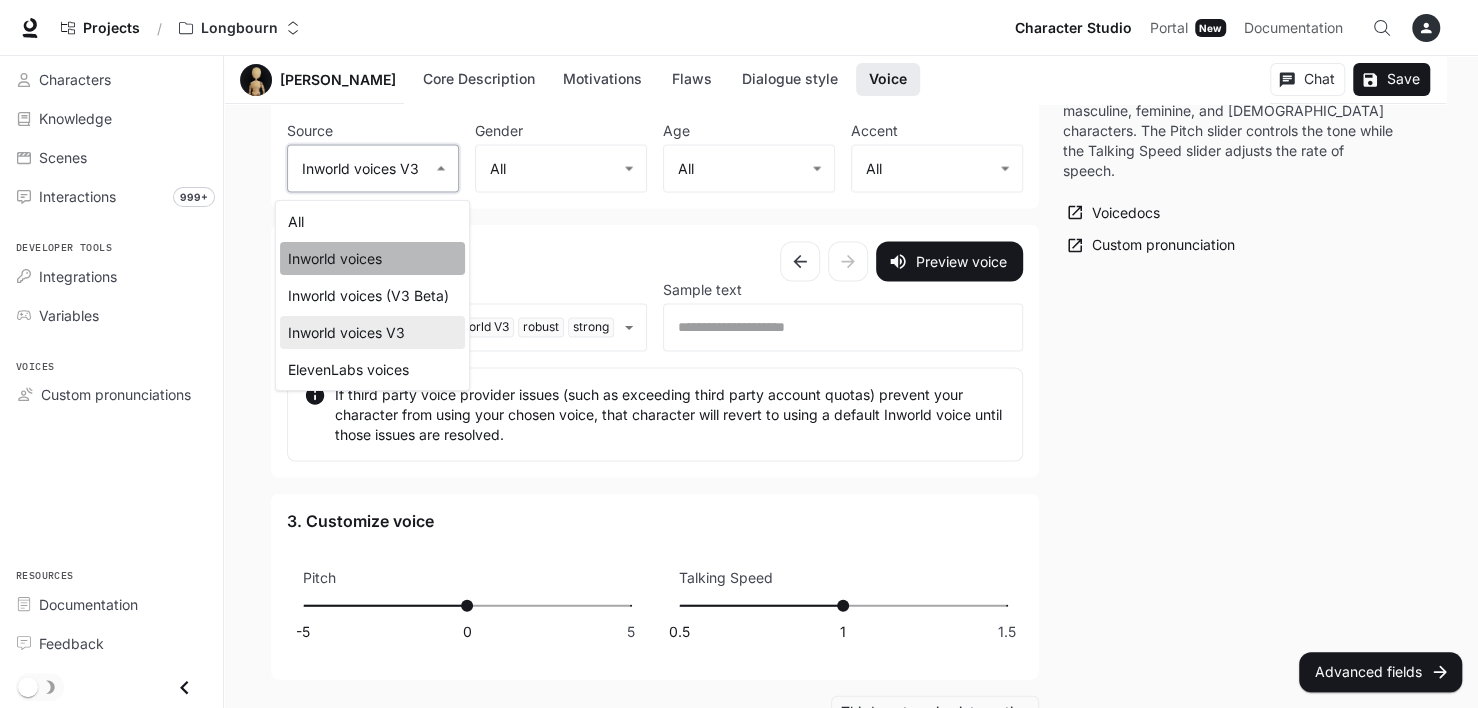 type on "**********" 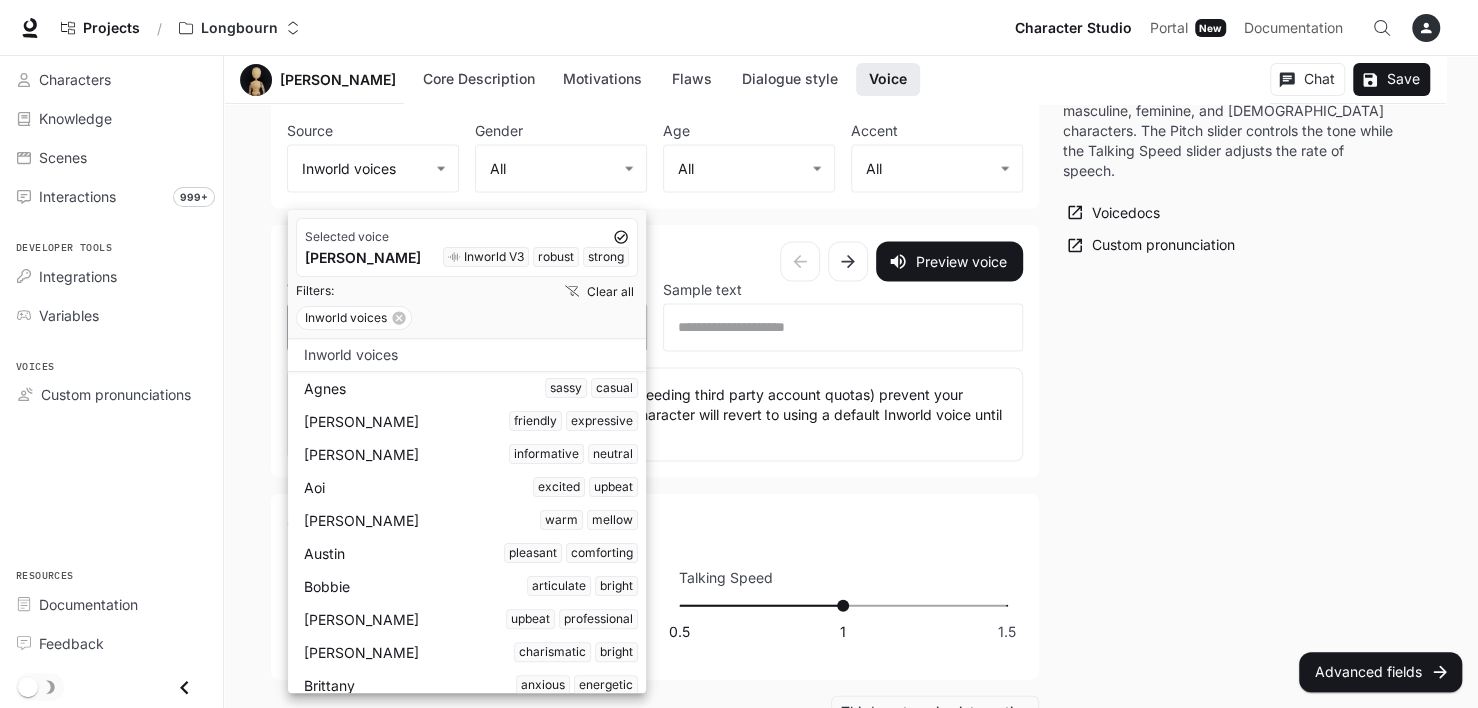 click on "**********" at bounding box center [739, -822] 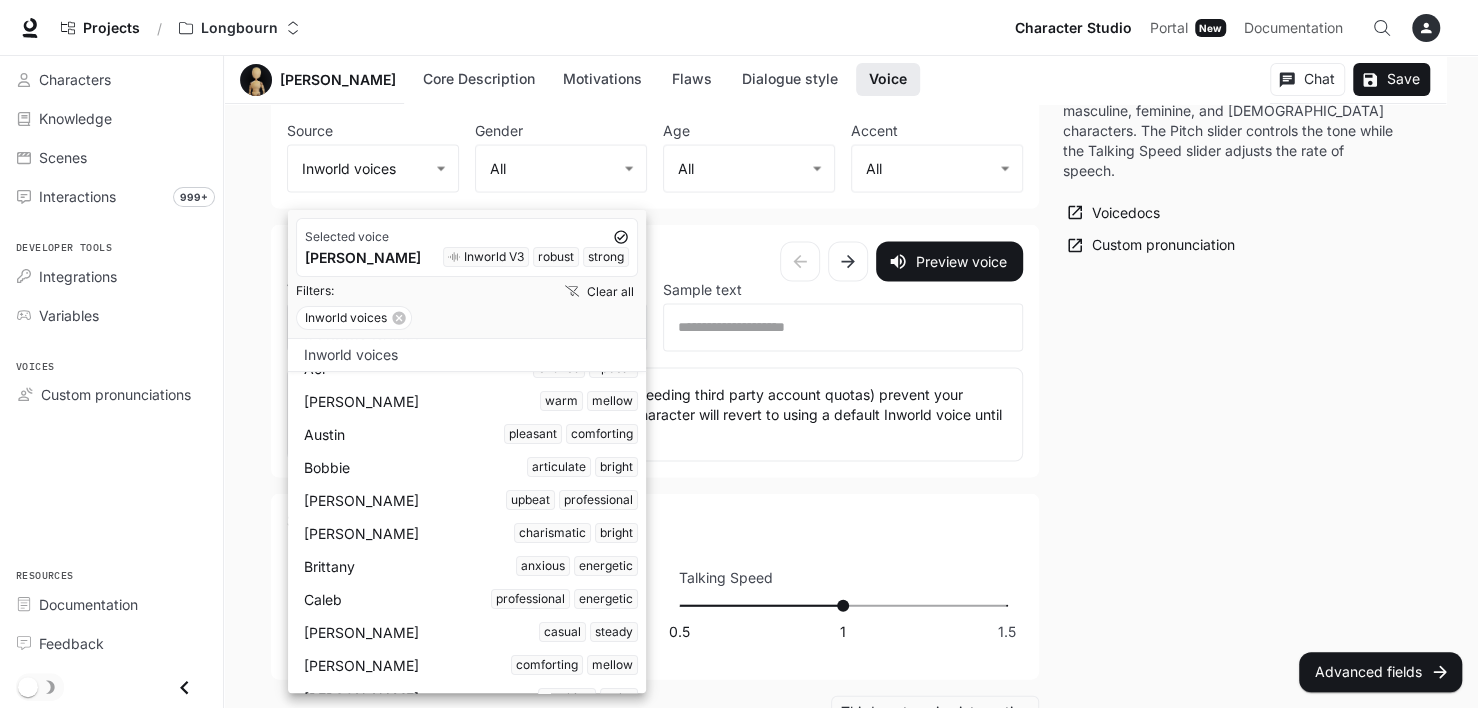 scroll, scrollTop: 0, scrollLeft: 0, axis: both 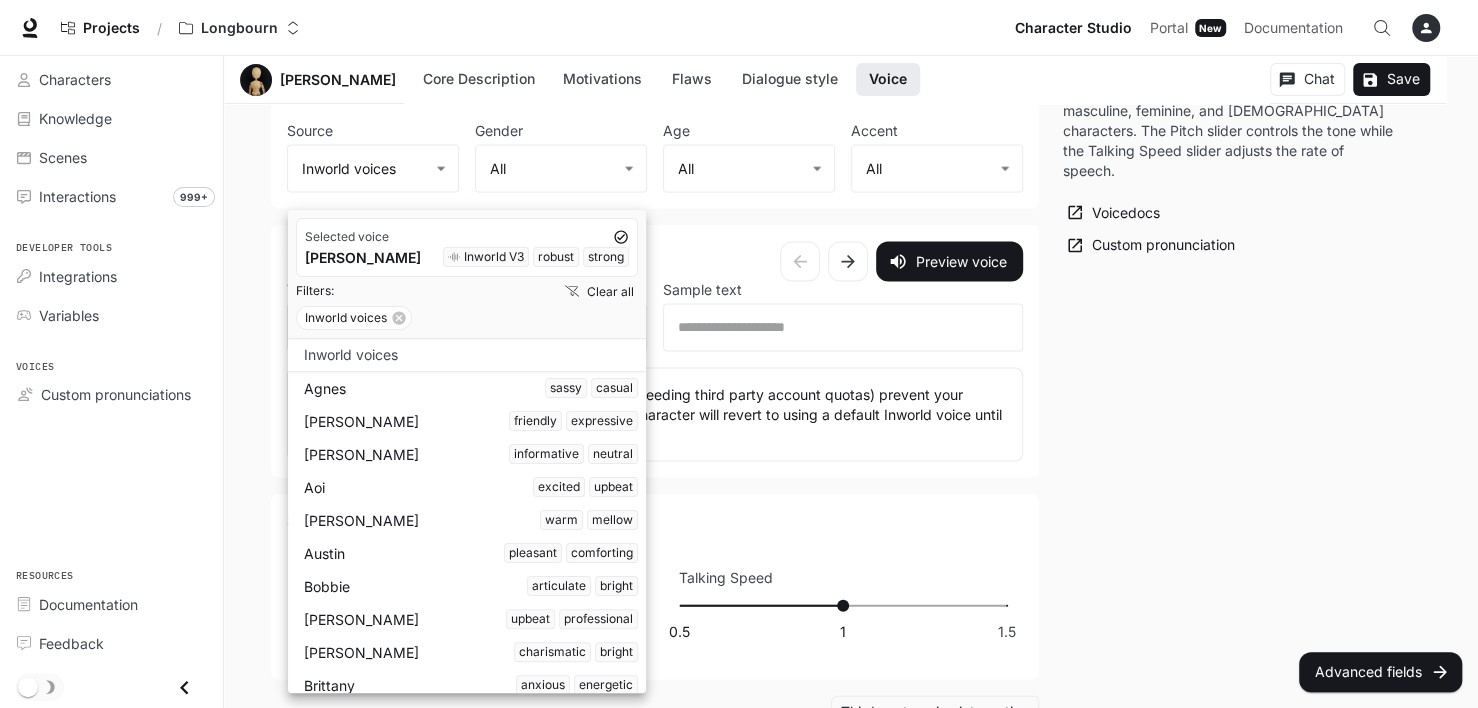 click on "Agnes sassy casual" at bounding box center (471, 388) 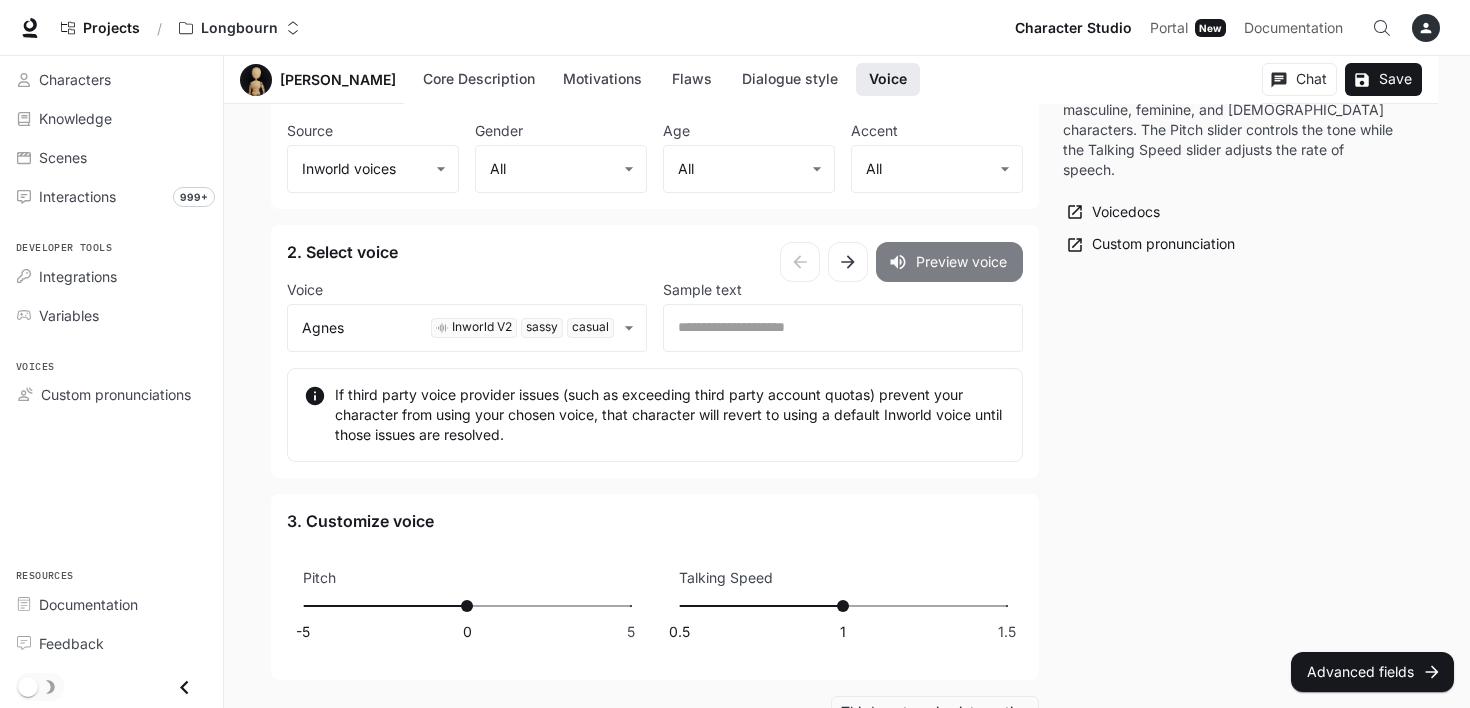 click on "Preview voice" at bounding box center [949, 262] 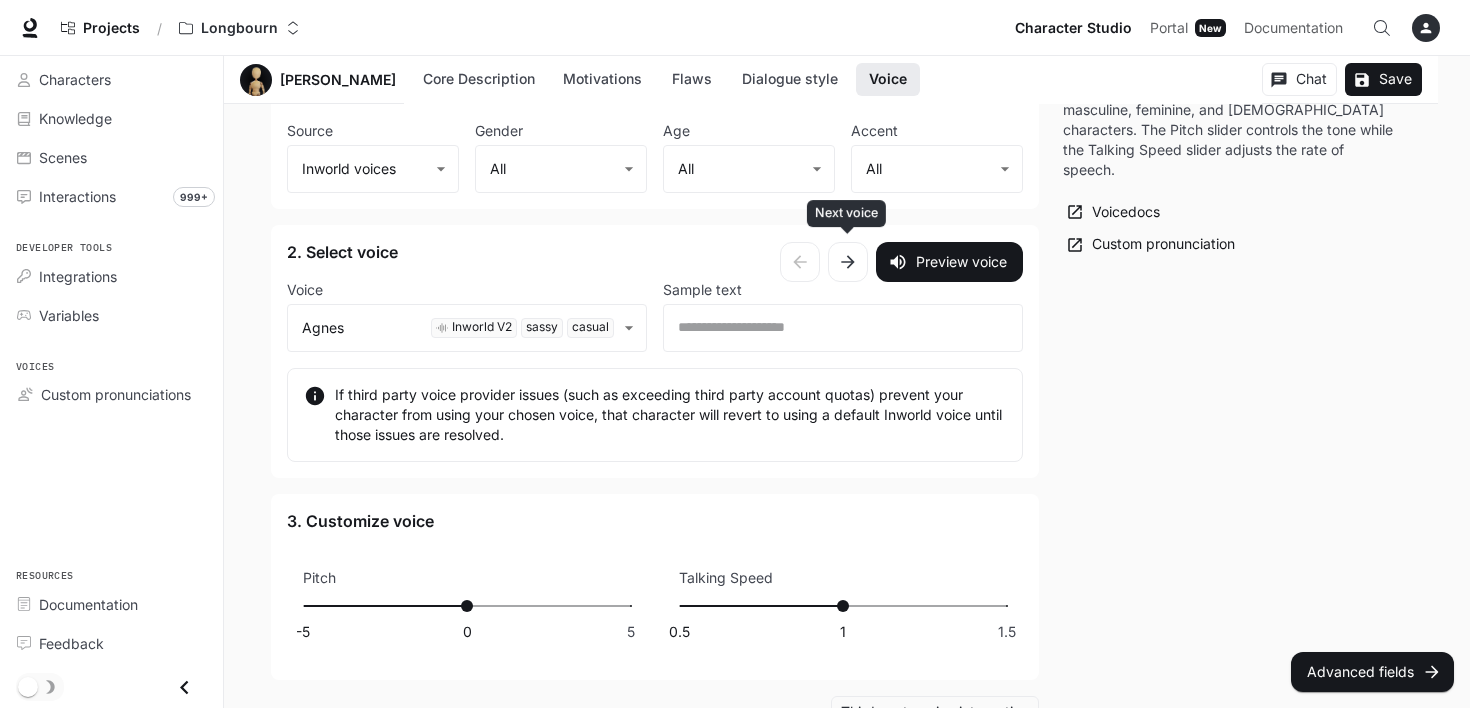 click 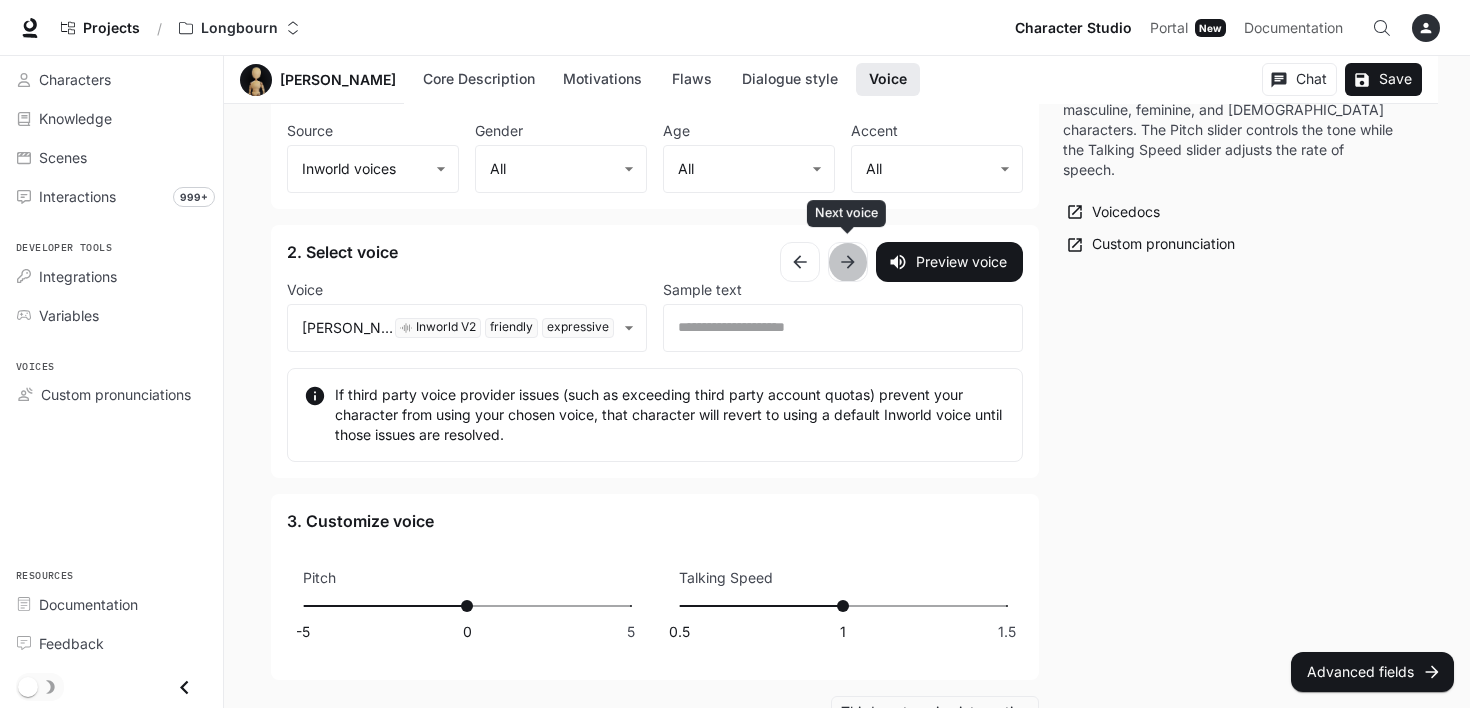 click 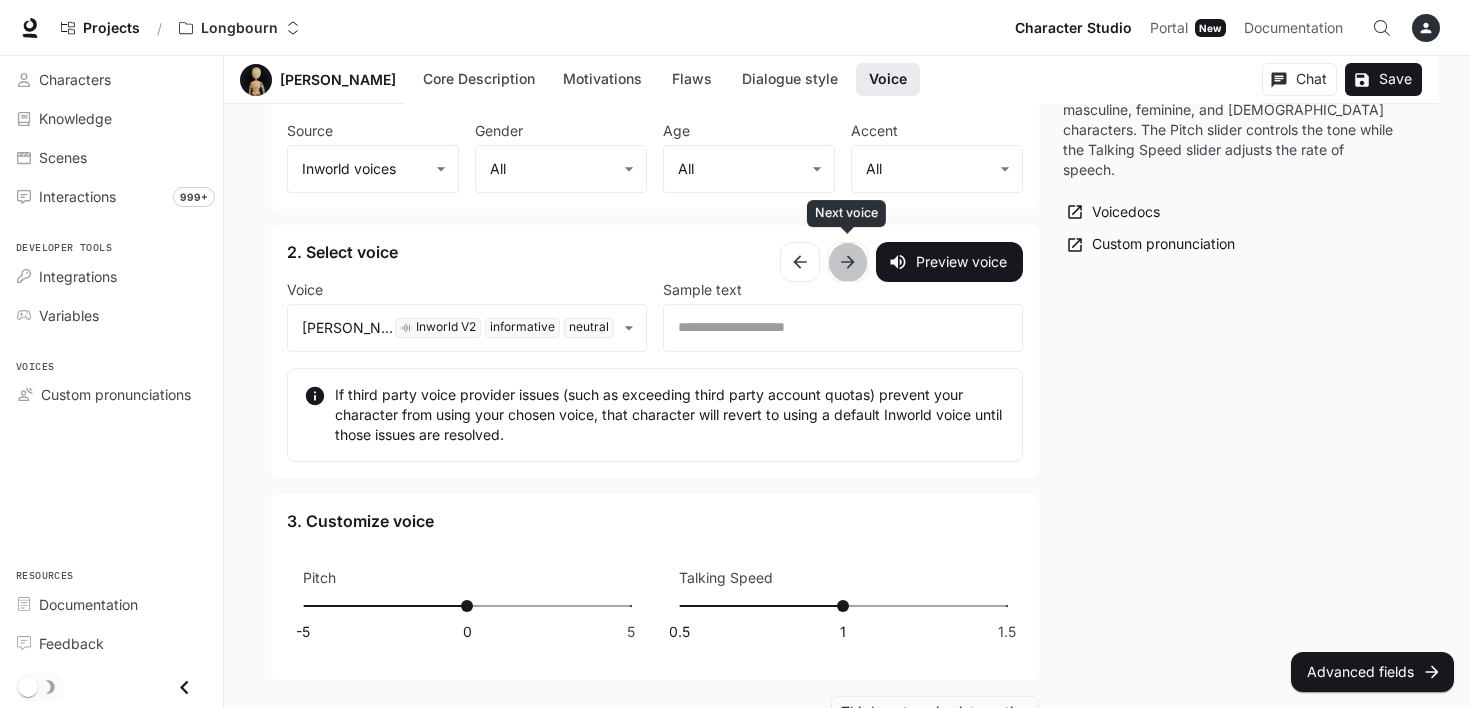 click 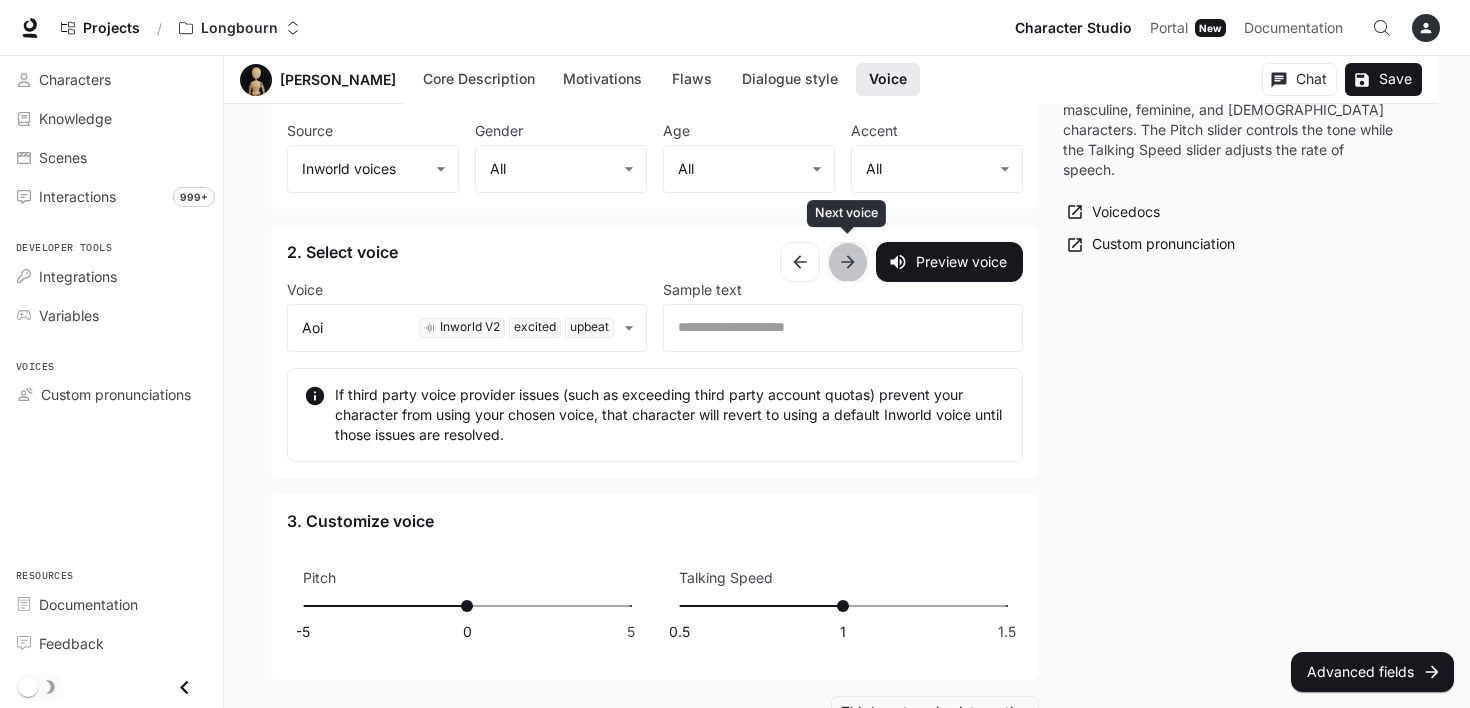 click 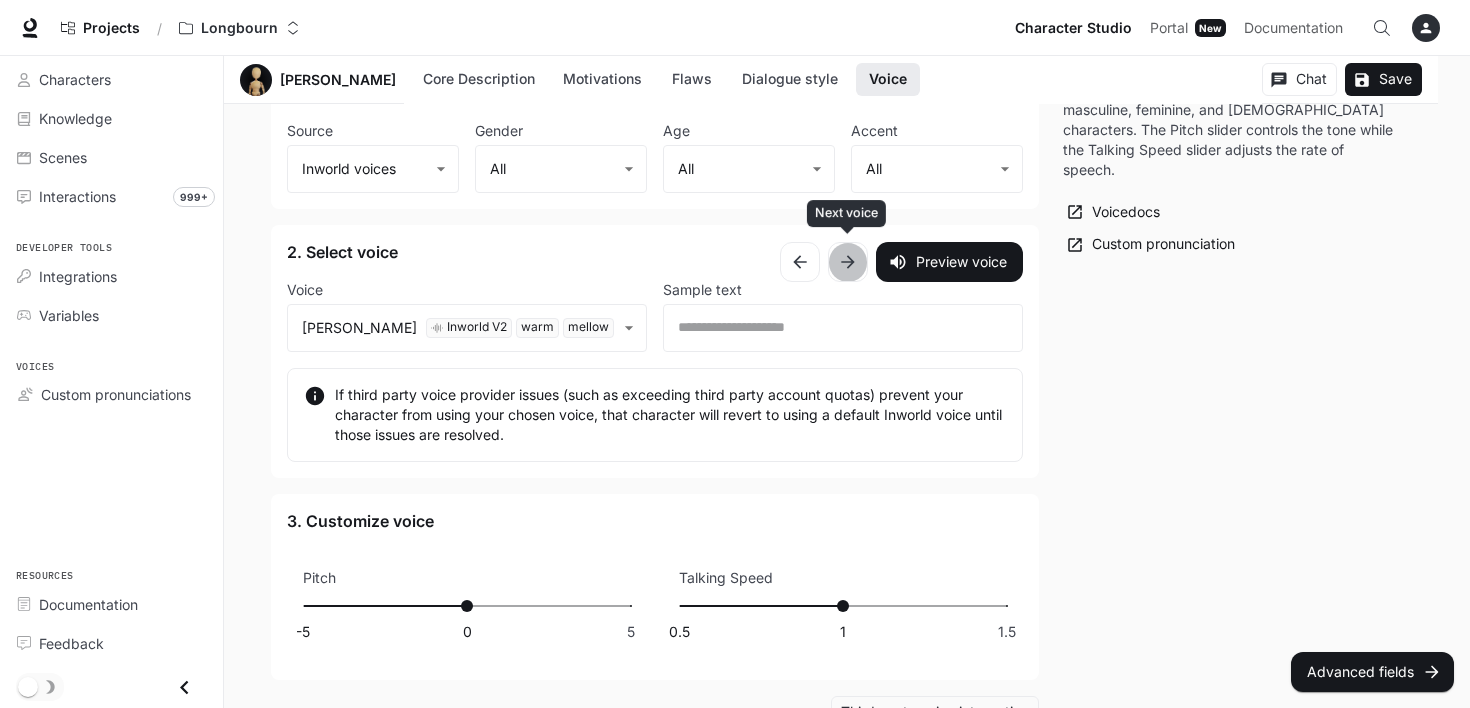 click 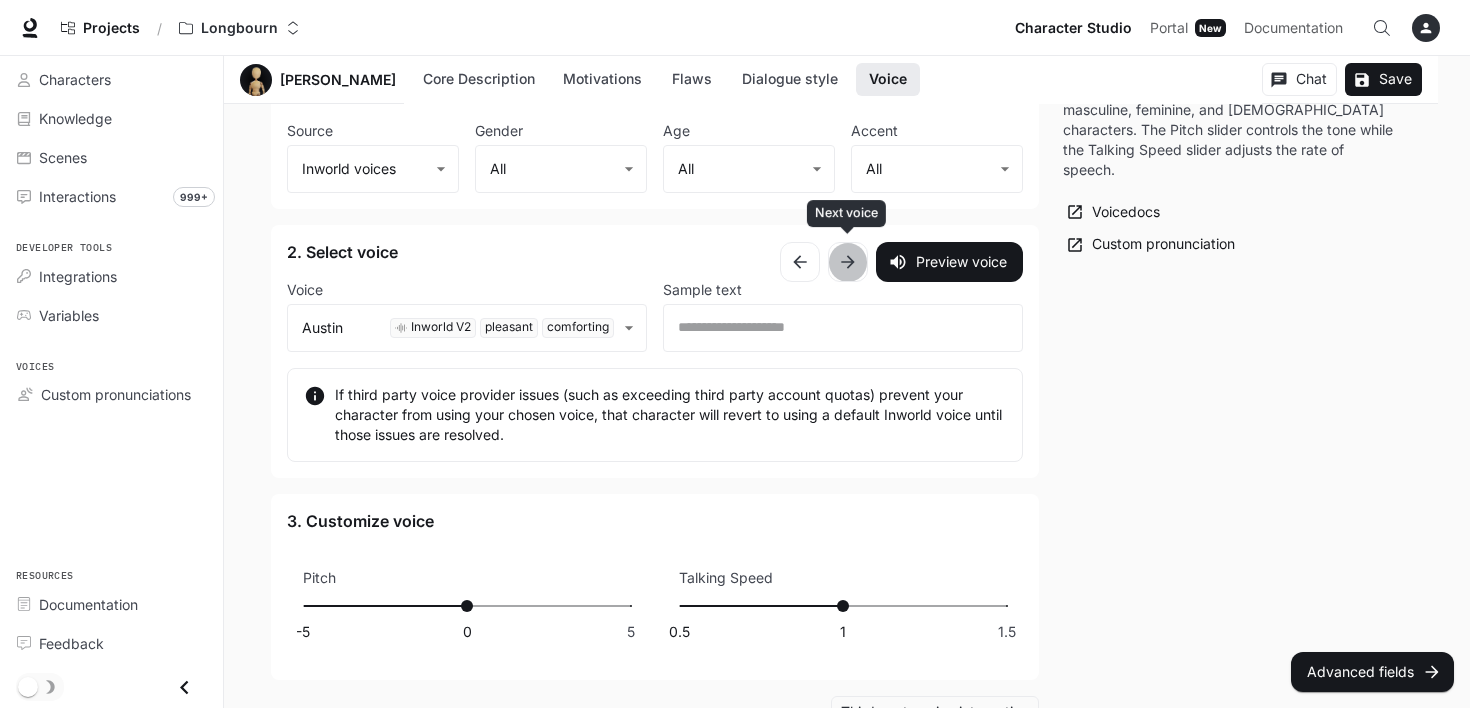 click 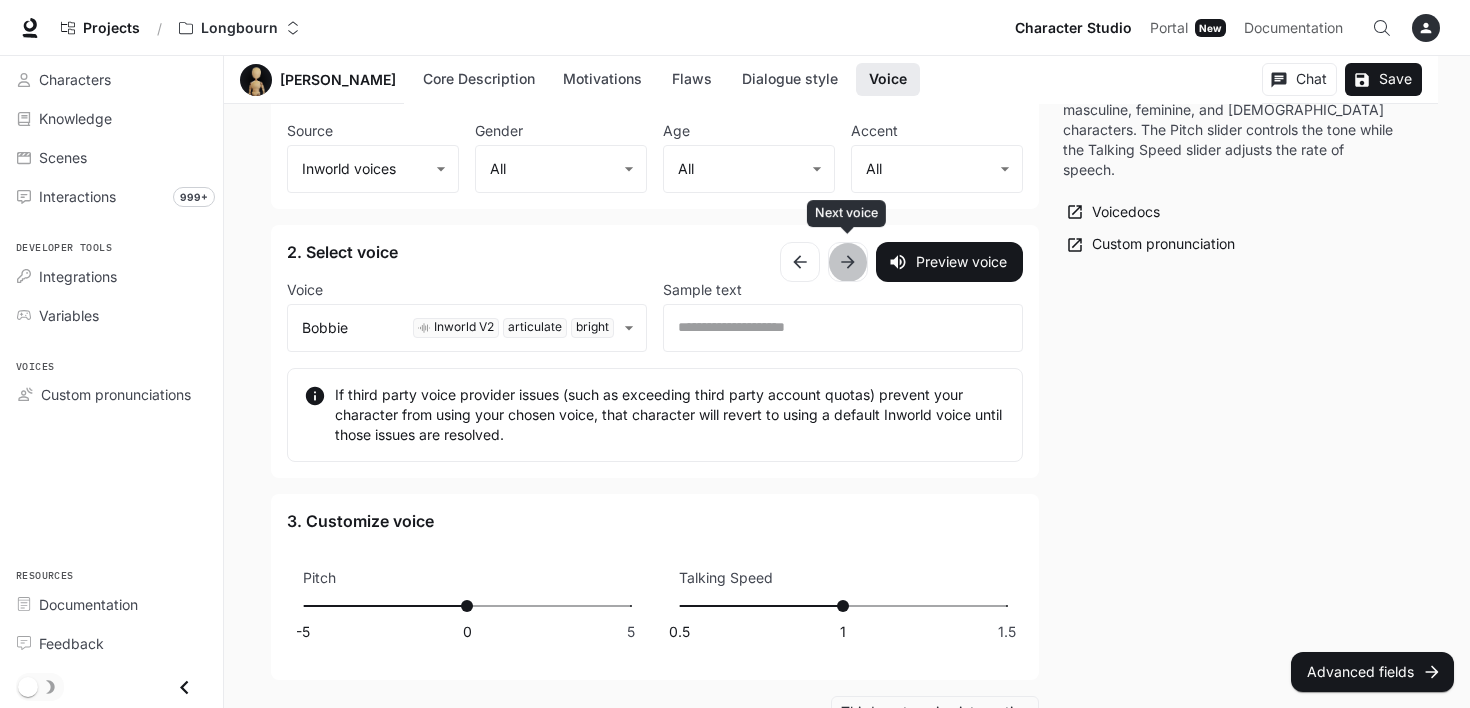 click 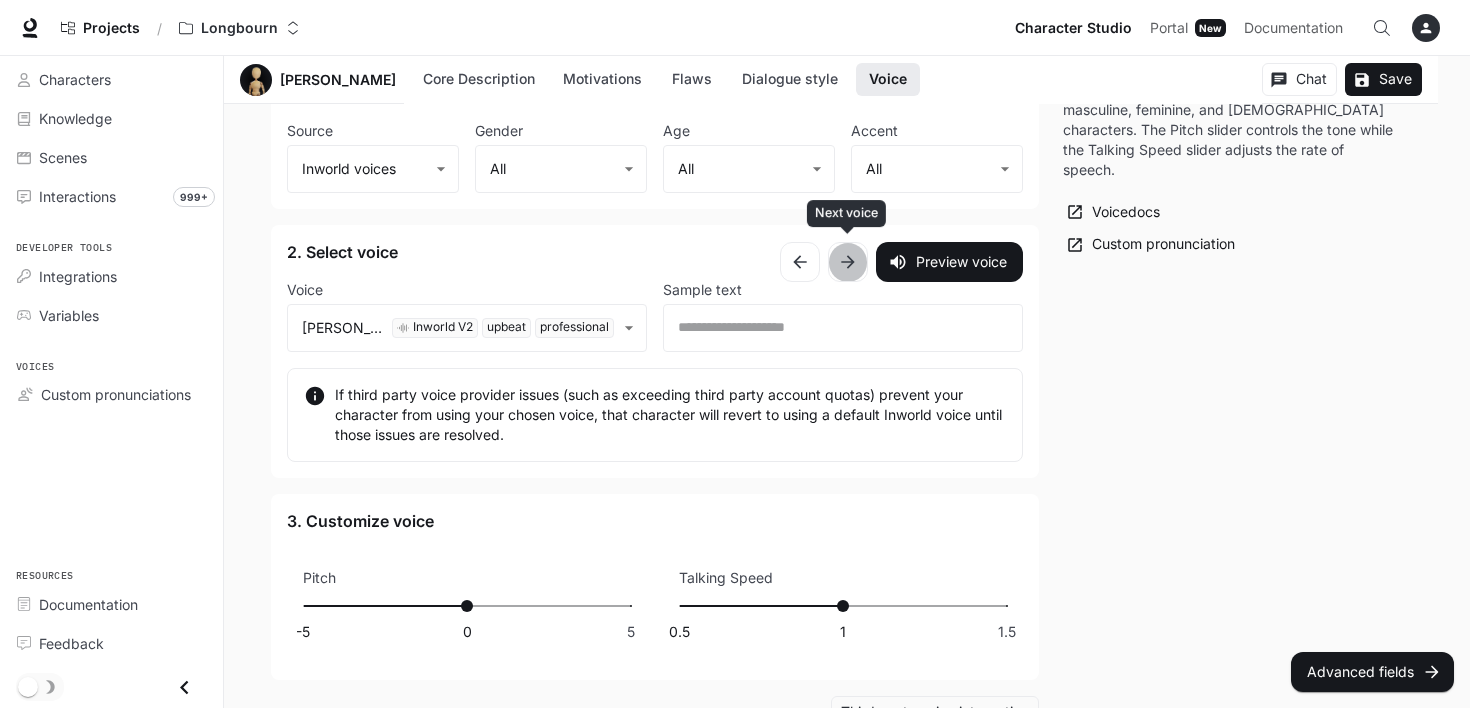 click 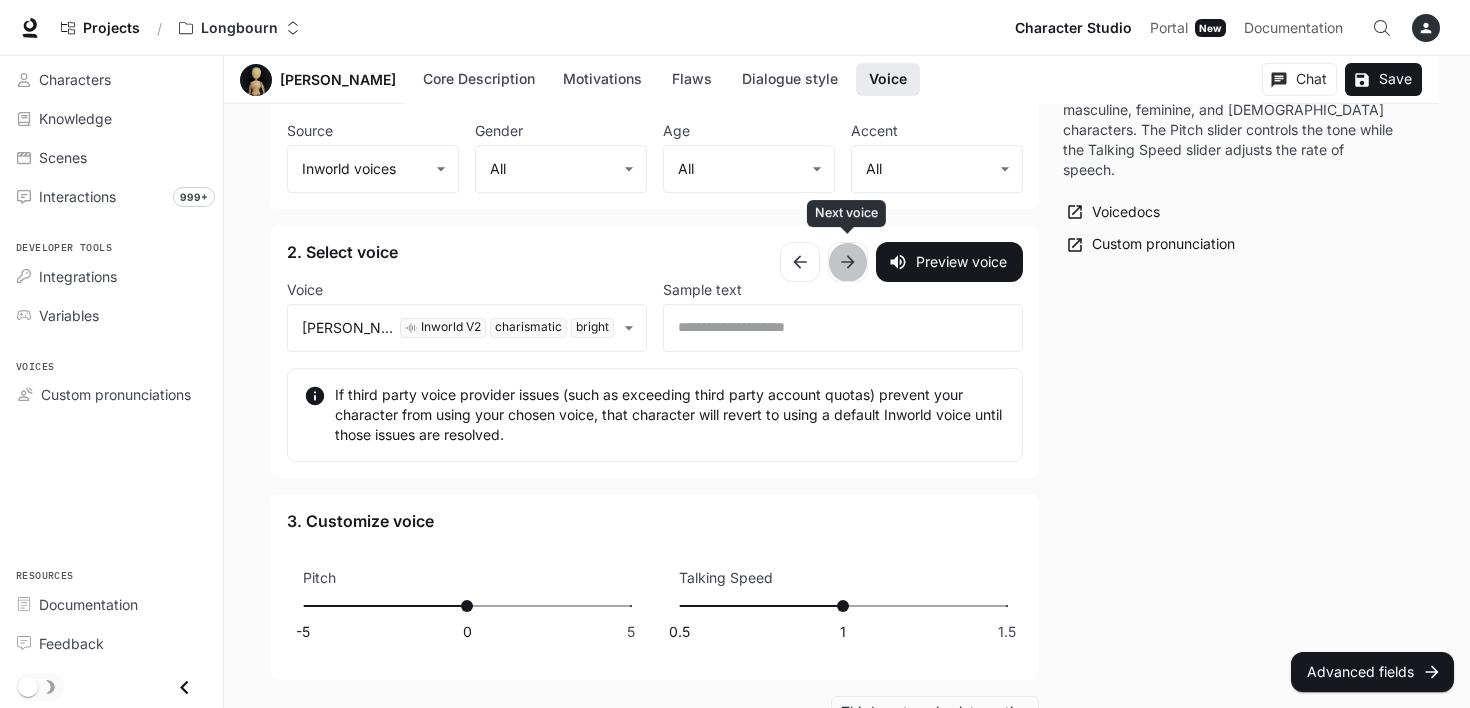 click 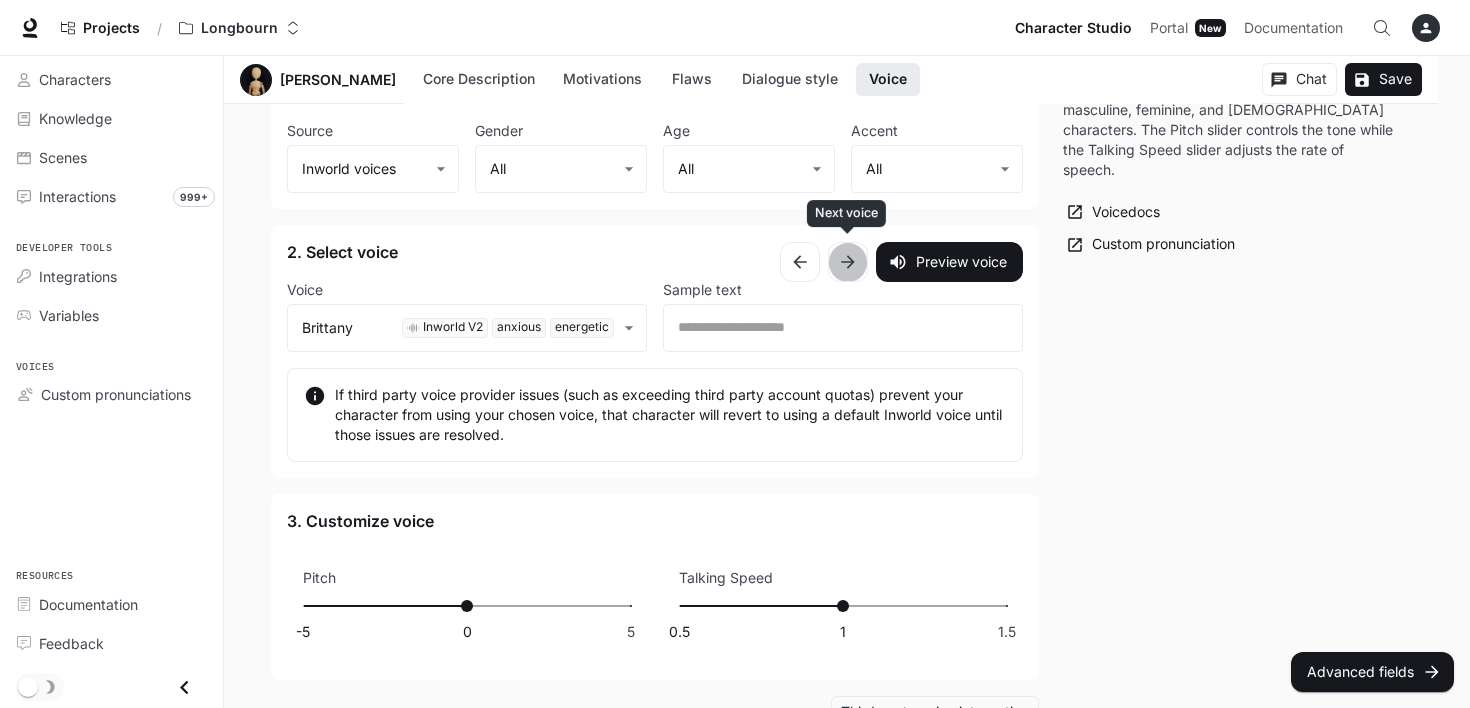 click 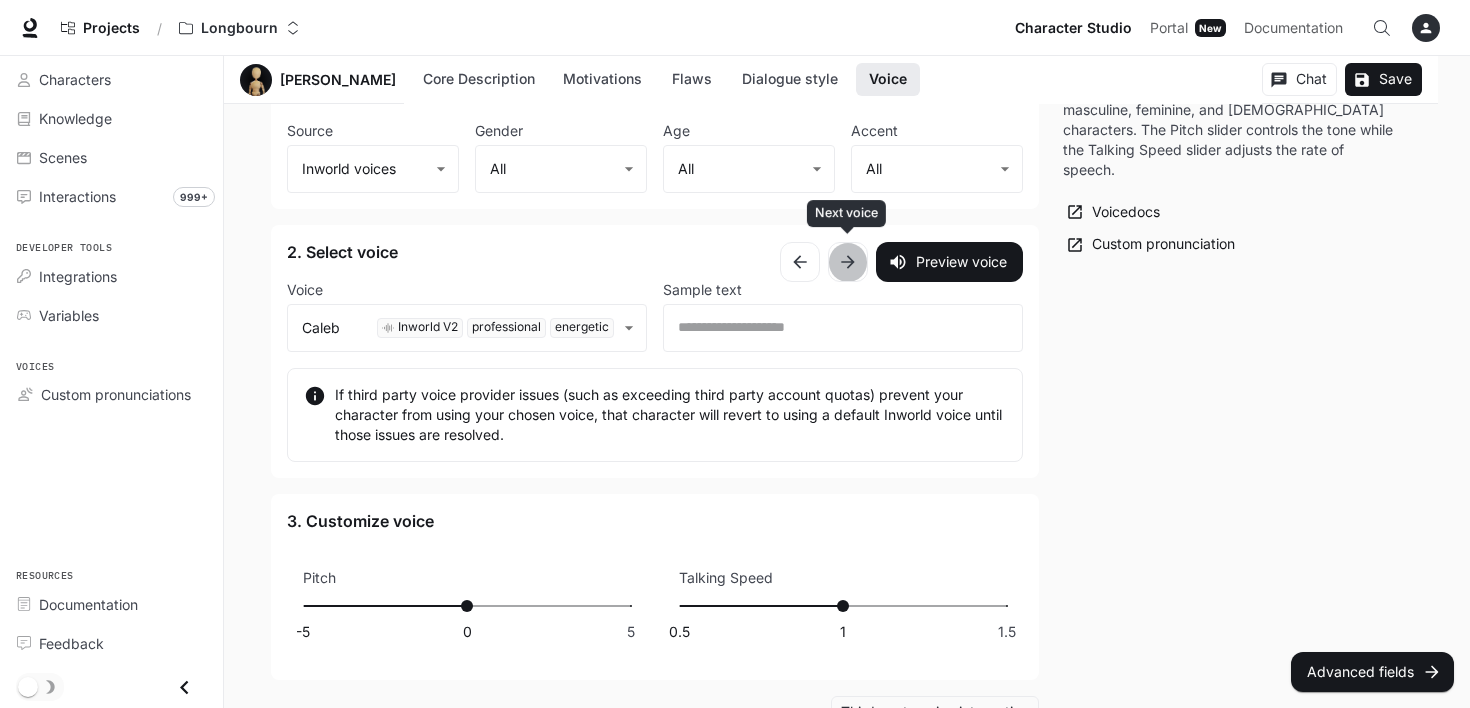 click 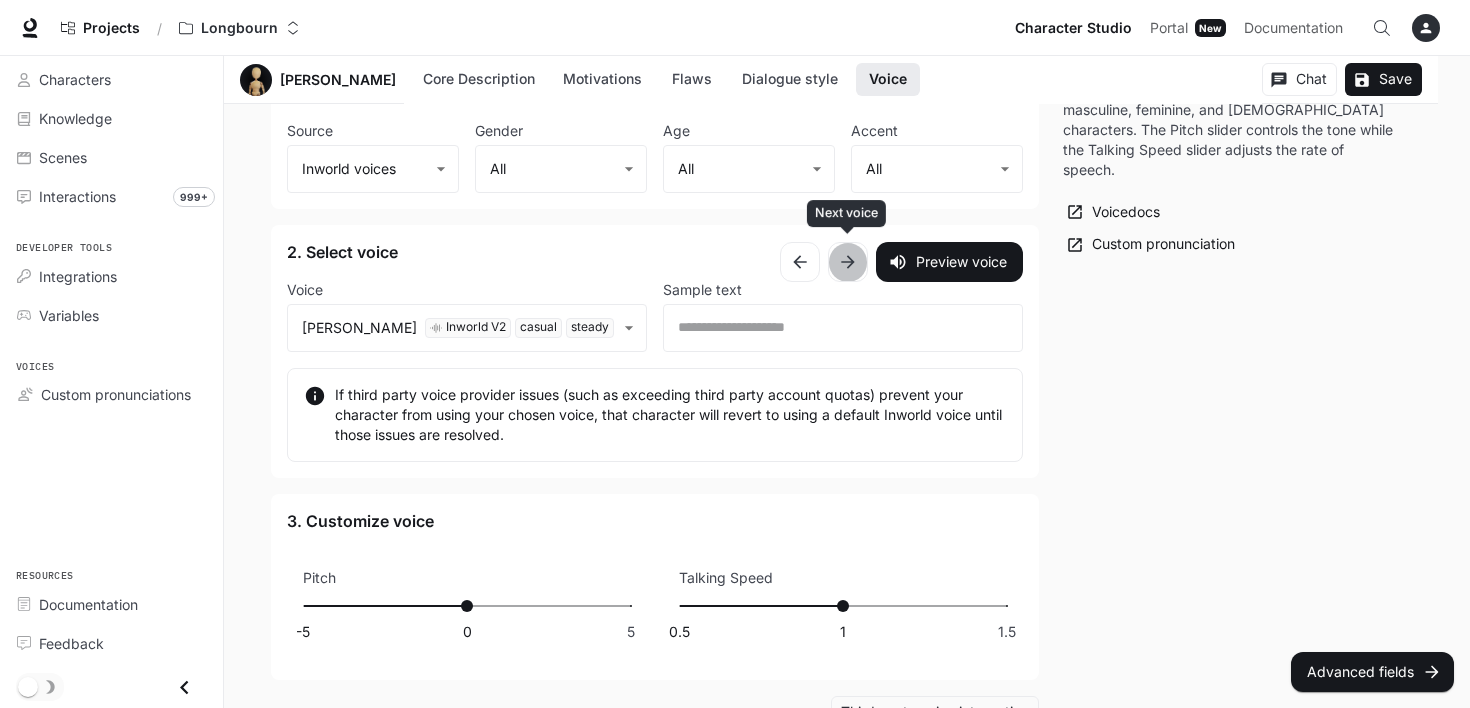 click 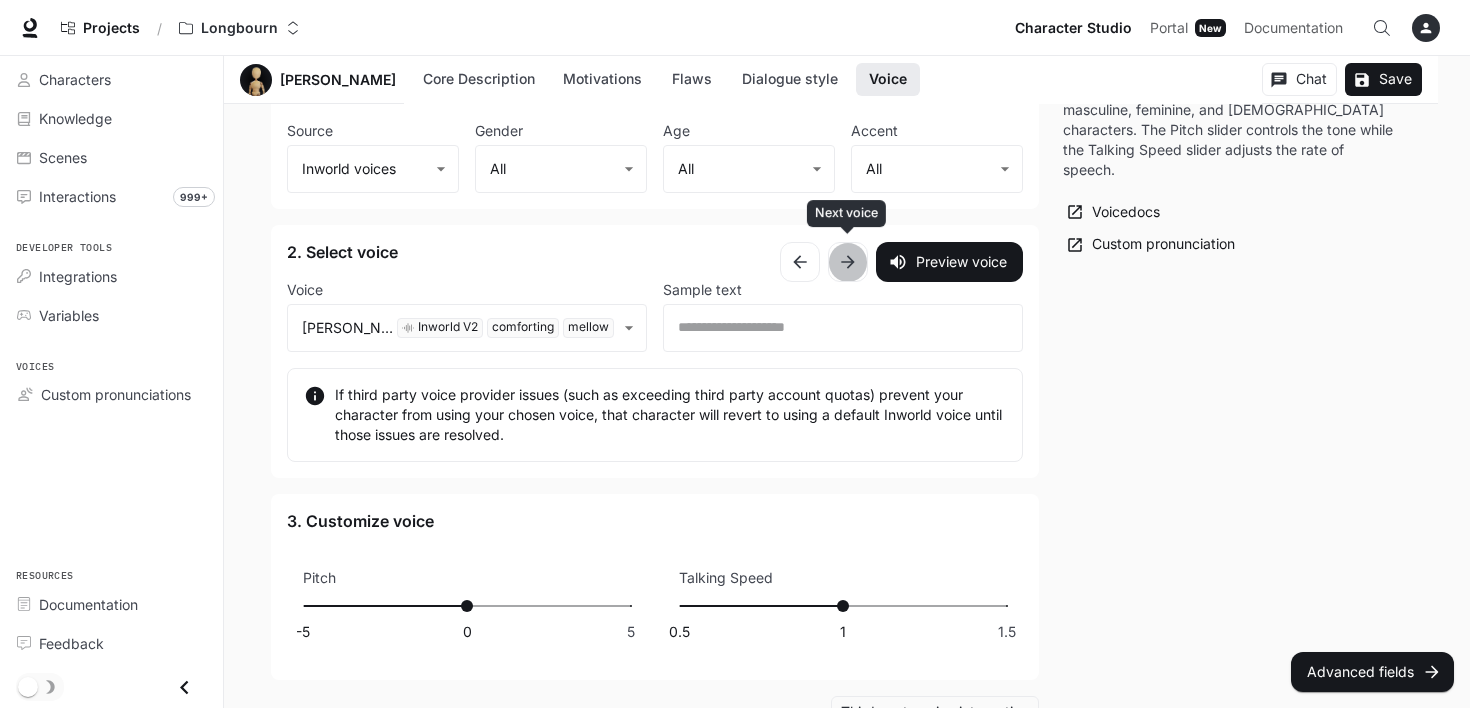 click 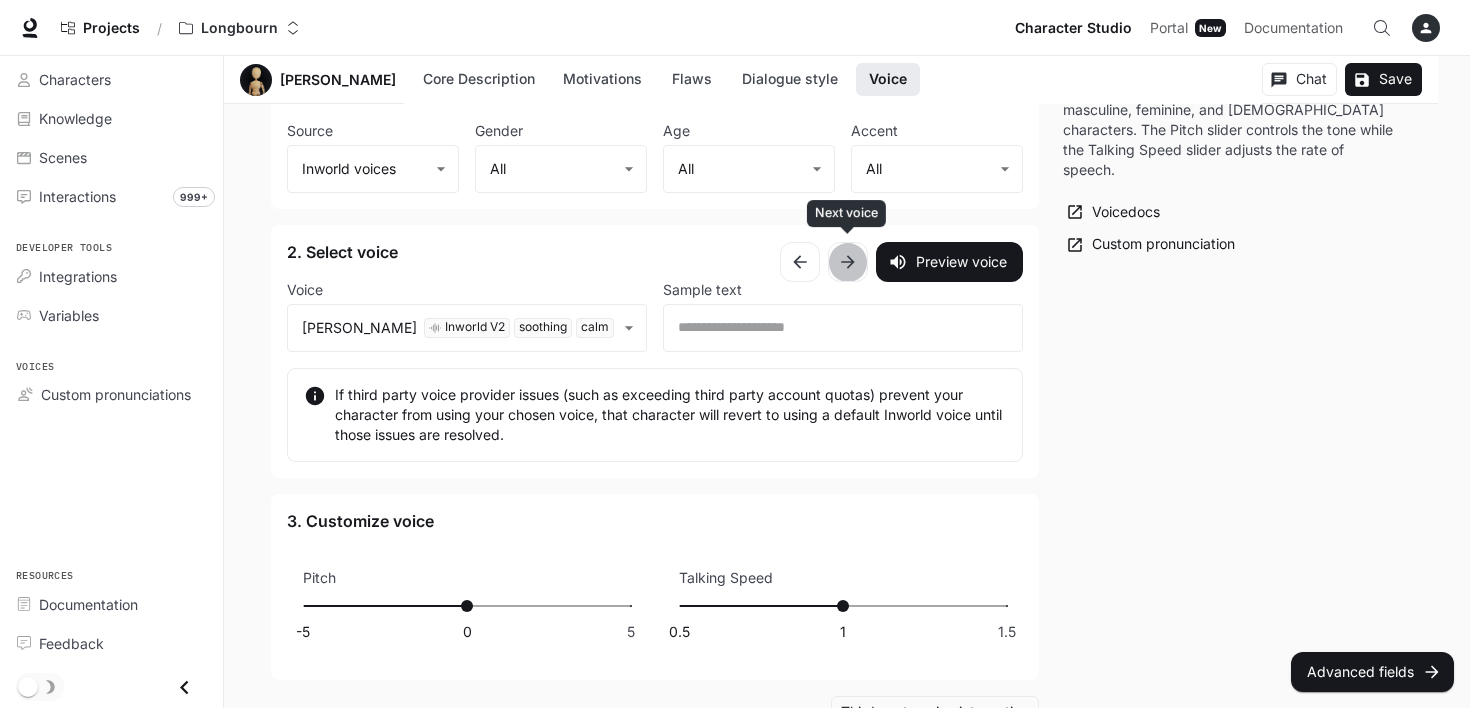click 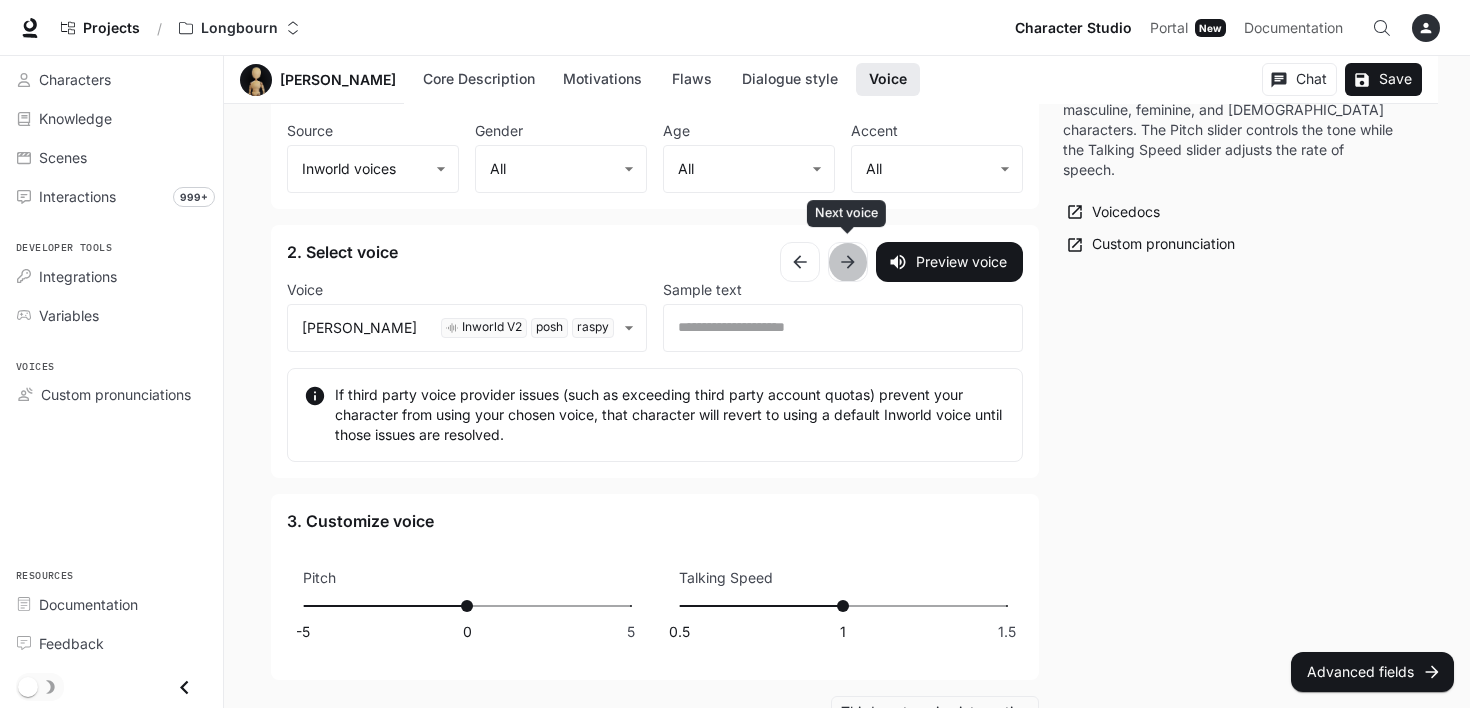 click 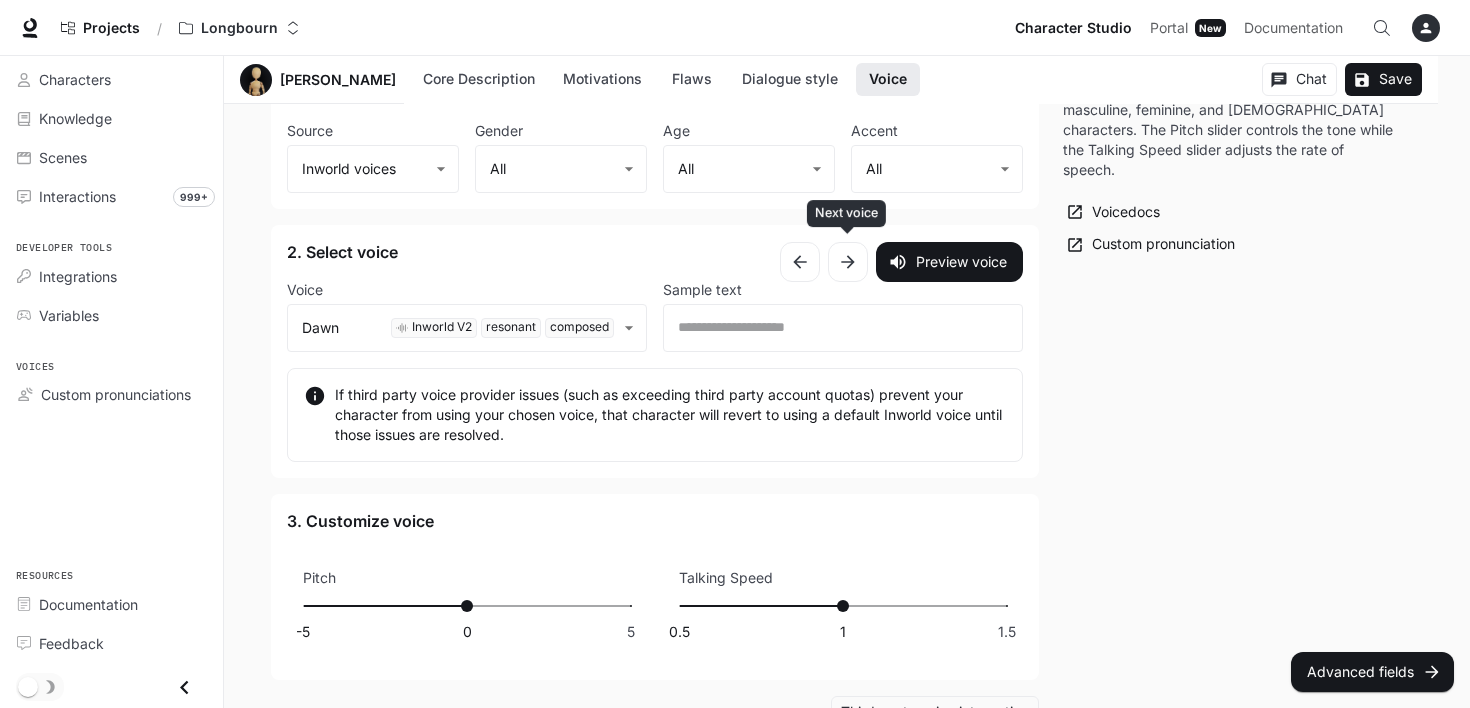 click 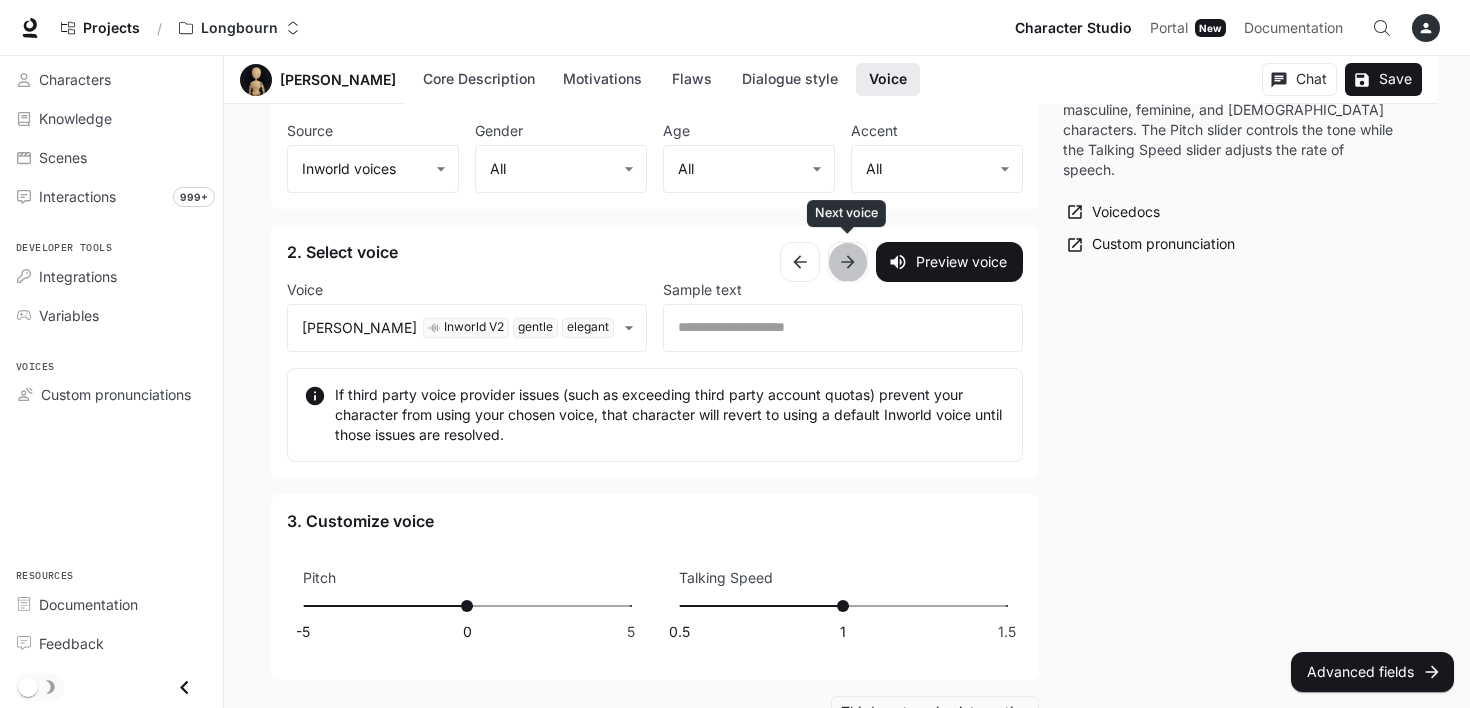 click 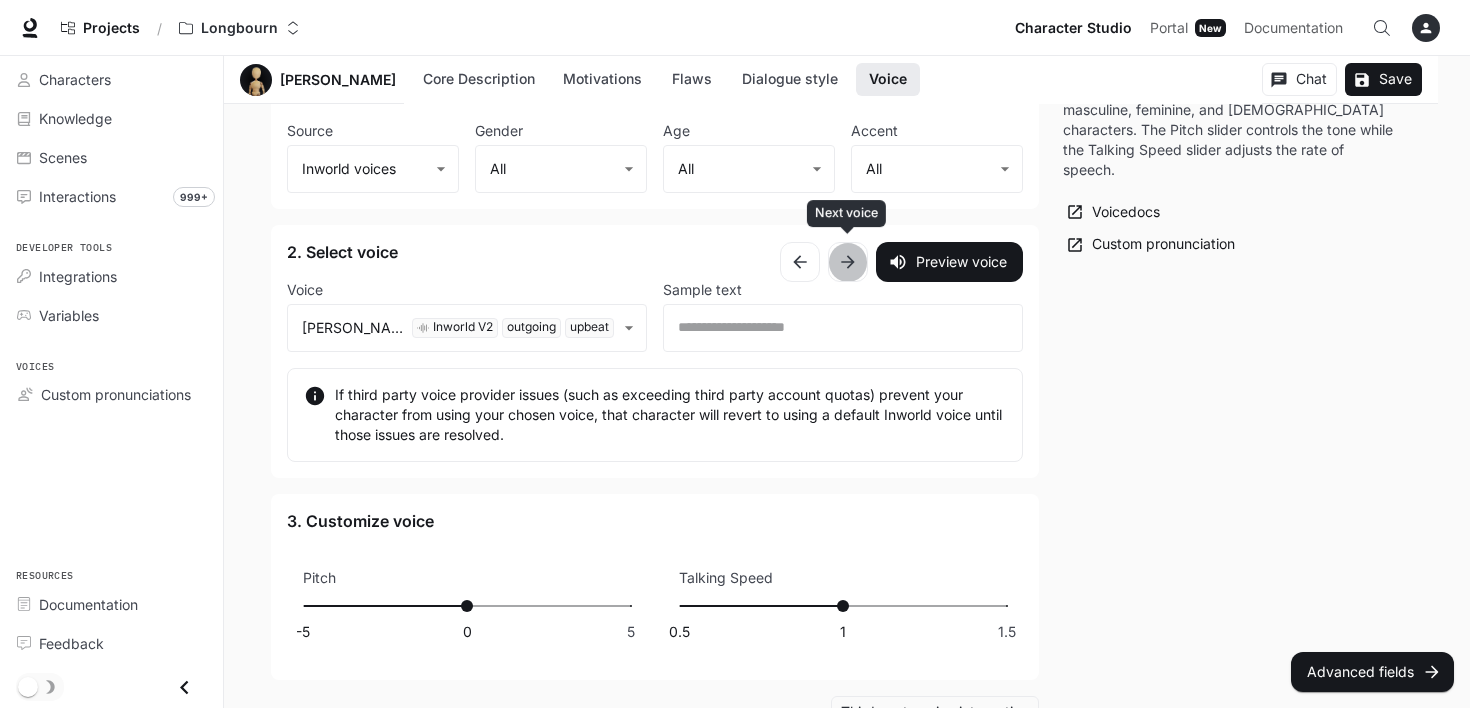 click 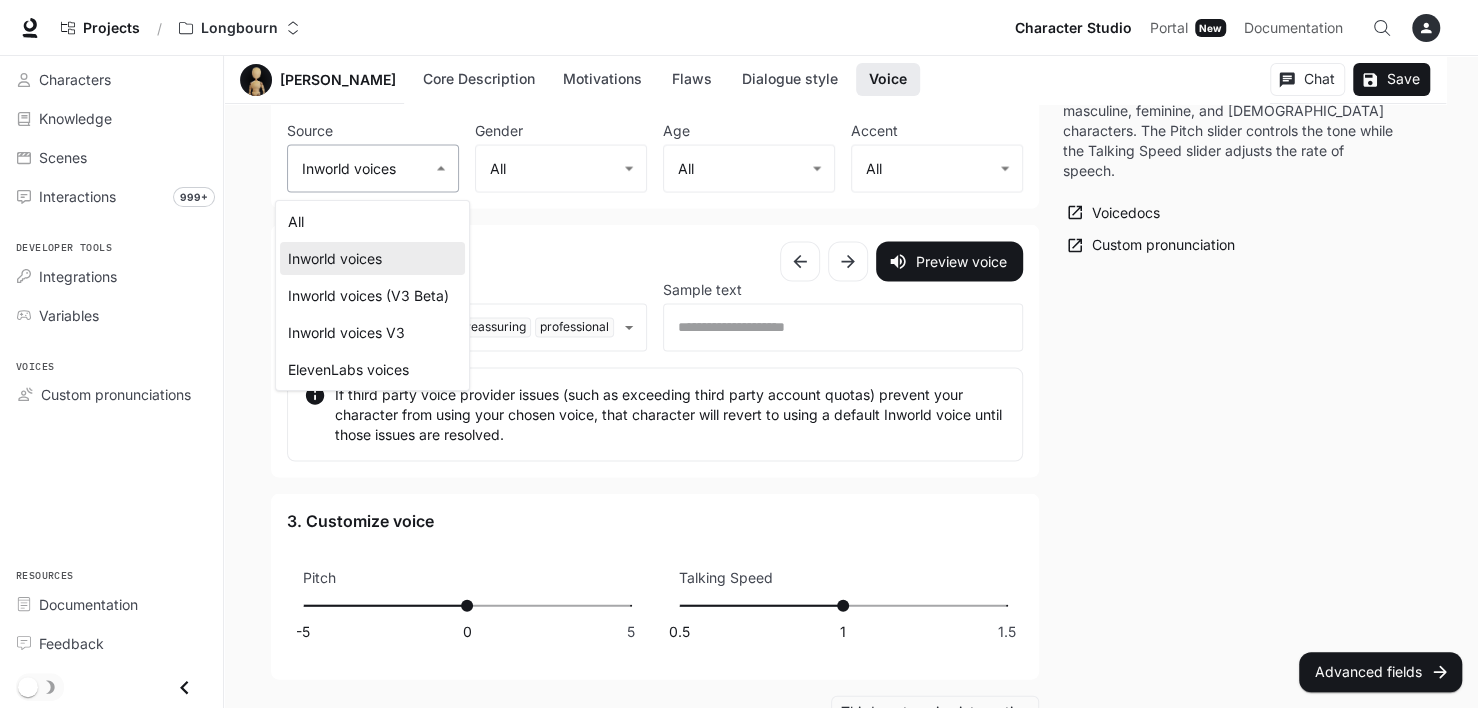click on "**********" at bounding box center (739, -822) 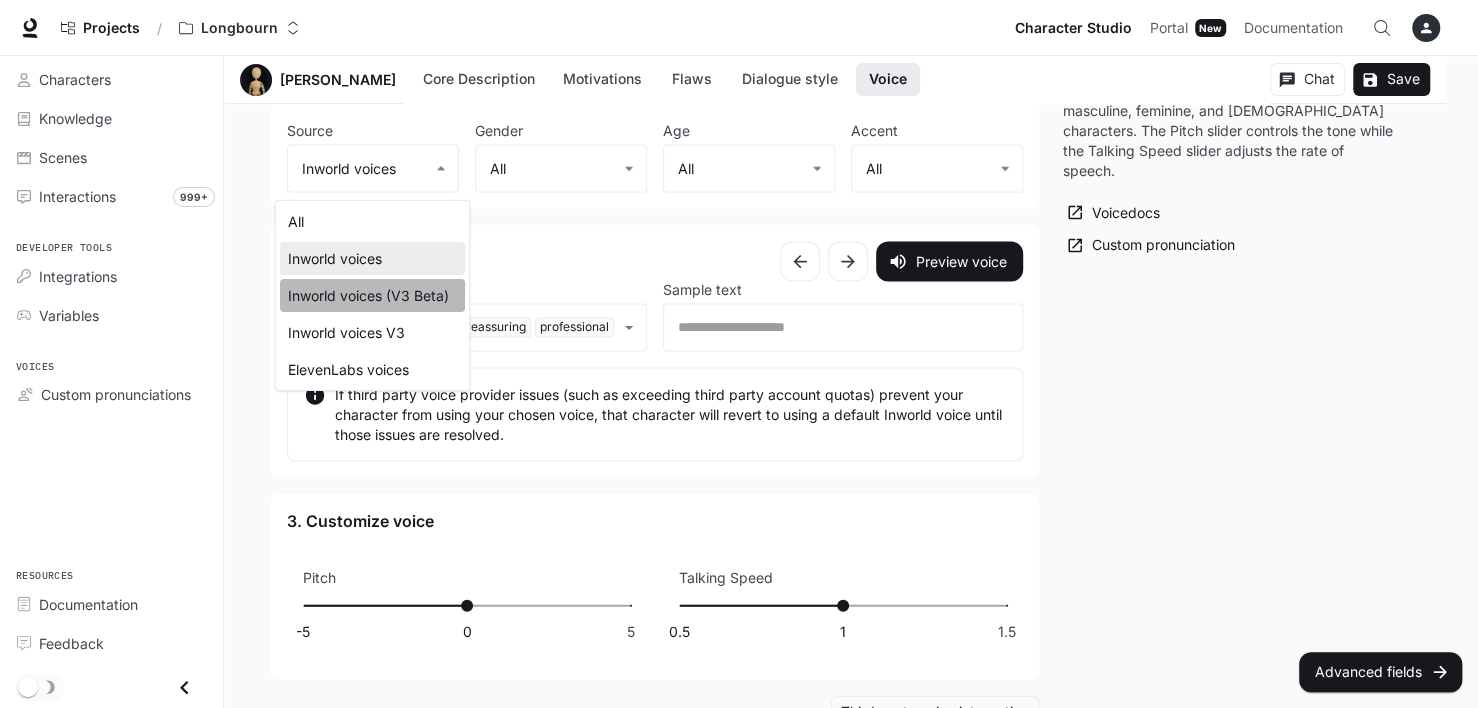 click on "Inworld voices (V3 Beta)" at bounding box center [372, 295] 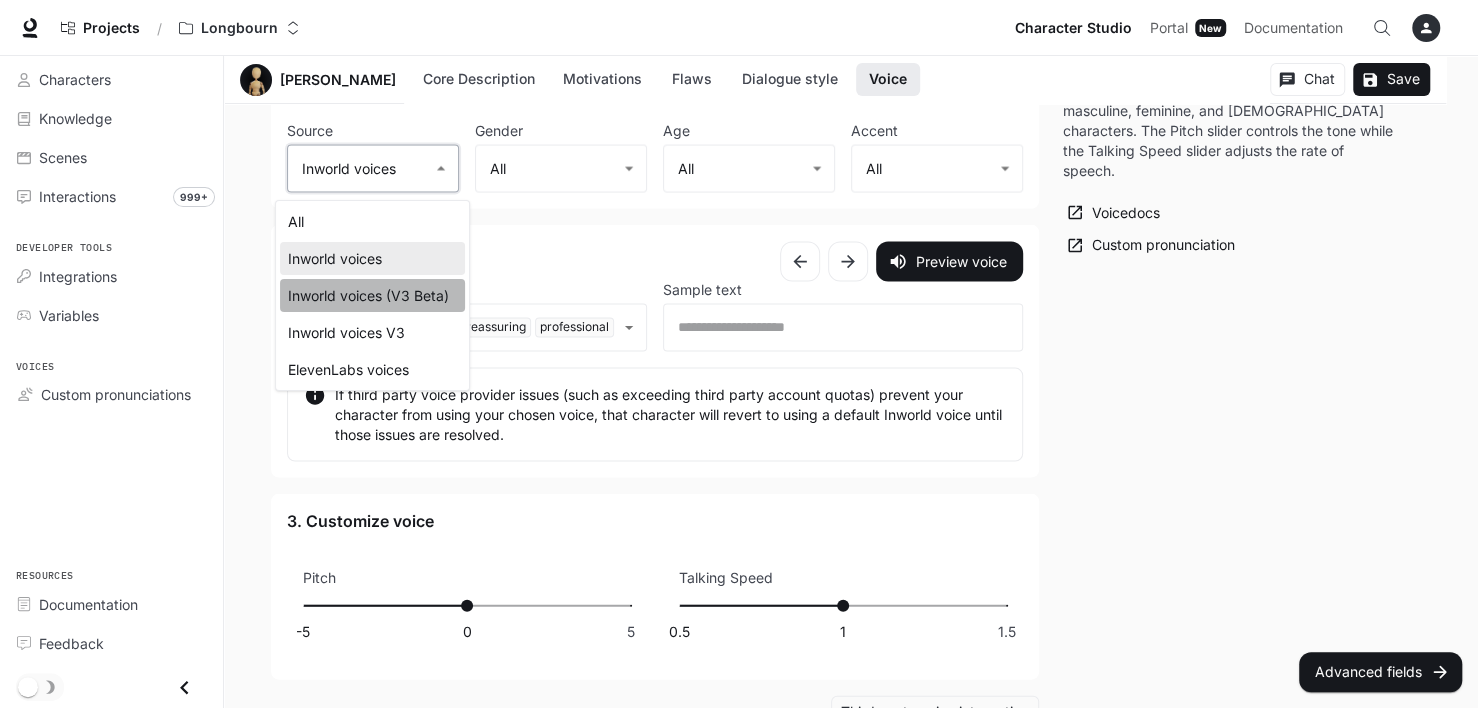 type on "**********" 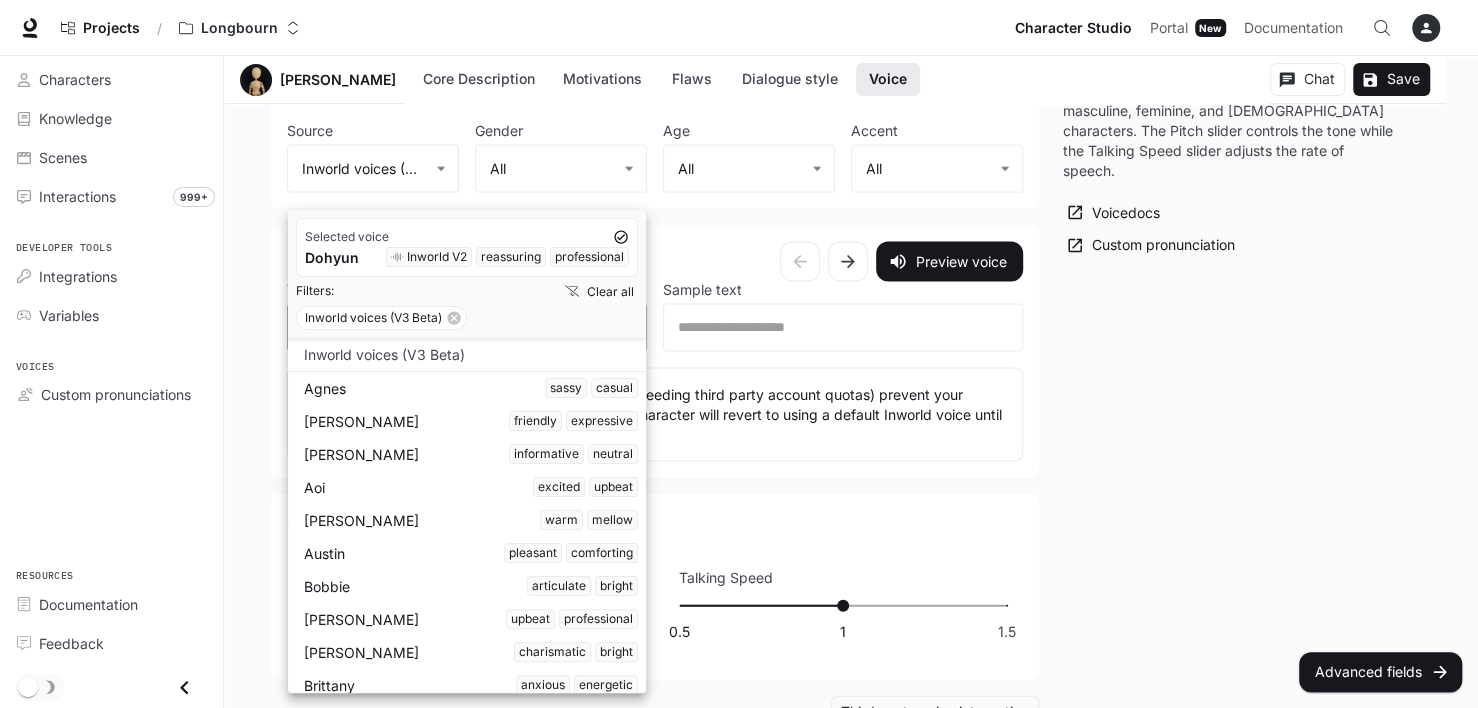 click on "**********" at bounding box center (739, -822) 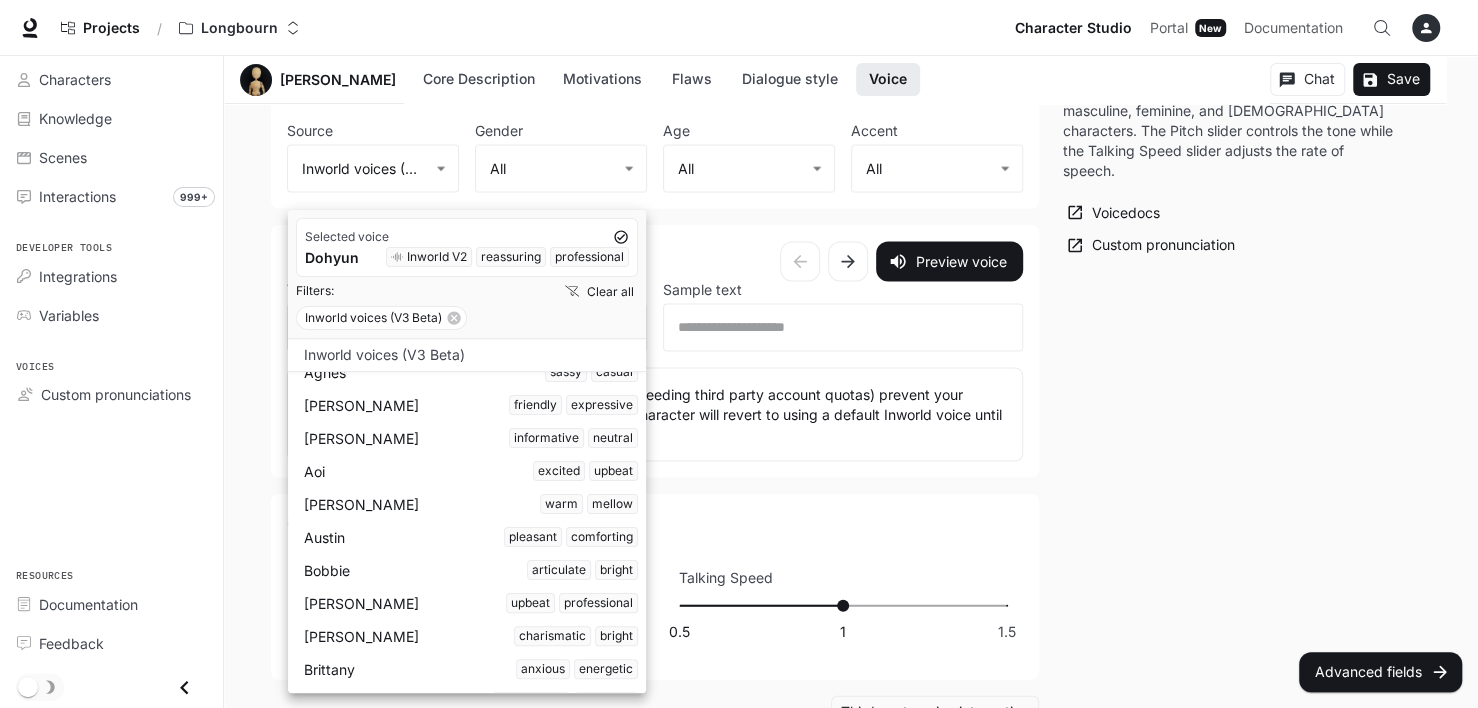 scroll, scrollTop: 0, scrollLeft: 0, axis: both 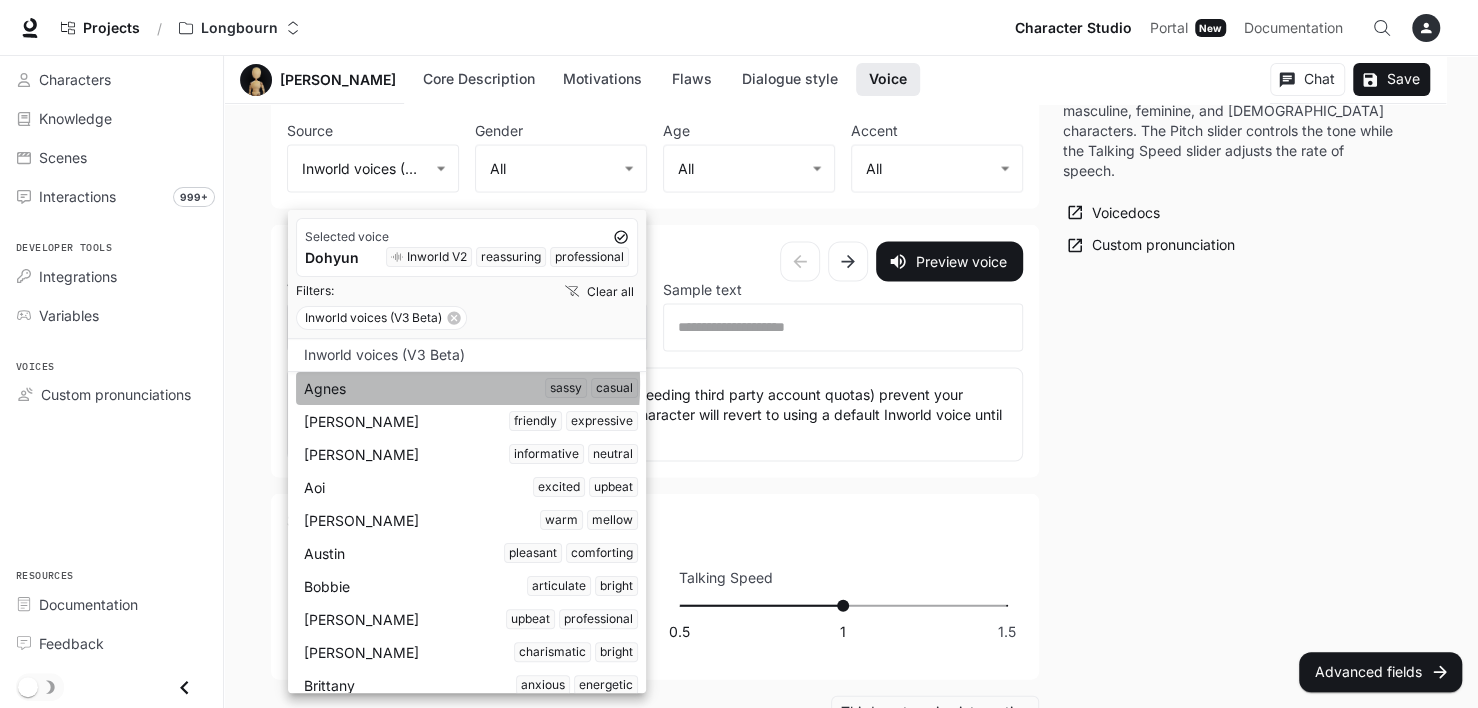 click on "Agnes sassy casual" at bounding box center [471, 388] 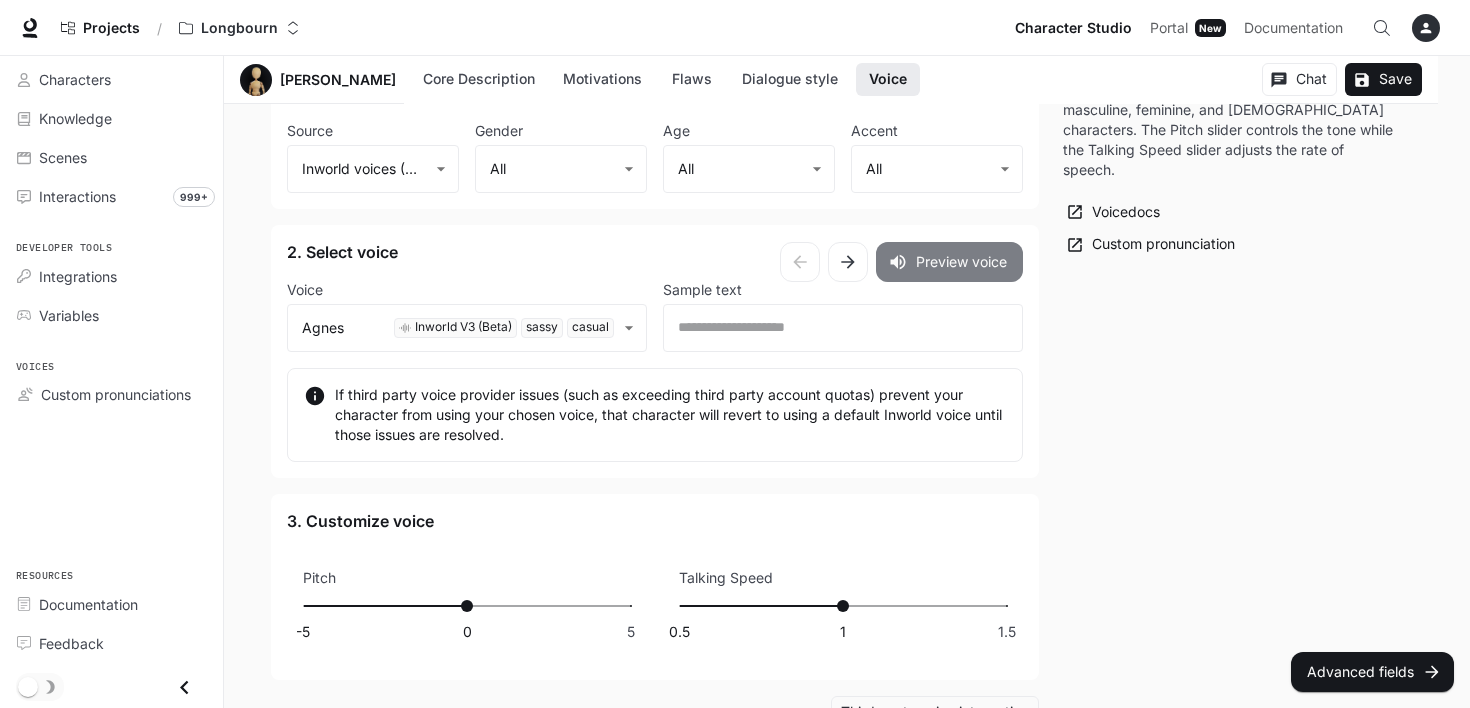 click on "Preview voice" at bounding box center [949, 262] 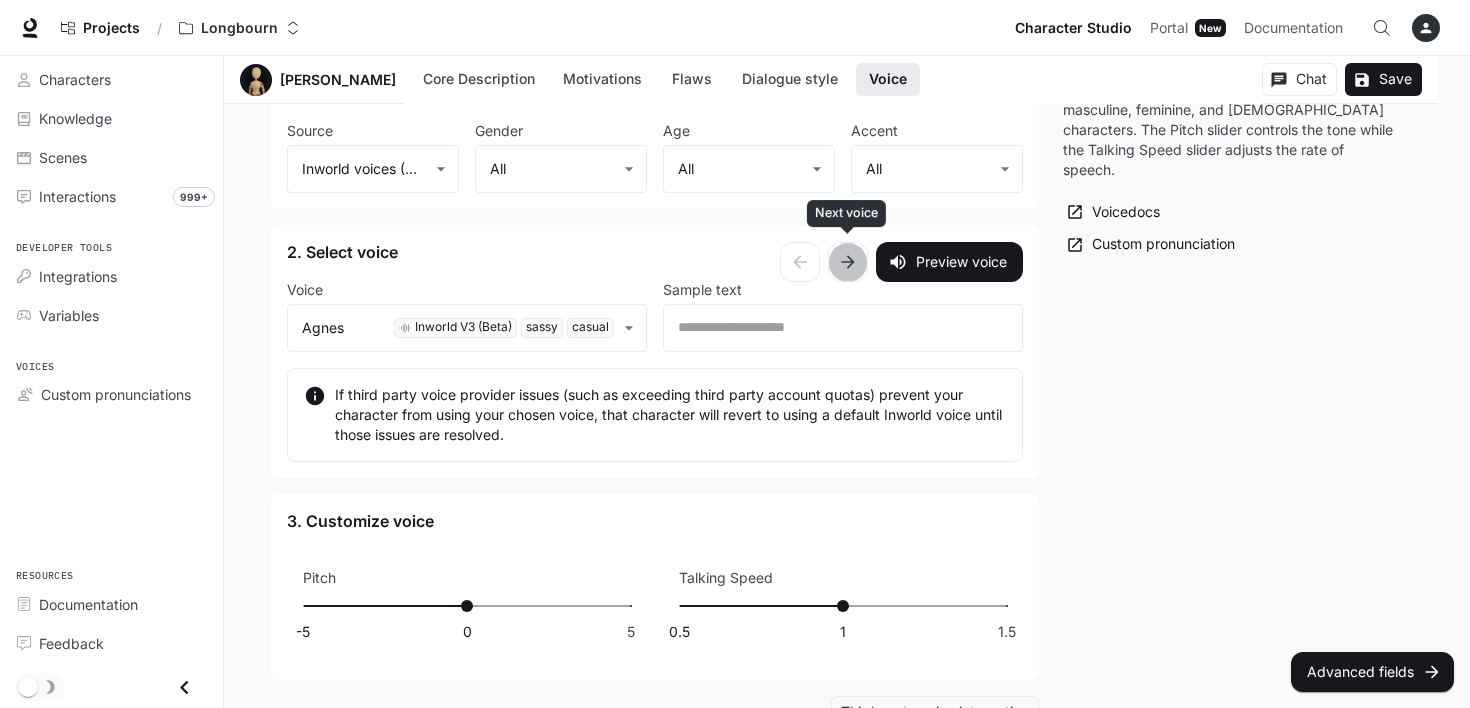click 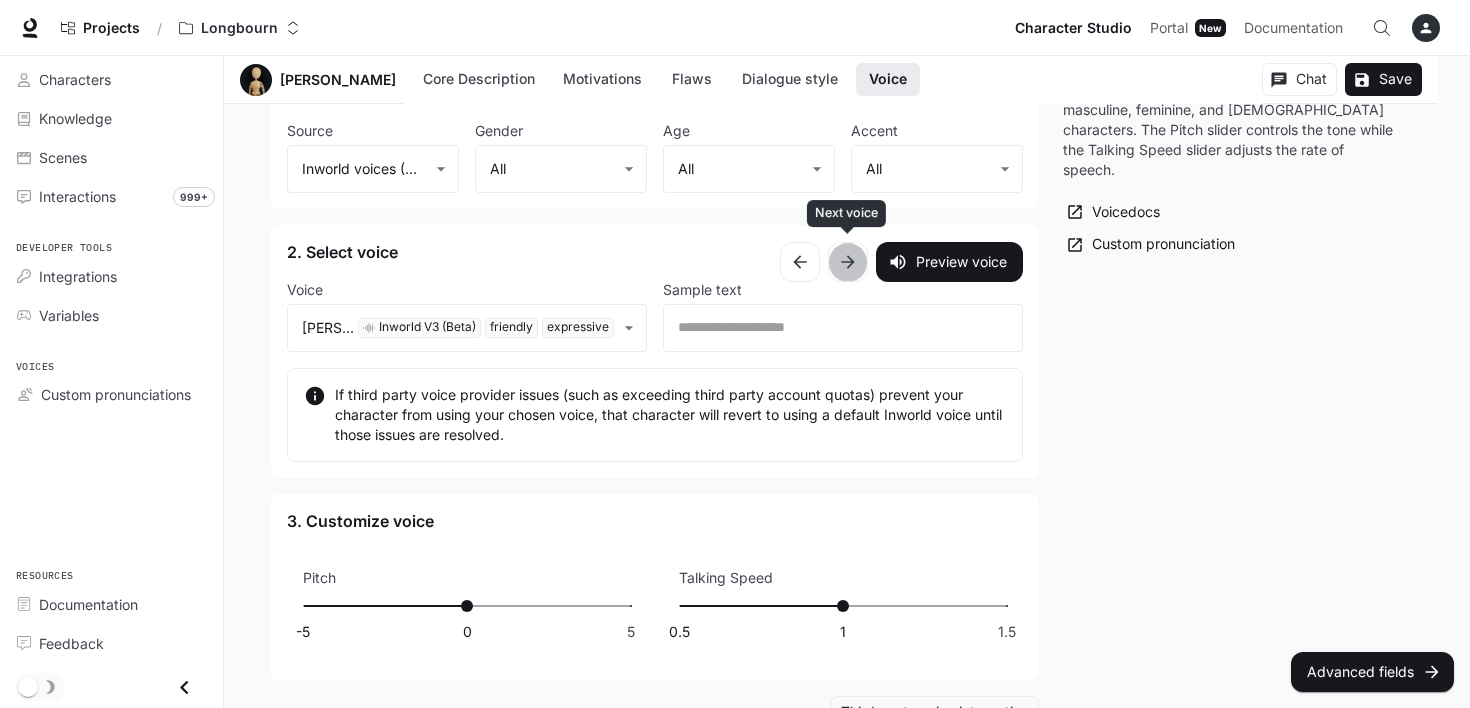 click 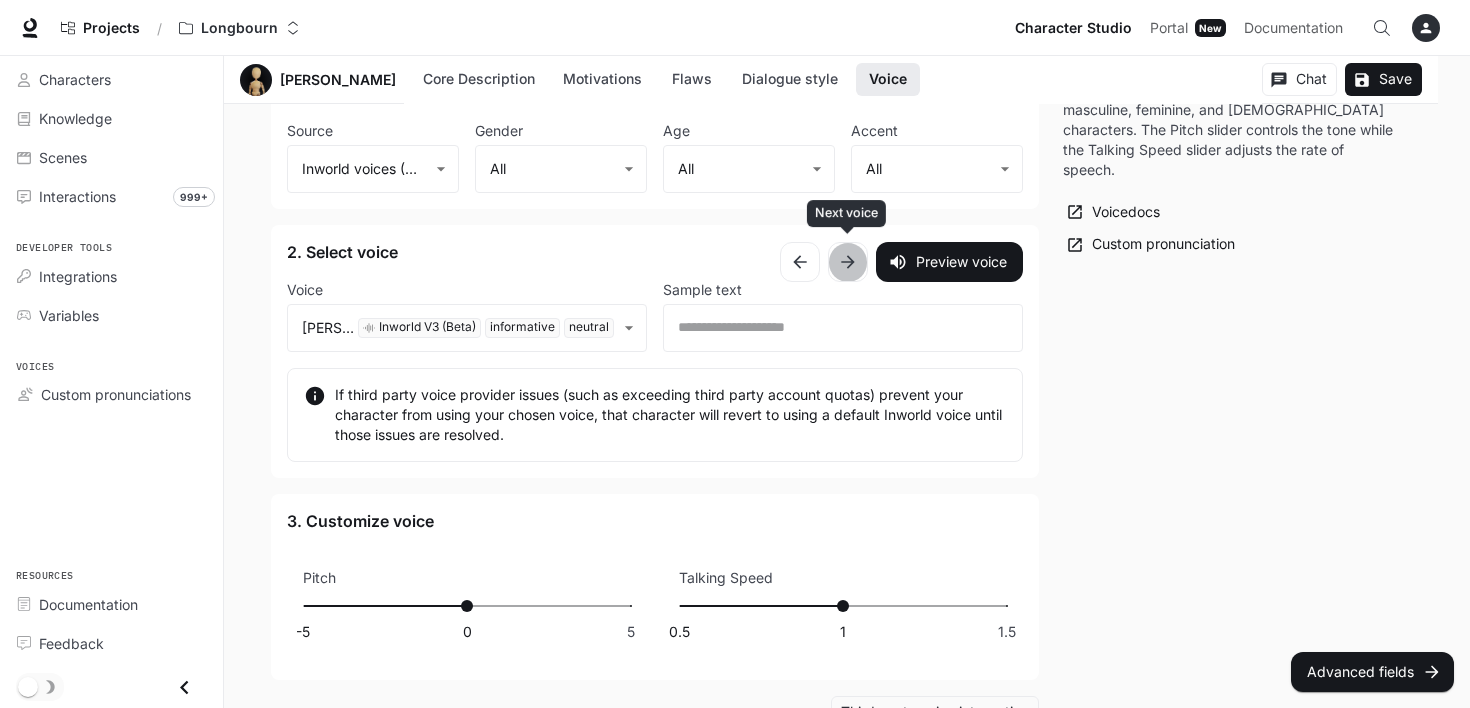 click 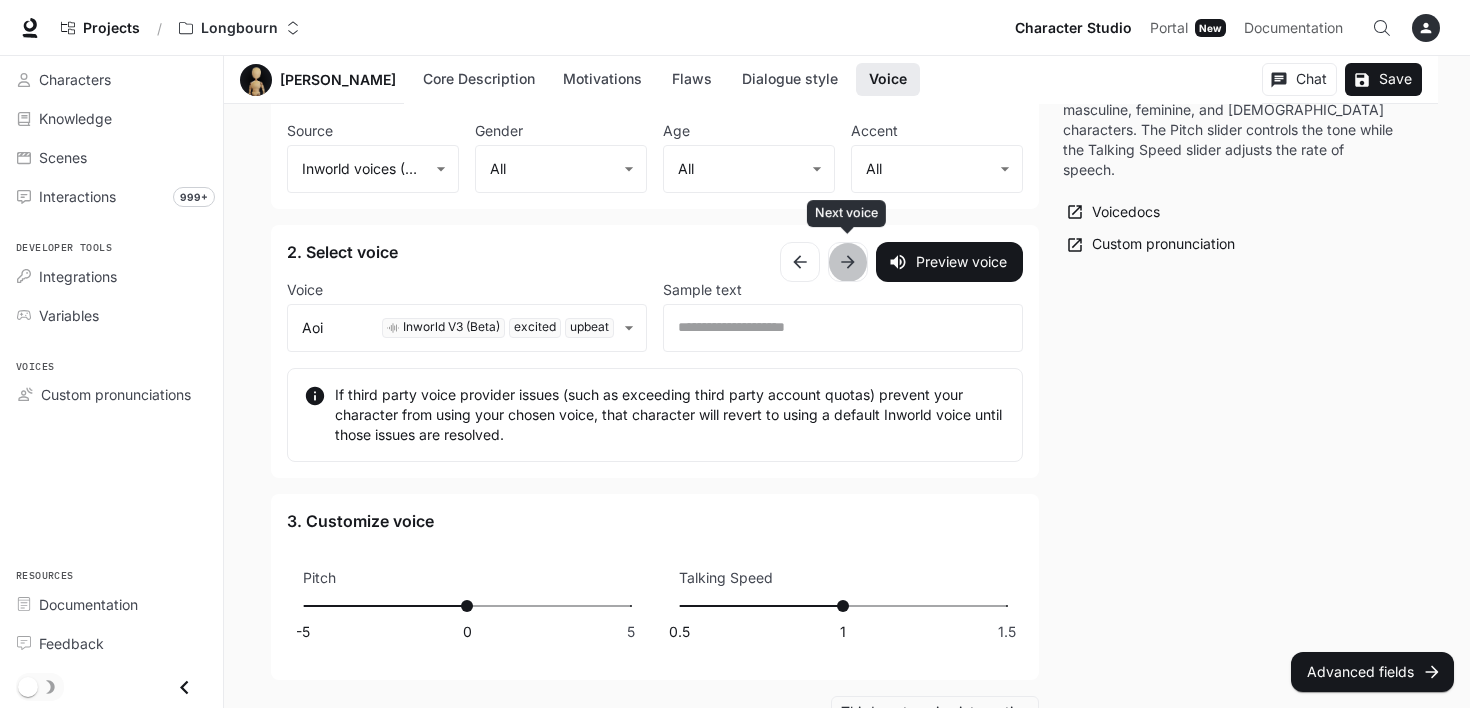 click 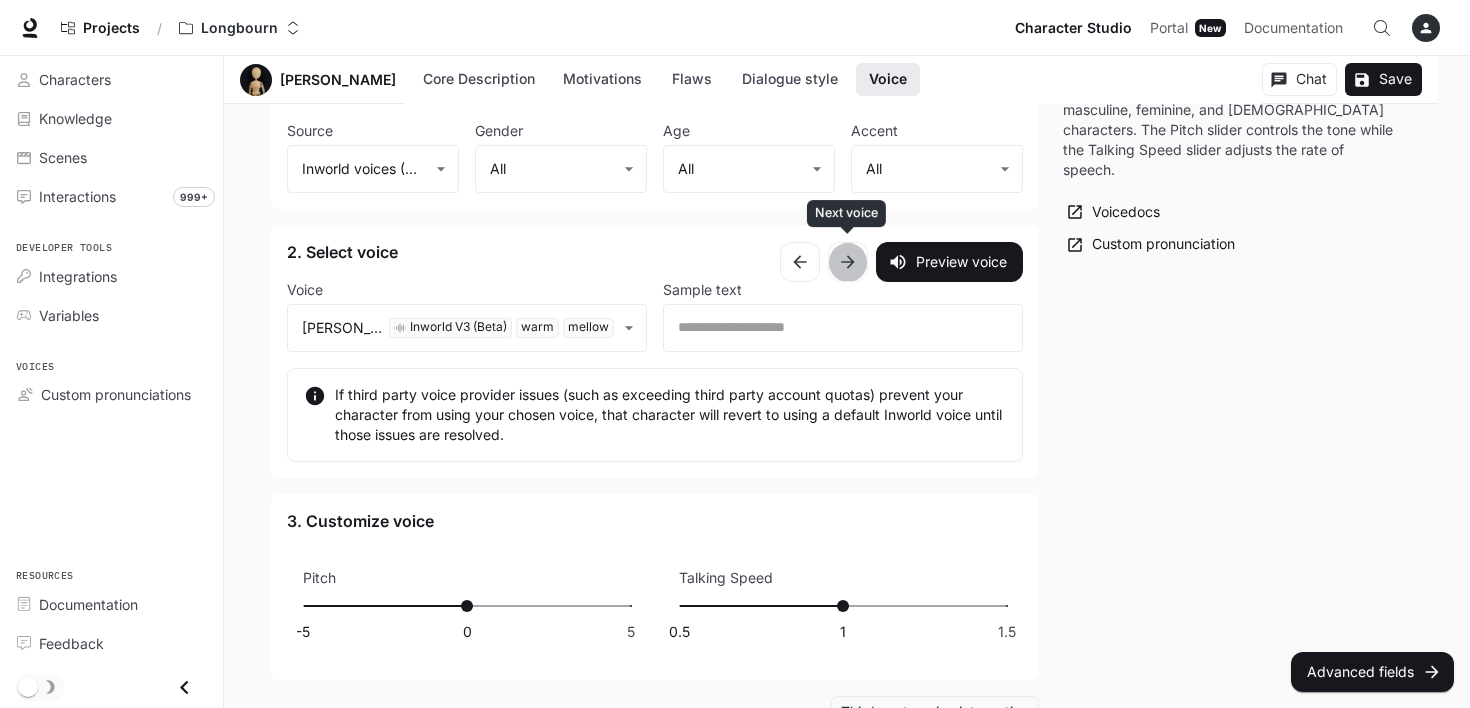 click 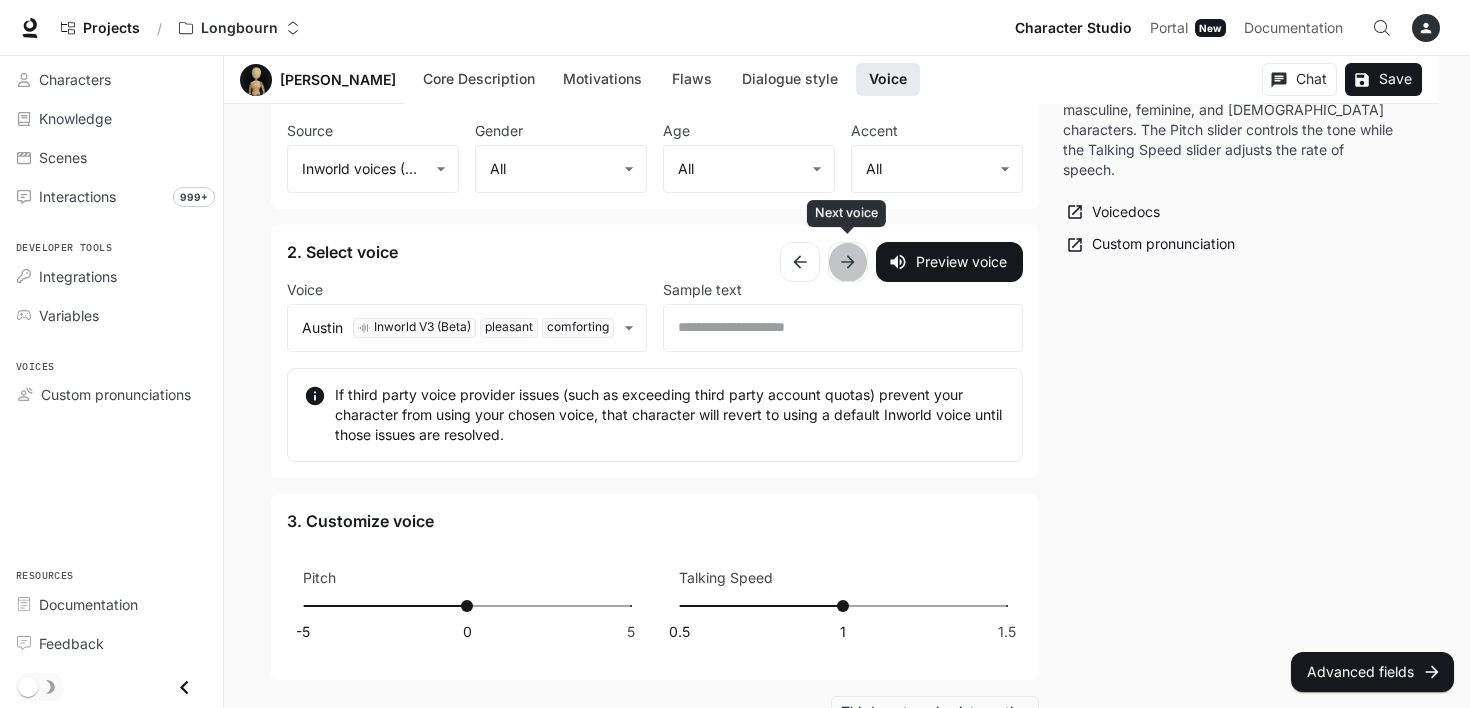 click 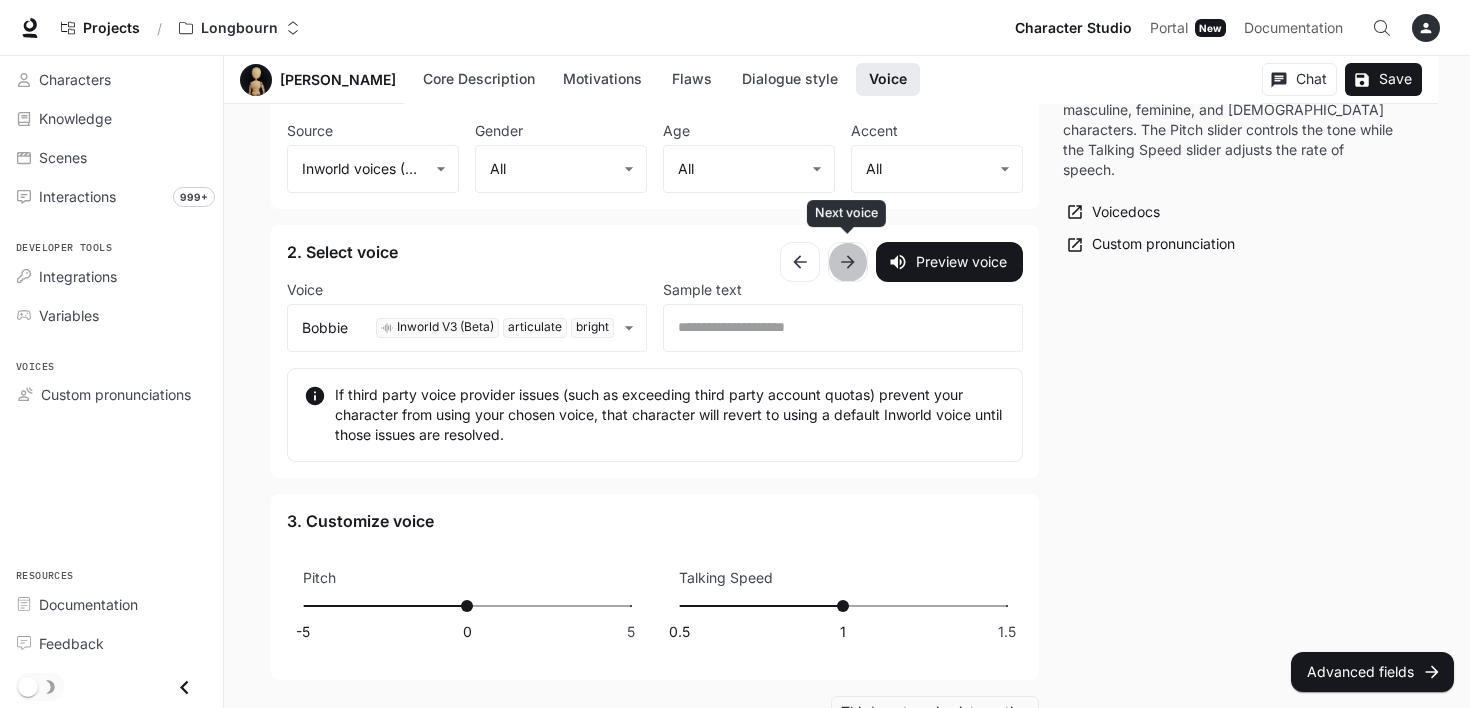 click 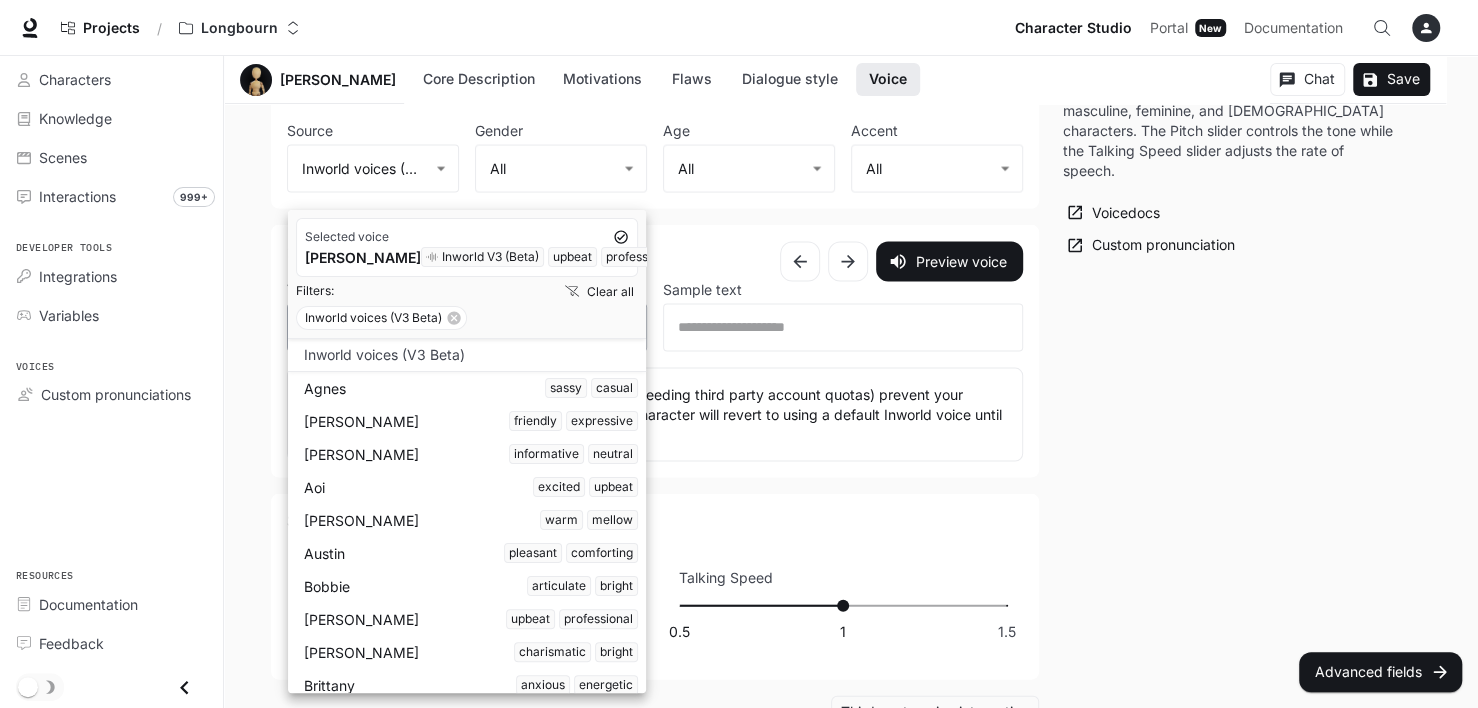 click on "**********" at bounding box center (739, -822) 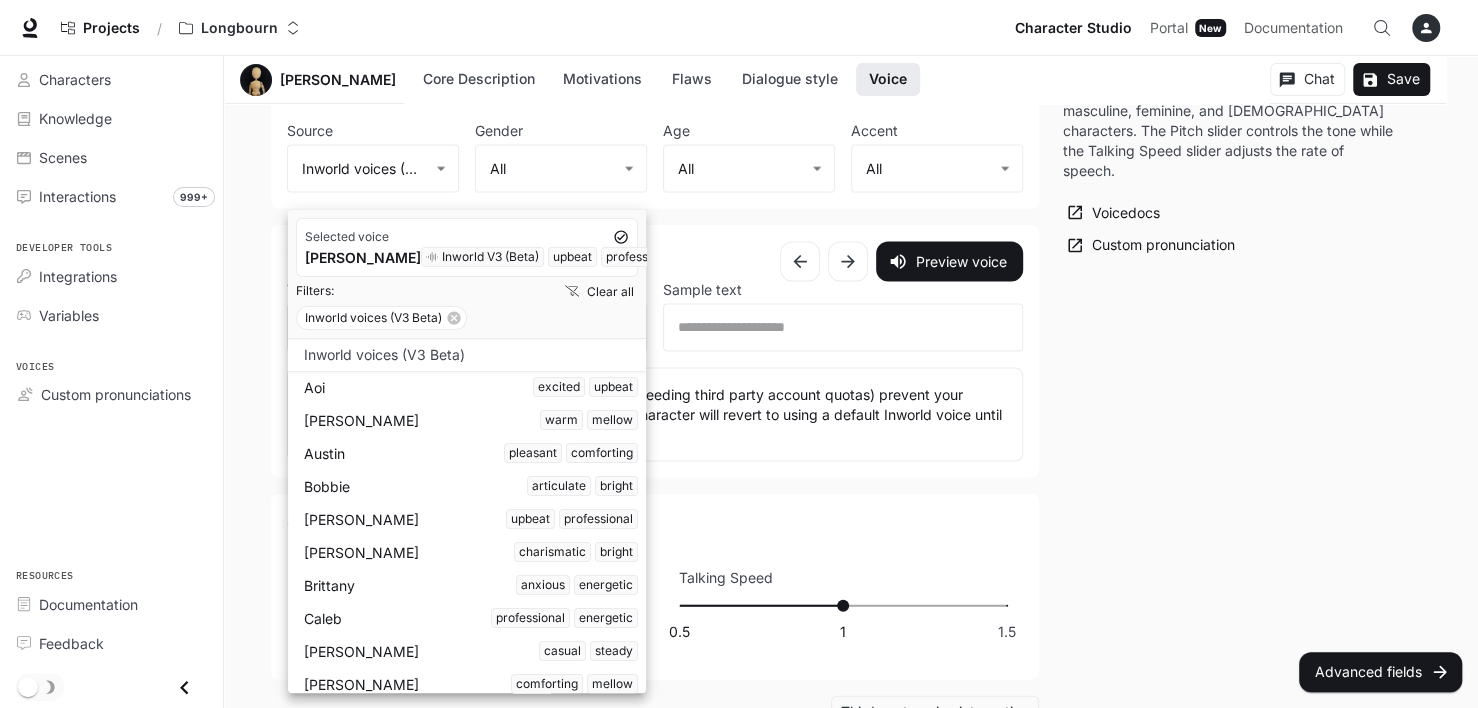 scroll, scrollTop: 200, scrollLeft: 0, axis: vertical 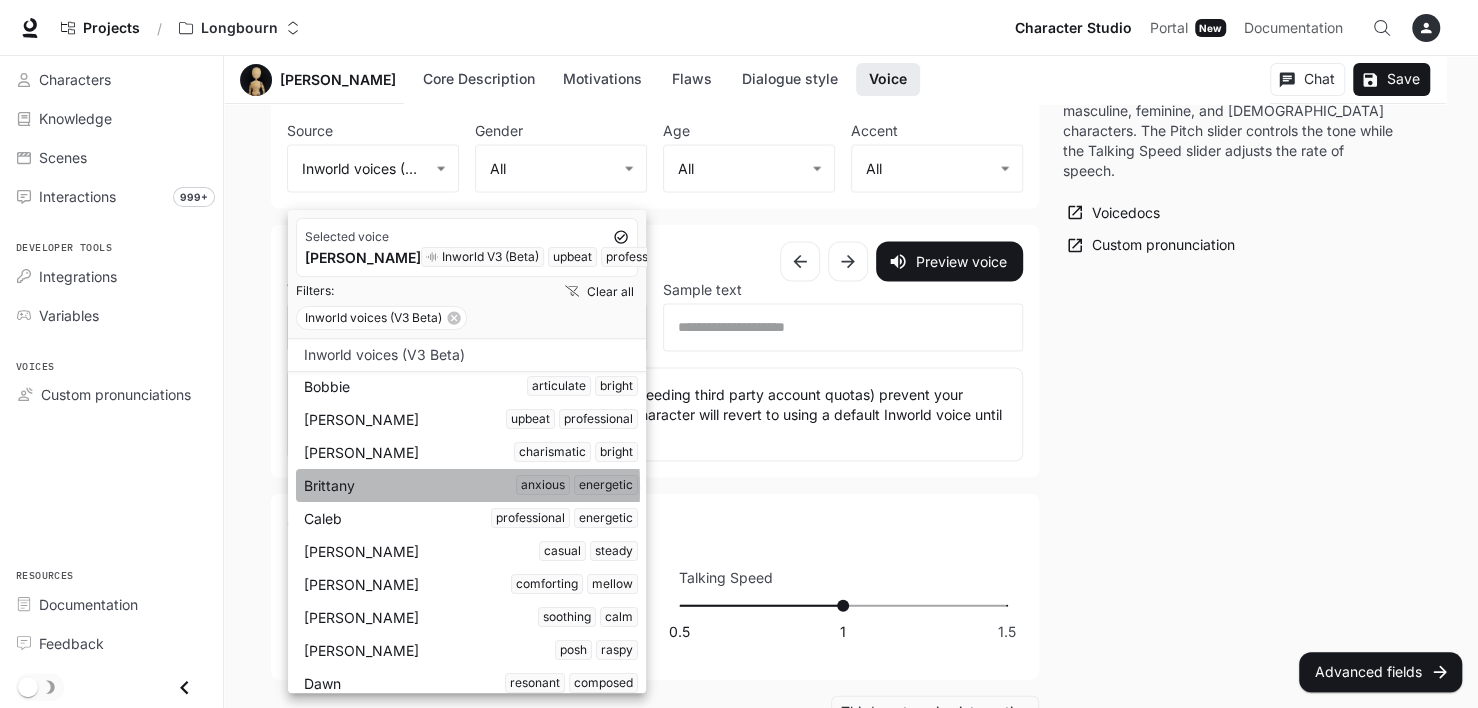 click on "Brittany anxious energetic" at bounding box center [471, 485] 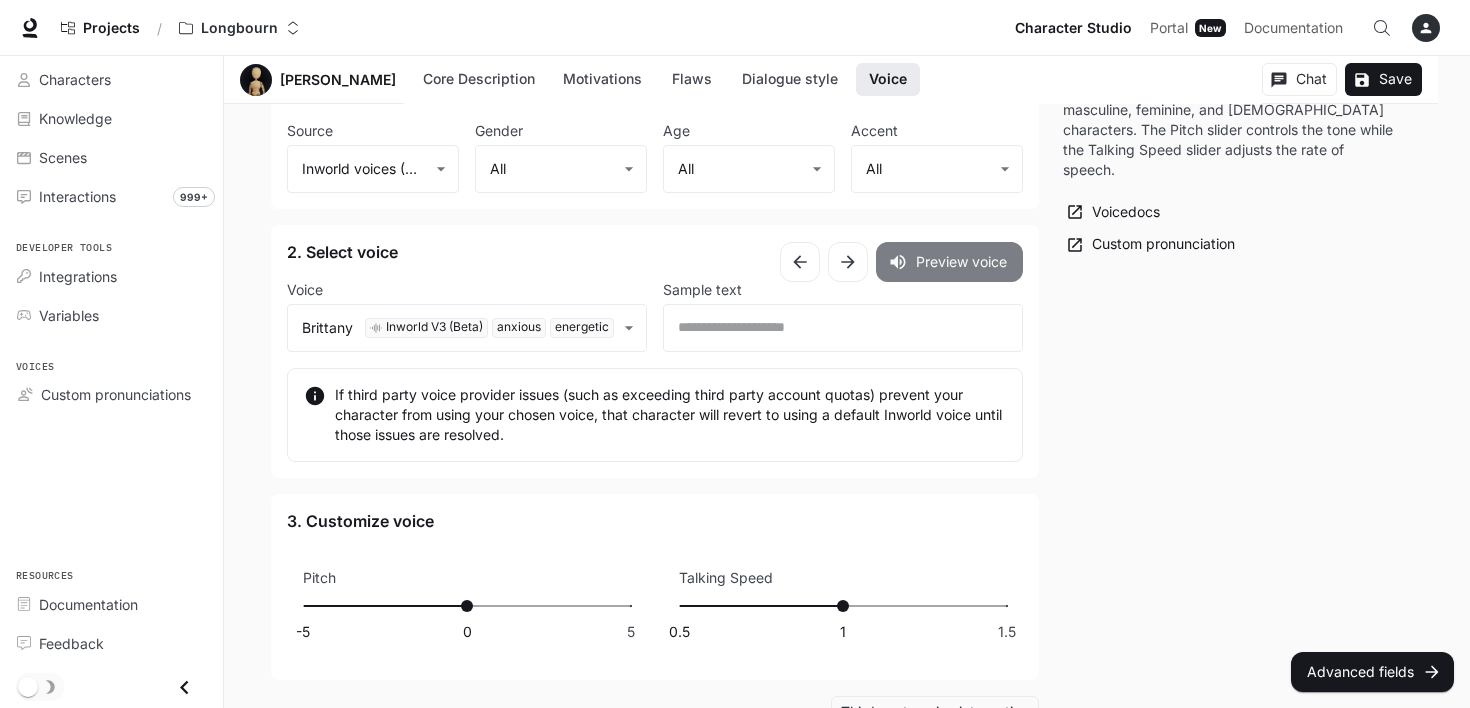 click on "Preview voice" at bounding box center (949, 262) 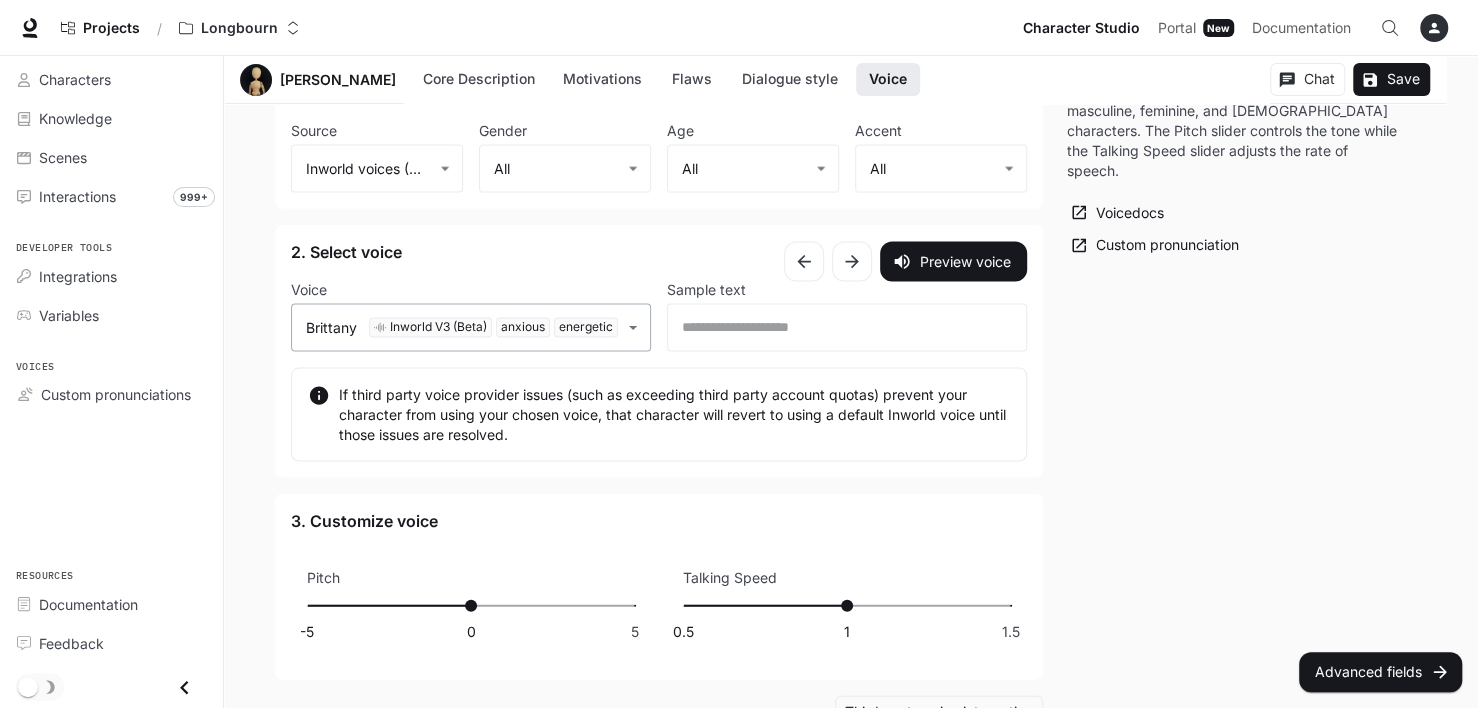 click on "**********" at bounding box center (739, -822) 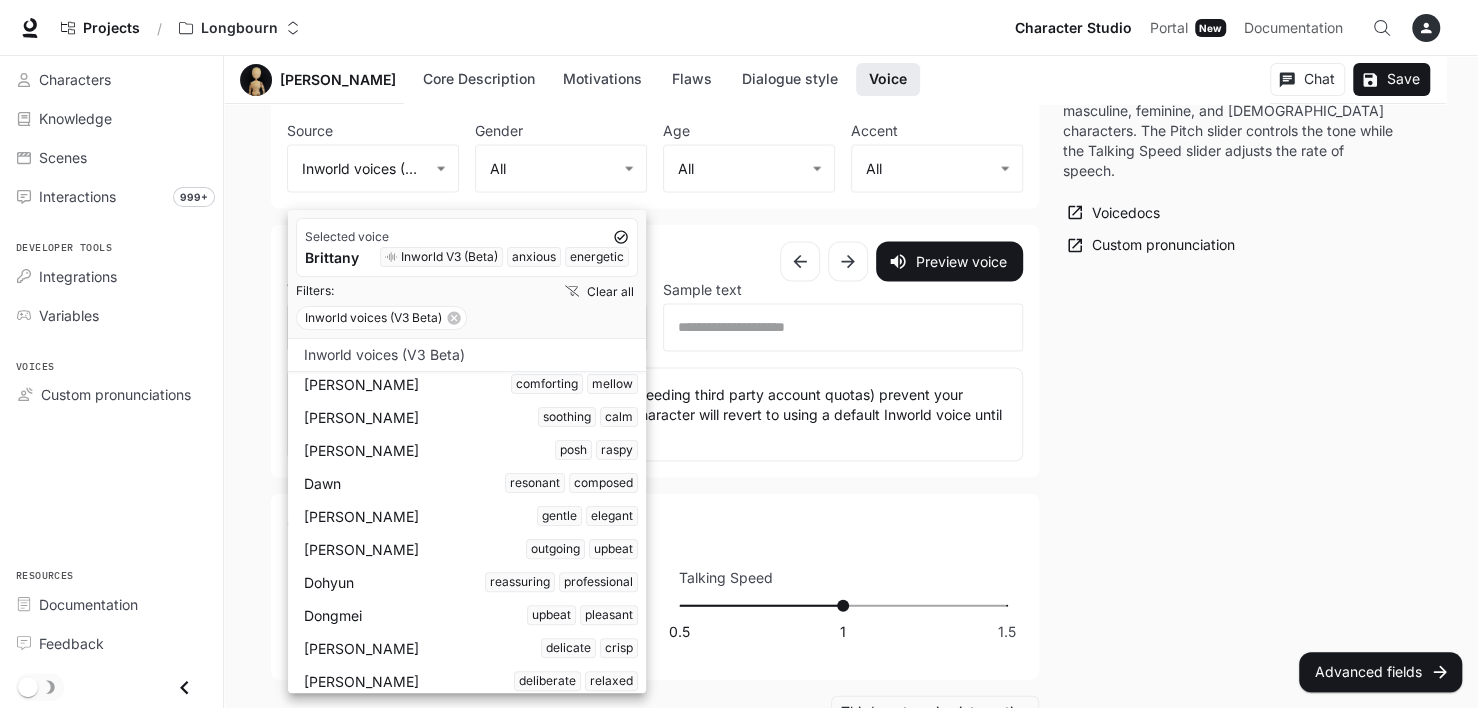 scroll, scrollTop: 500, scrollLeft: 0, axis: vertical 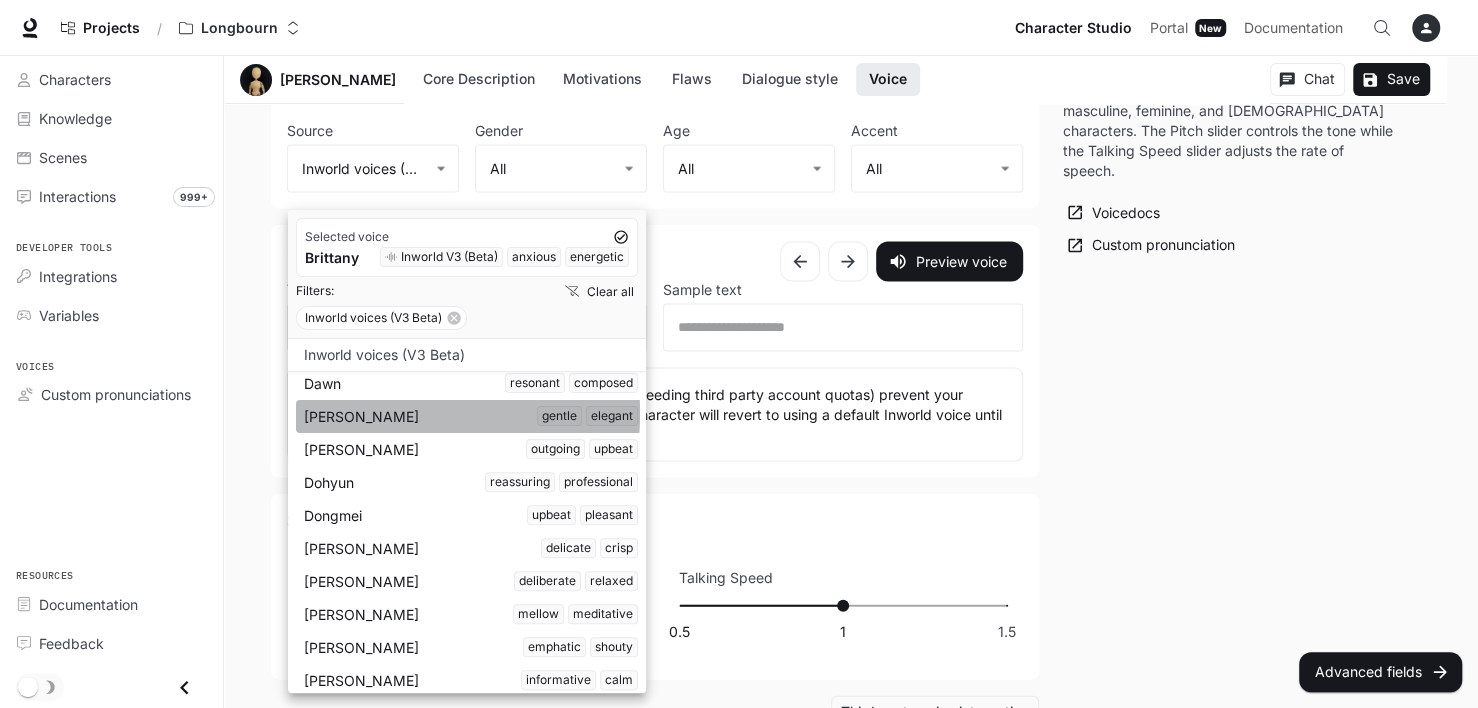 click on "Deborah gentle elegant" at bounding box center [471, 416] 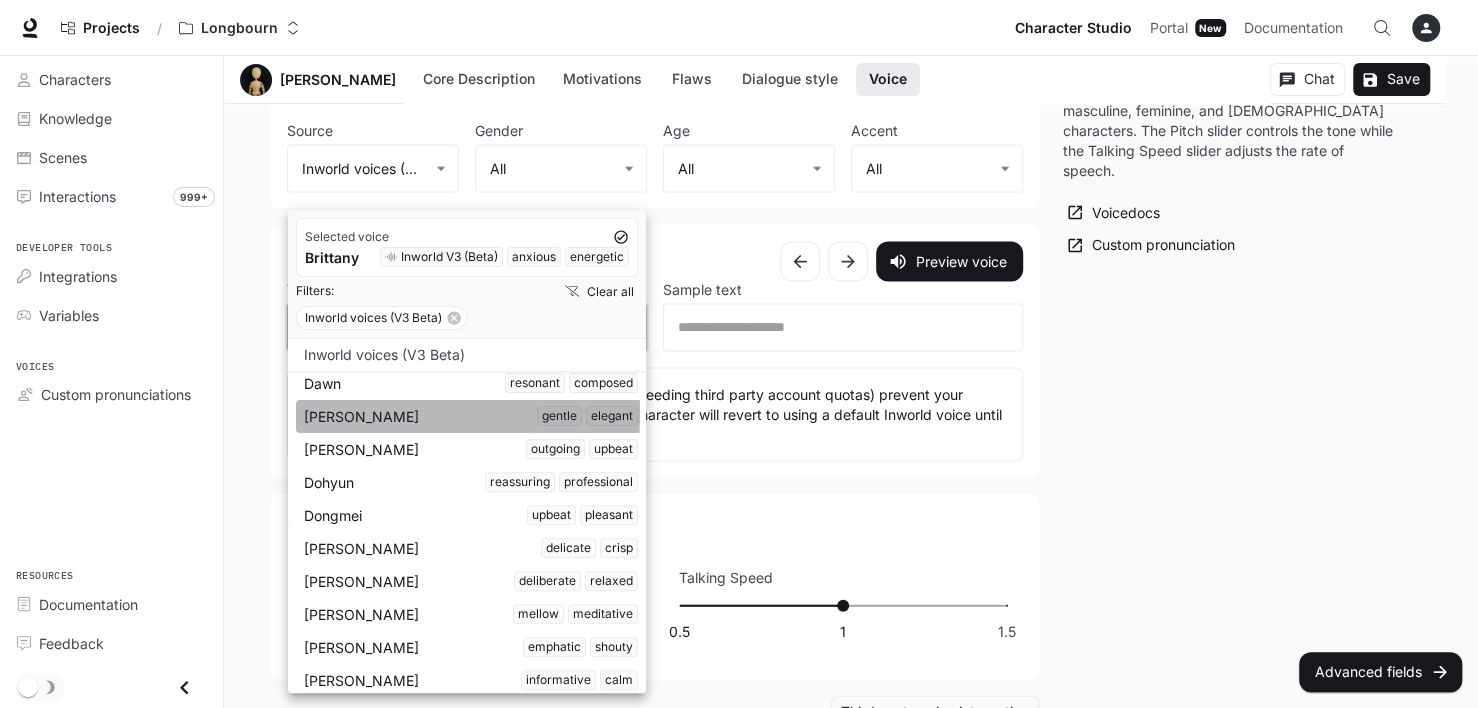 type on "**********" 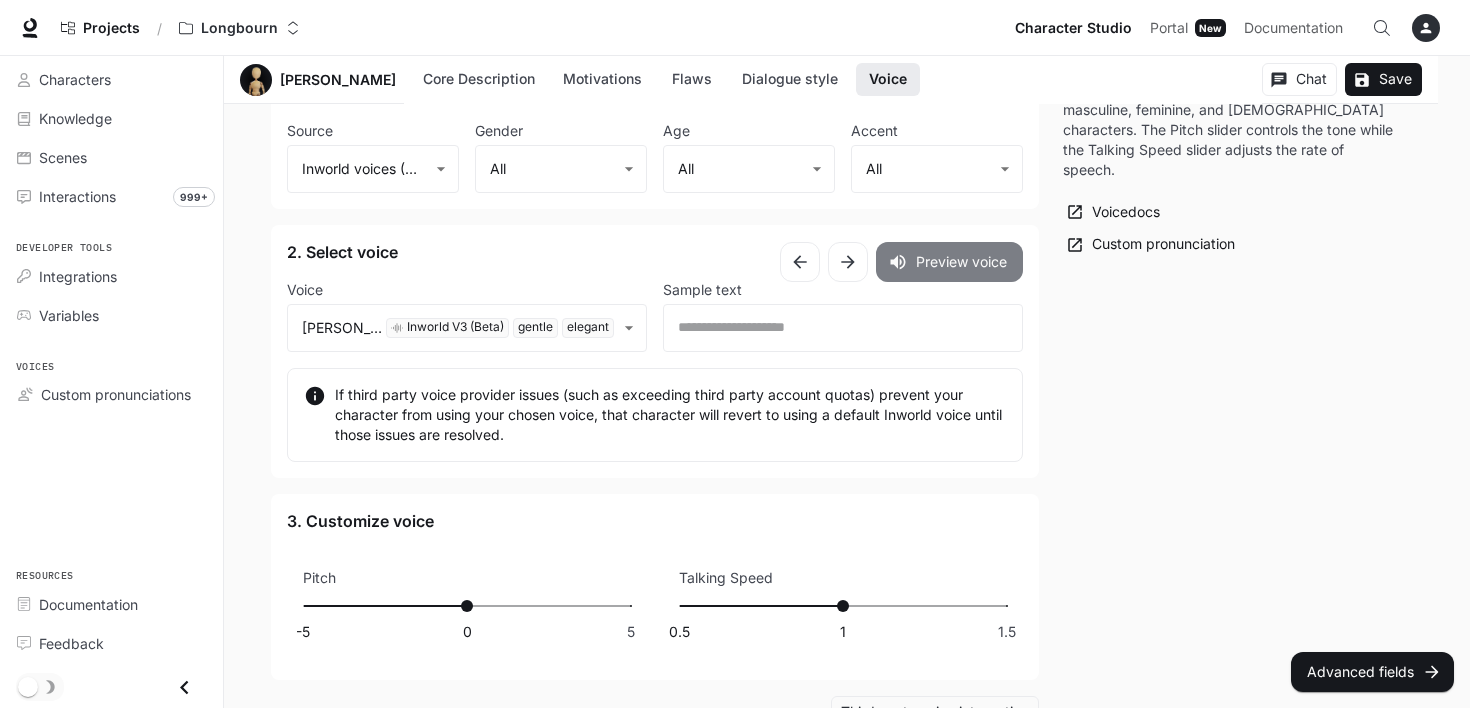 click on "Preview voice" at bounding box center [949, 262] 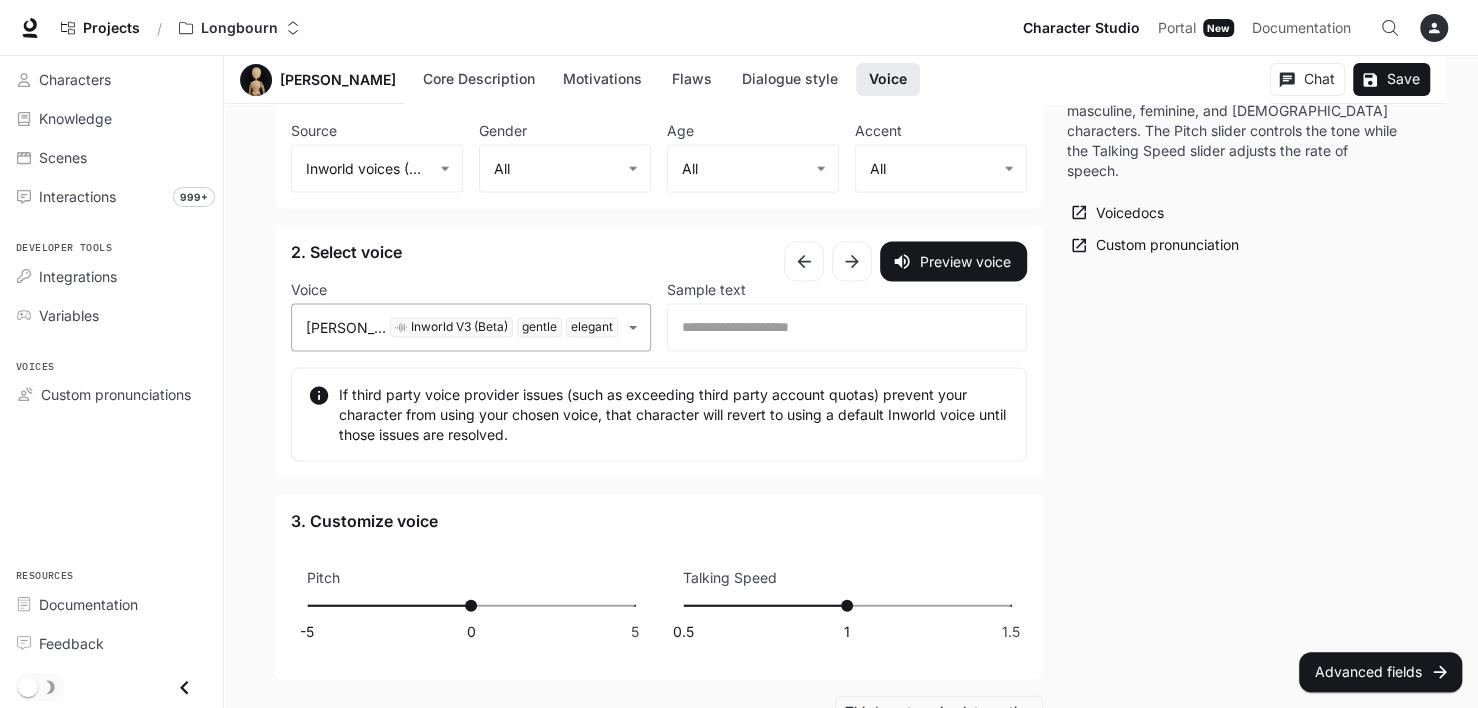 click on "**********" at bounding box center [739, -822] 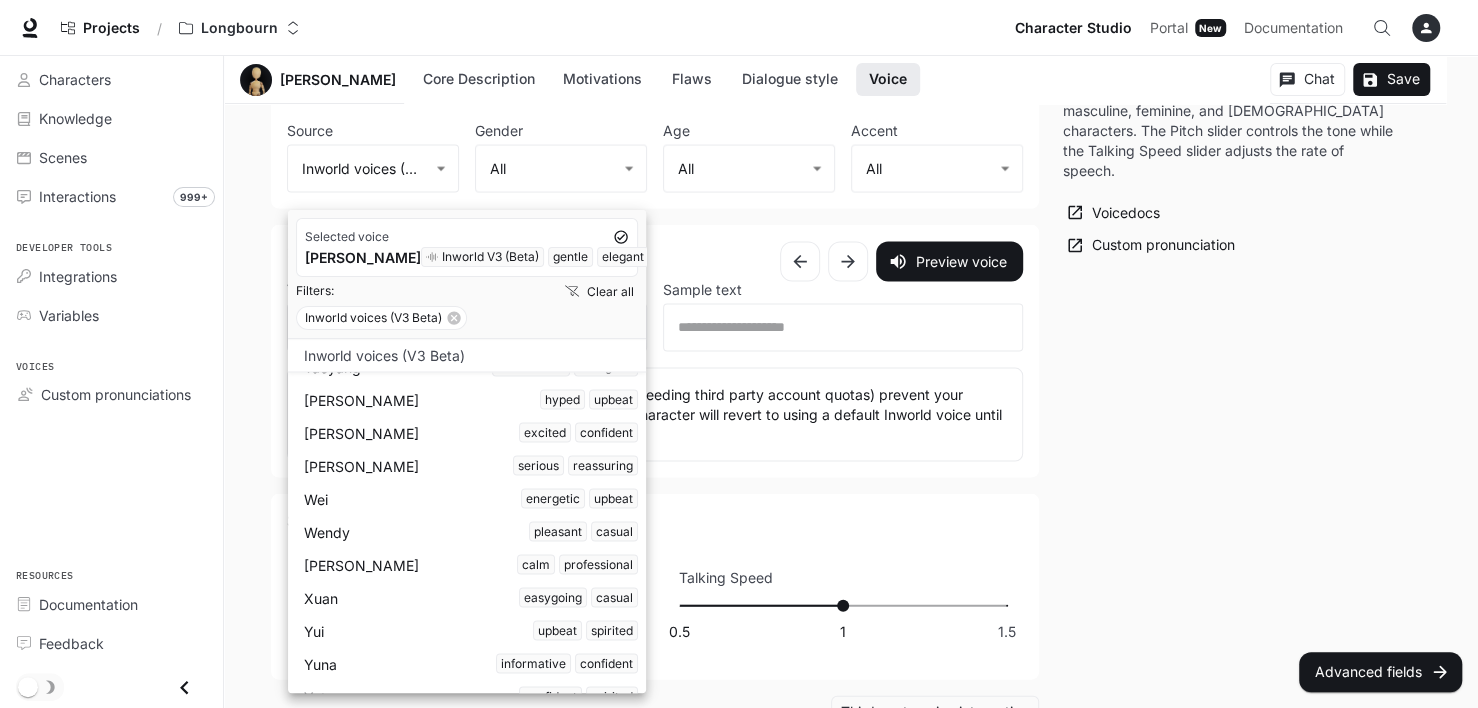 scroll, scrollTop: 2450, scrollLeft: 0, axis: vertical 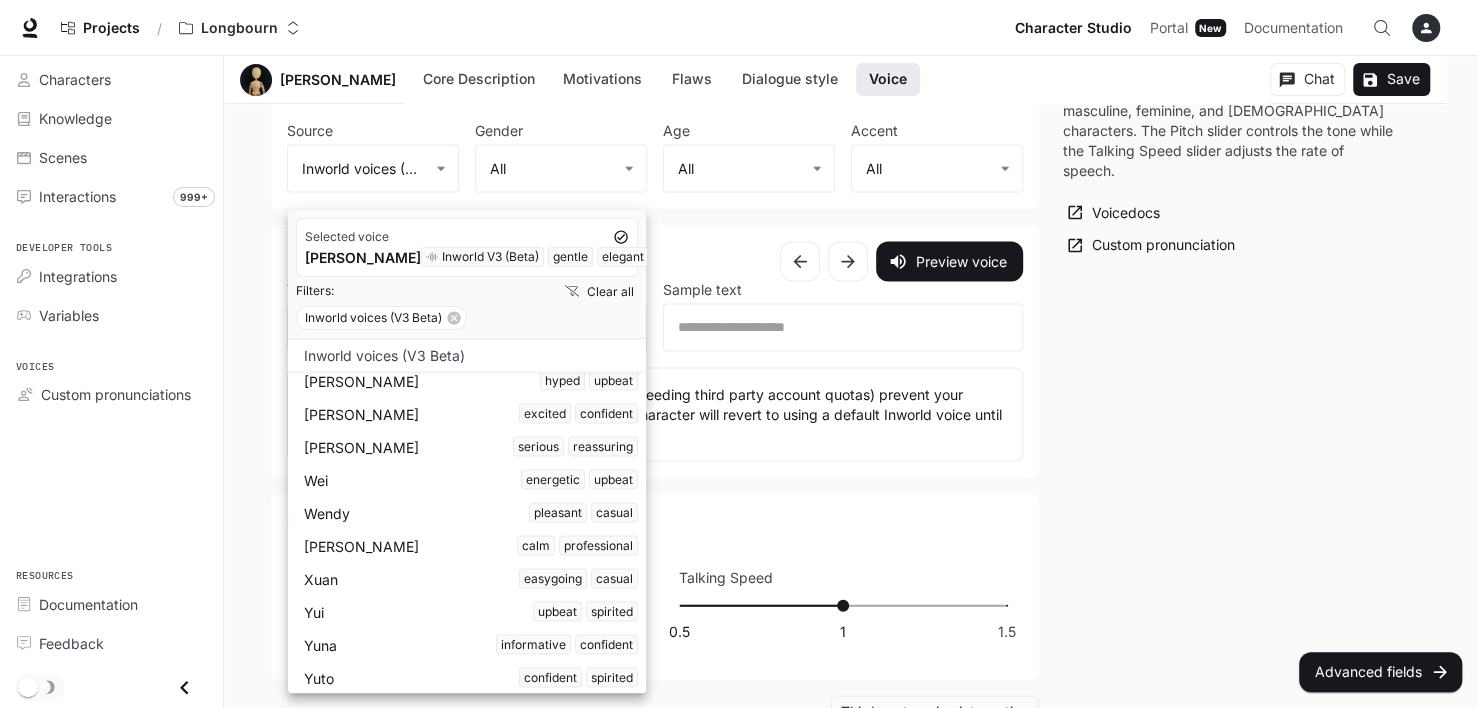 click at bounding box center (739, 354) 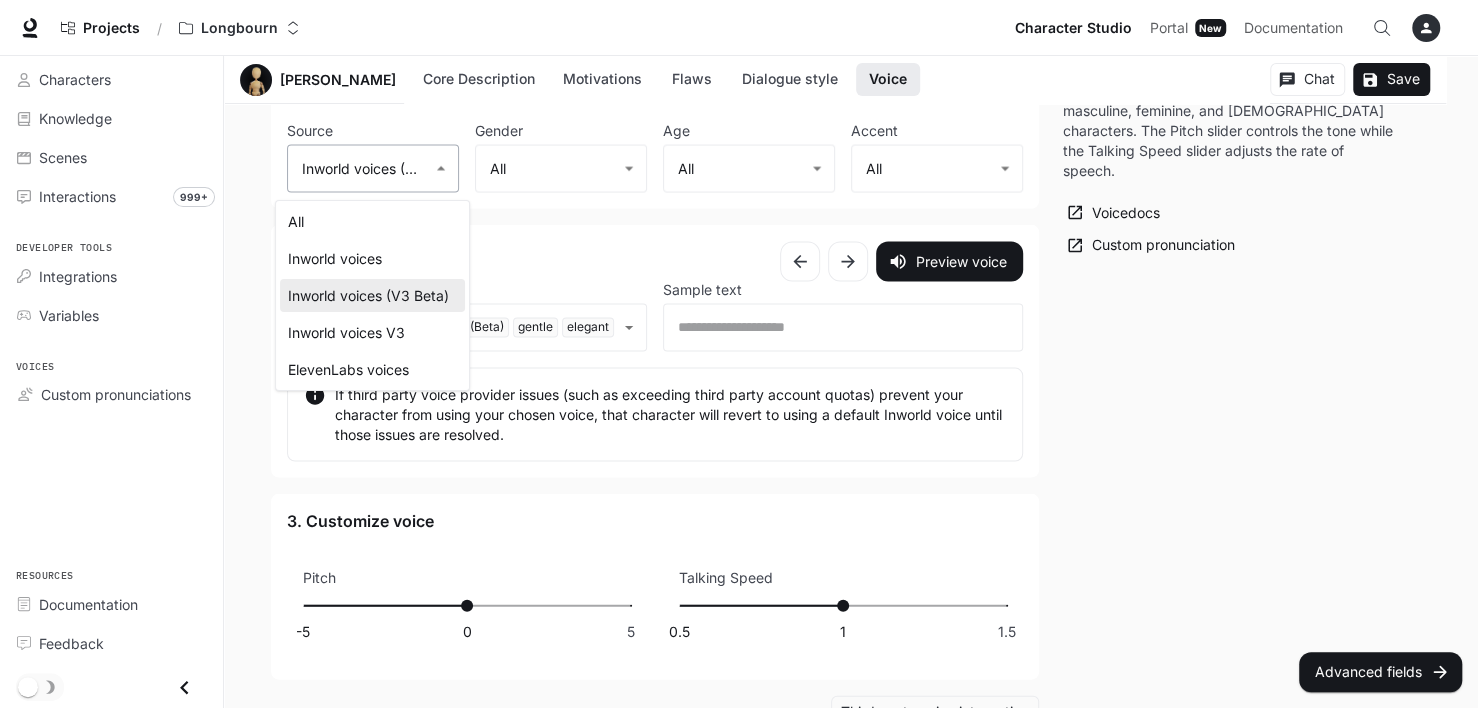 click on "**********" at bounding box center [739, -822] 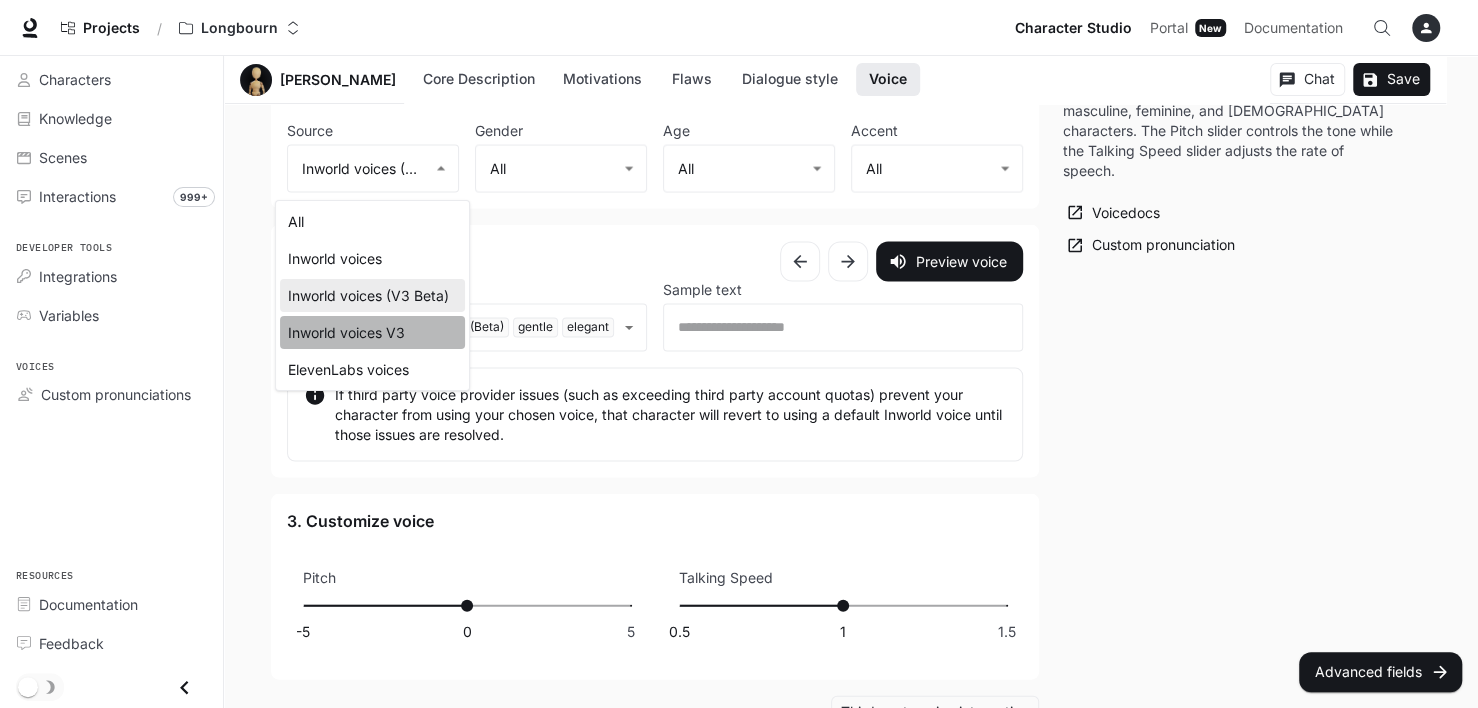 click on "Inworld voices V3" at bounding box center [372, 332] 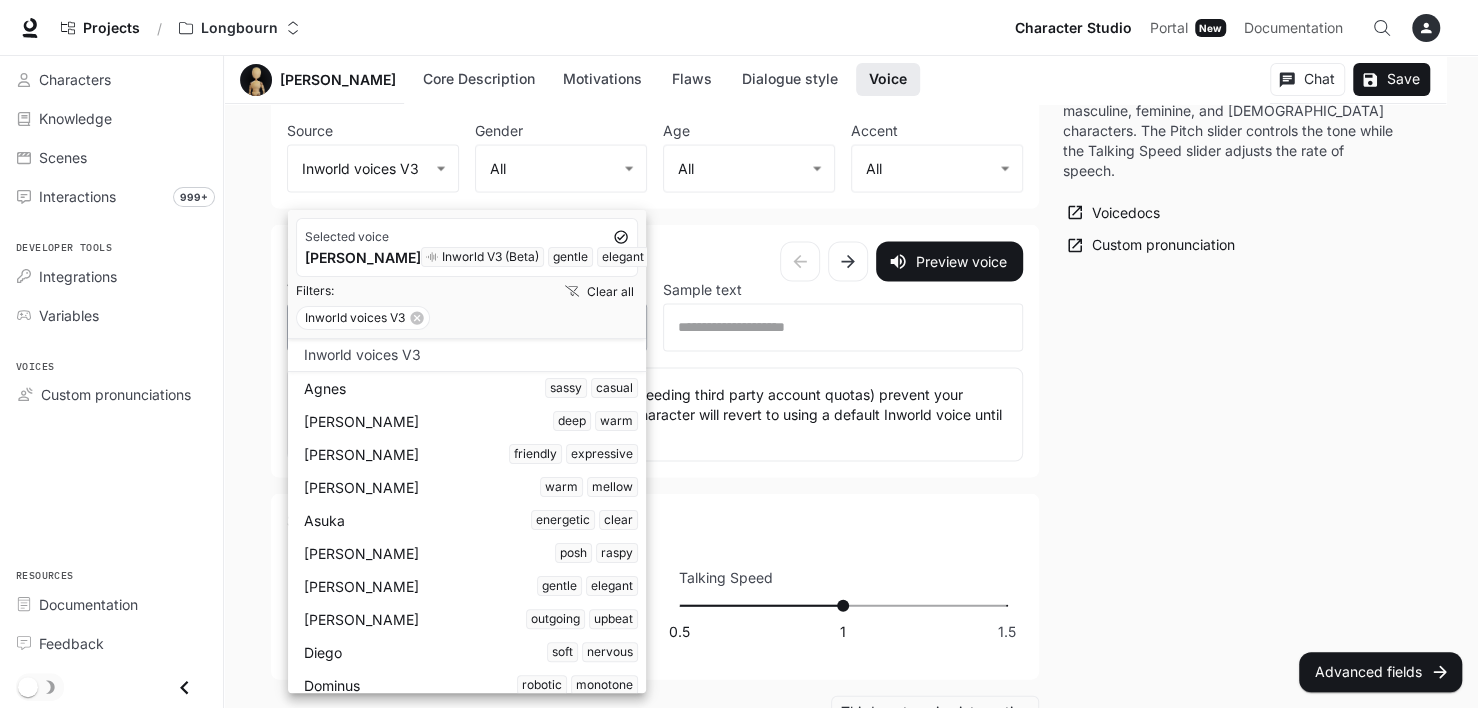 click on "**********" at bounding box center [739, -822] 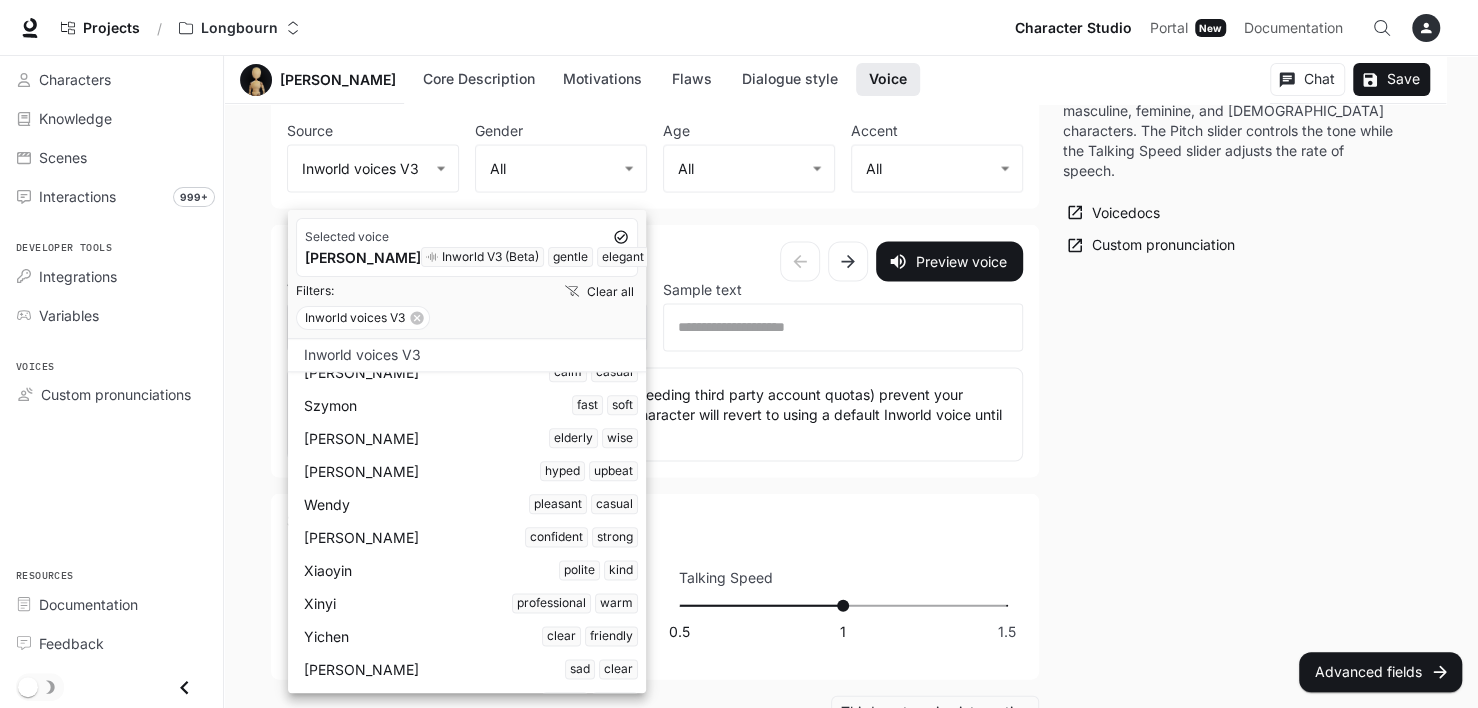 scroll, scrollTop: 1625, scrollLeft: 0, axis: vertical 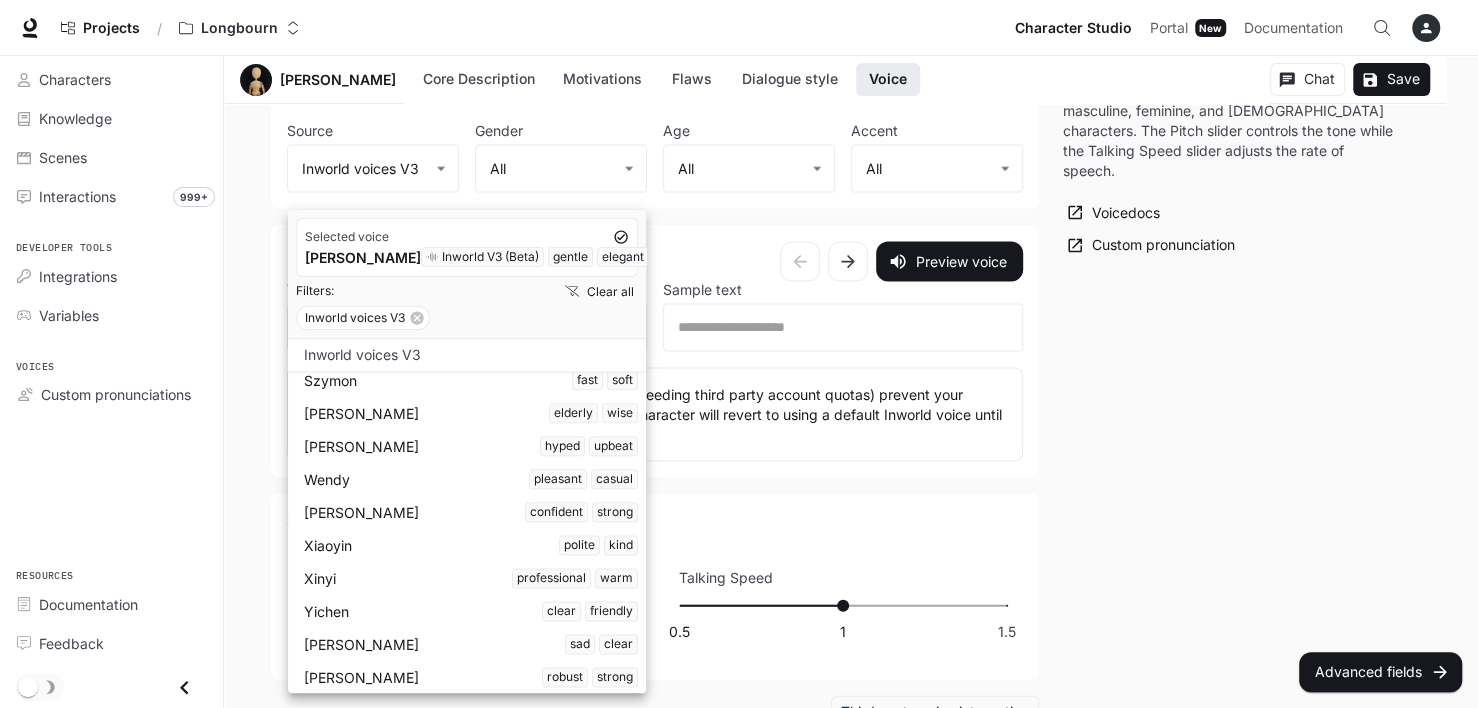 drag, startPoint x: 376, startPoint y: 439, endPoint x: 262, endPoint y: 439, distance: 114 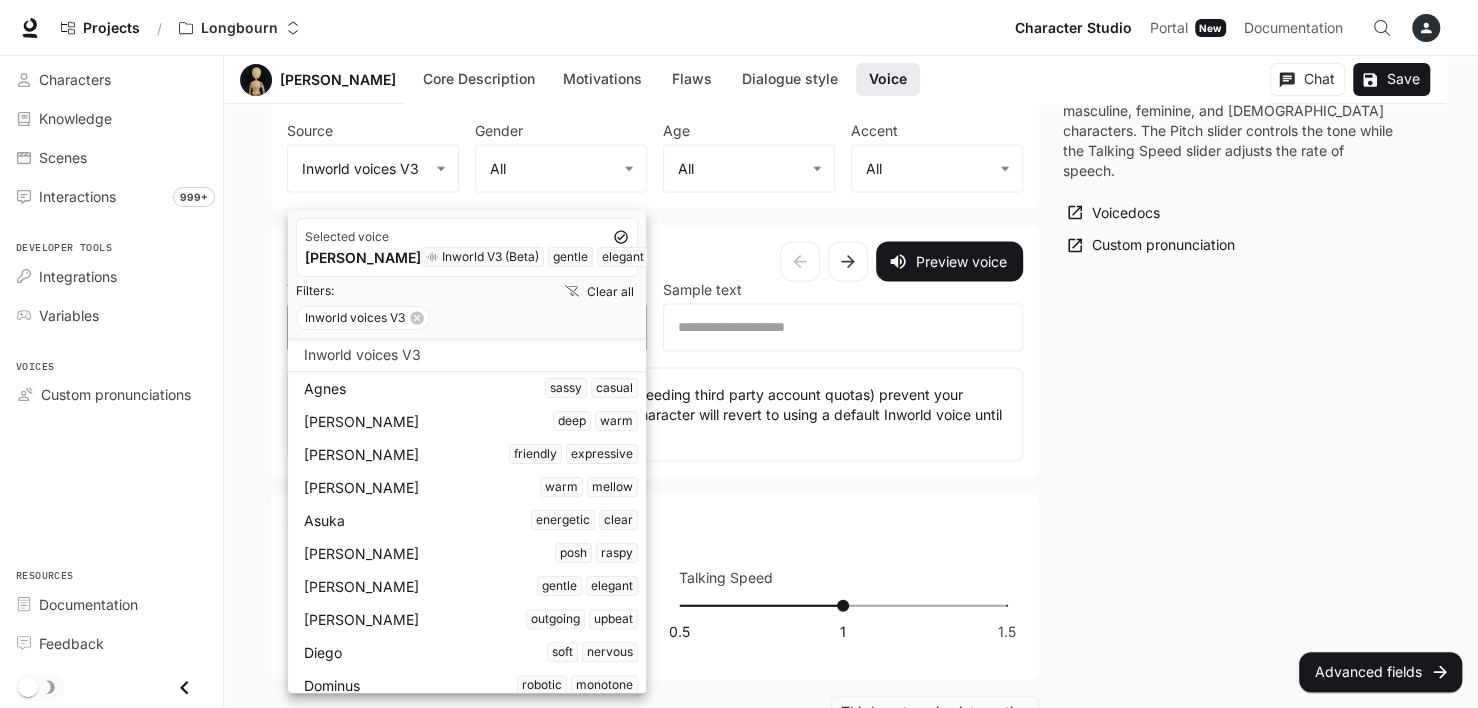 click on "**********" at bounding box center [739, -822] 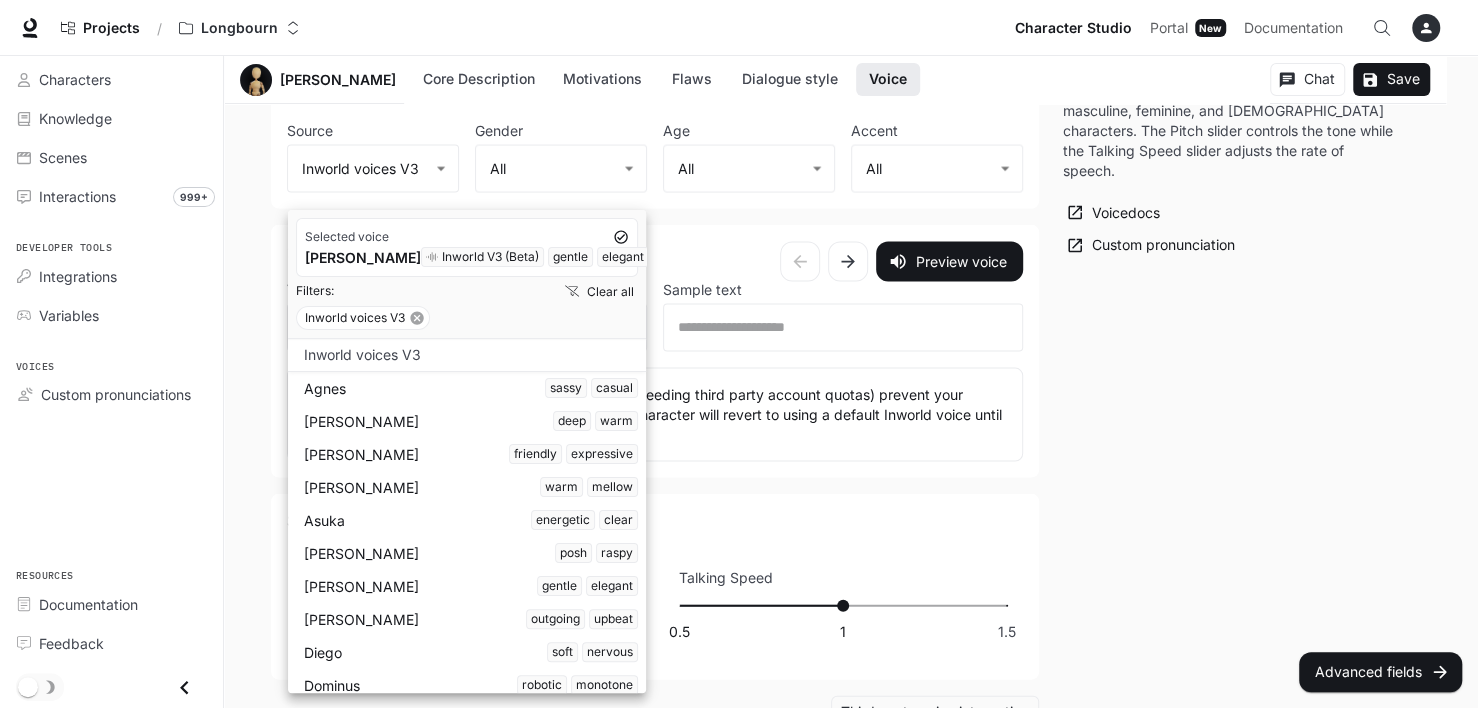 click 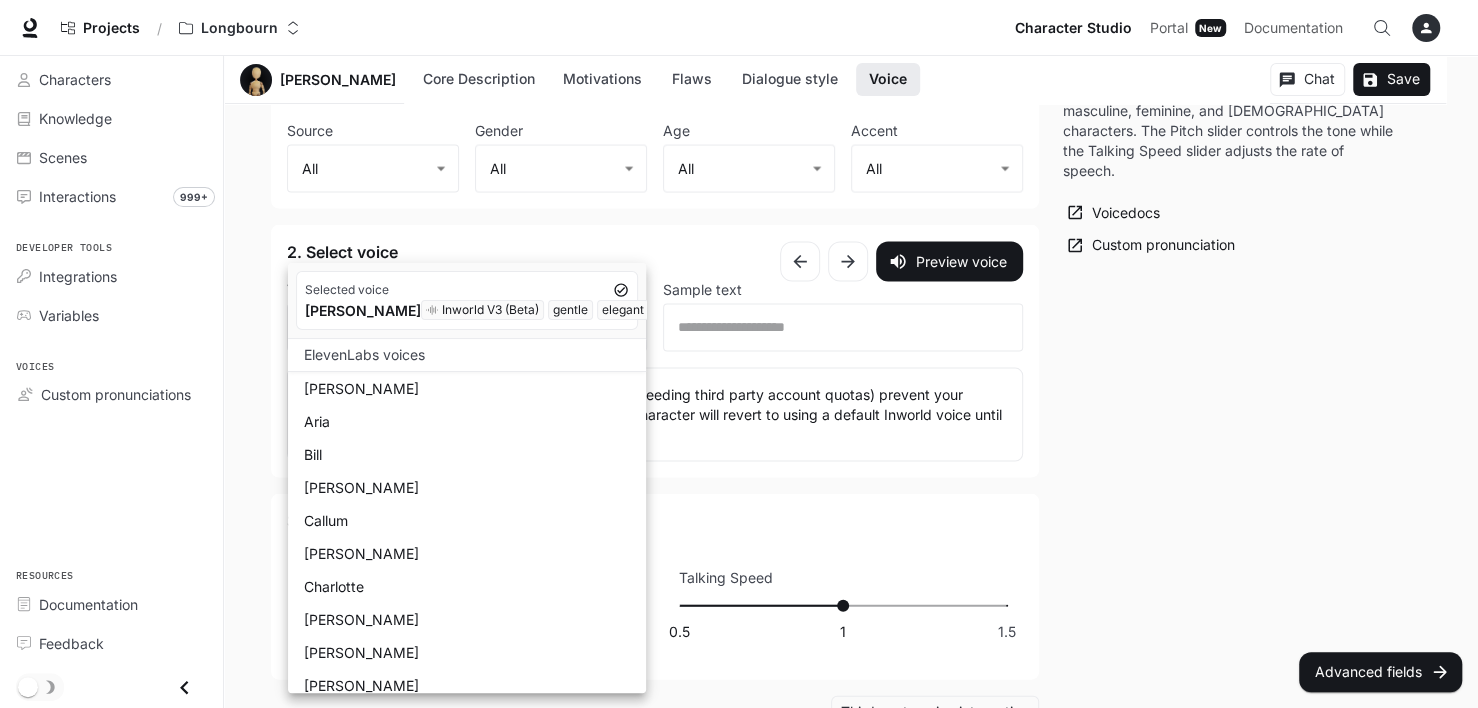 click at bounding box center (739, 354) 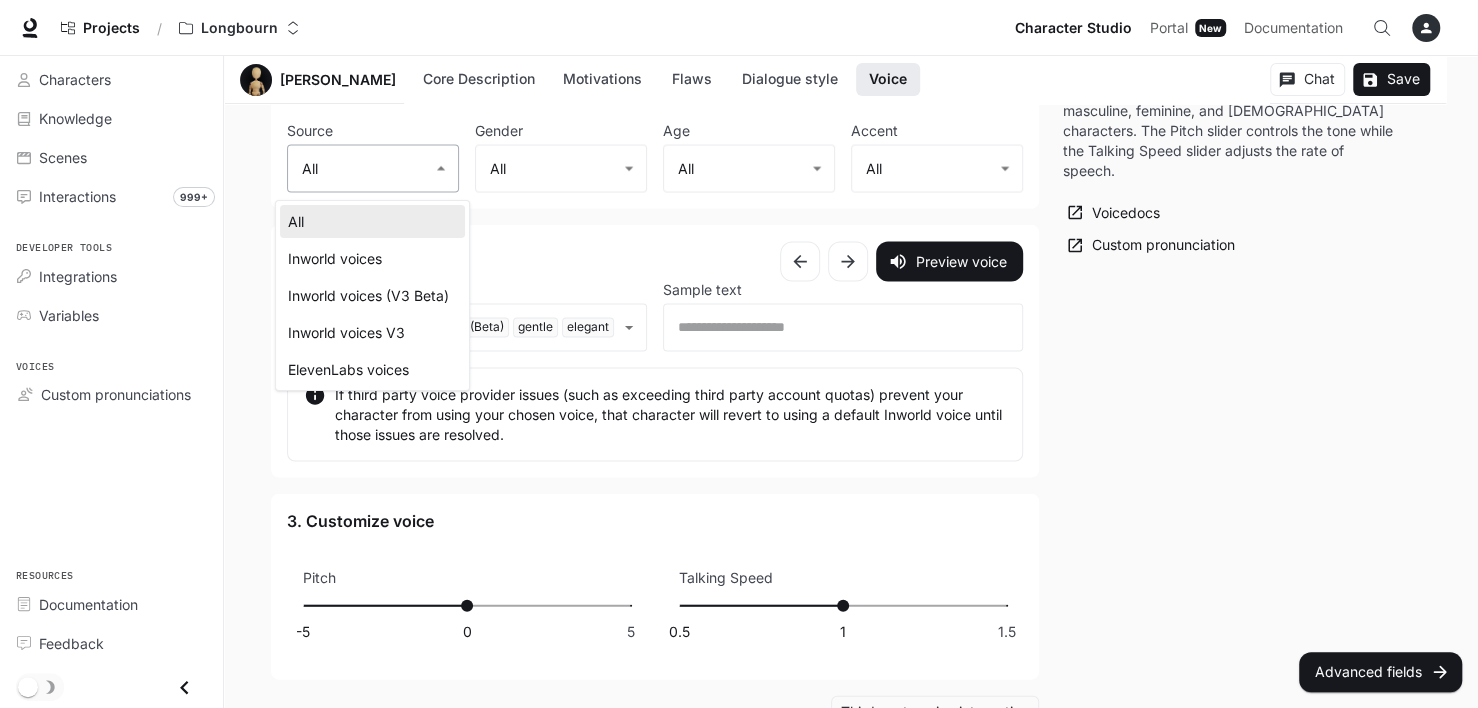 click on "**********" at bounding box center [739, -822] 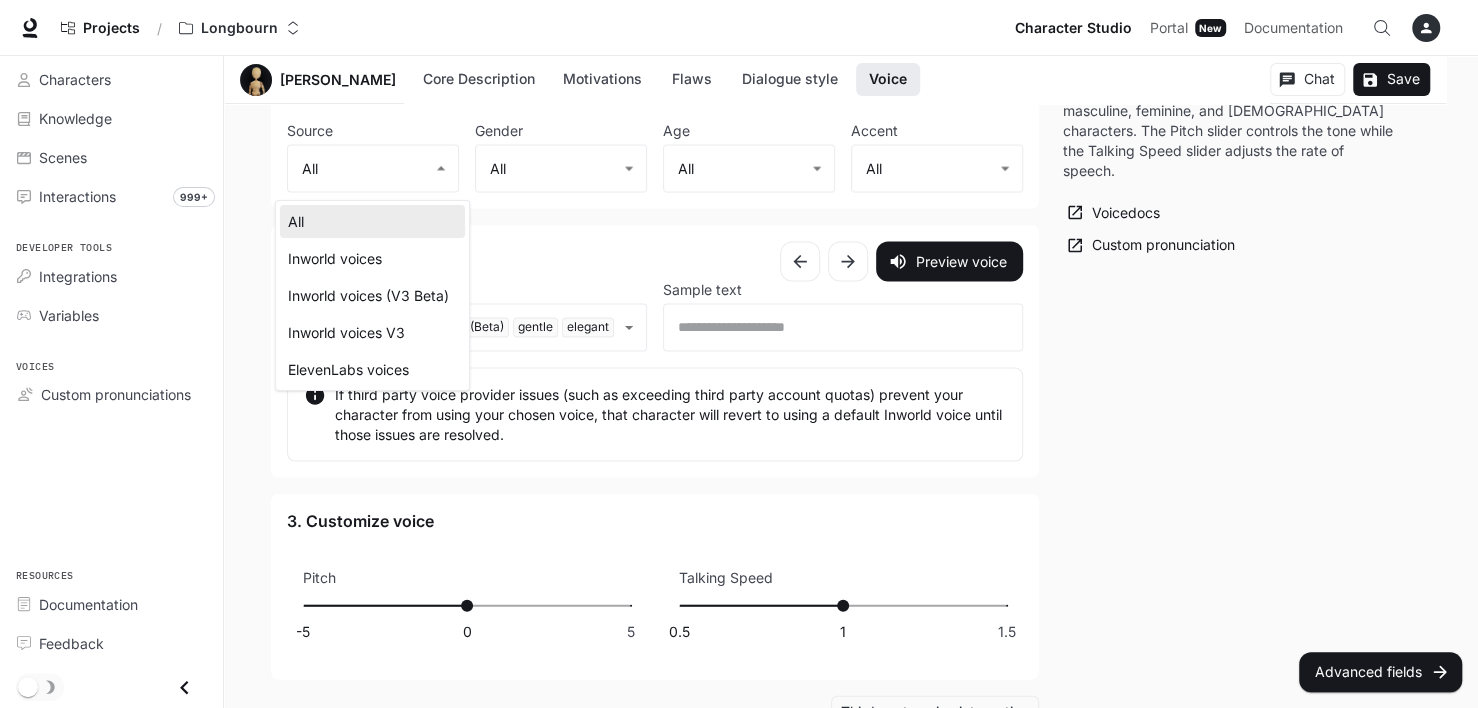 click on "All" at bounding box center [372, 221] 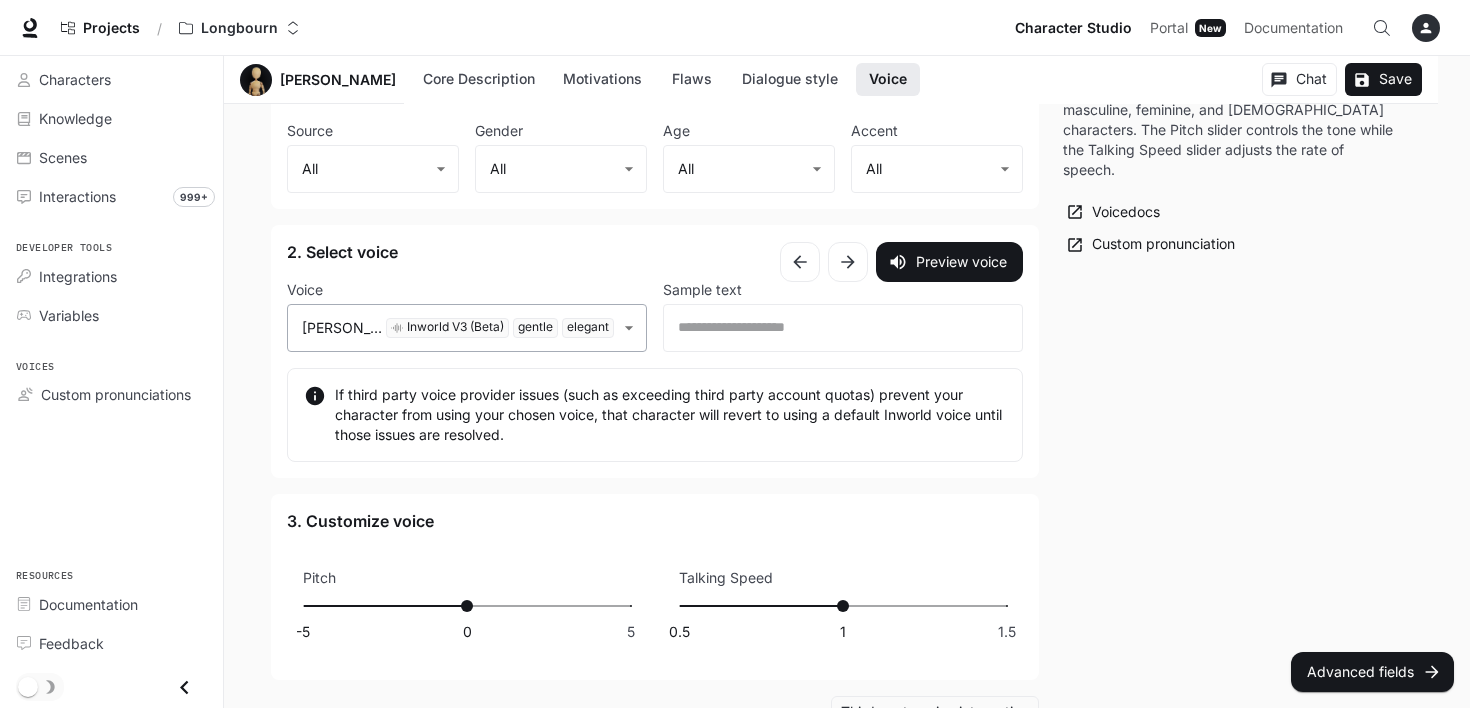 click on "**********" at bounding box center (735, -822) 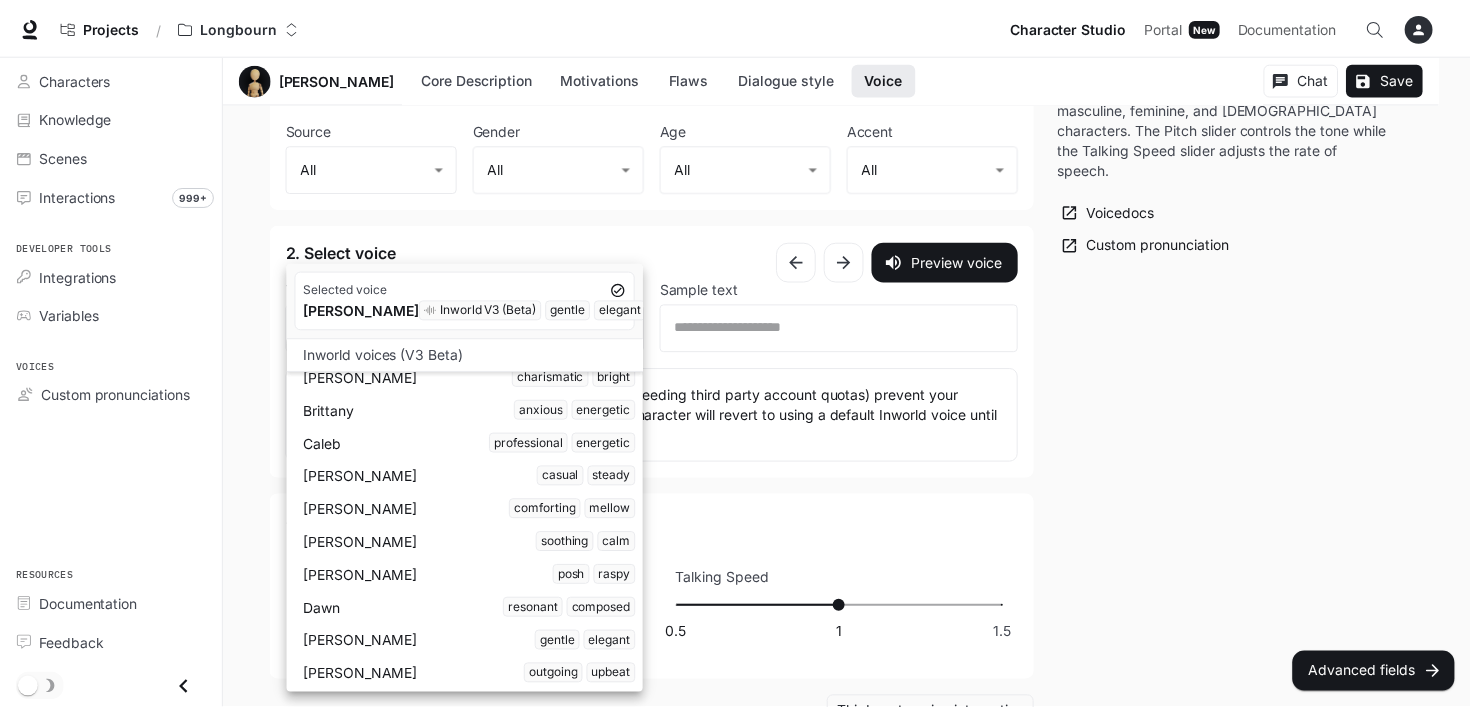 scroll, scrollTop: 4300, scrollLeft: 0, axis: vertical 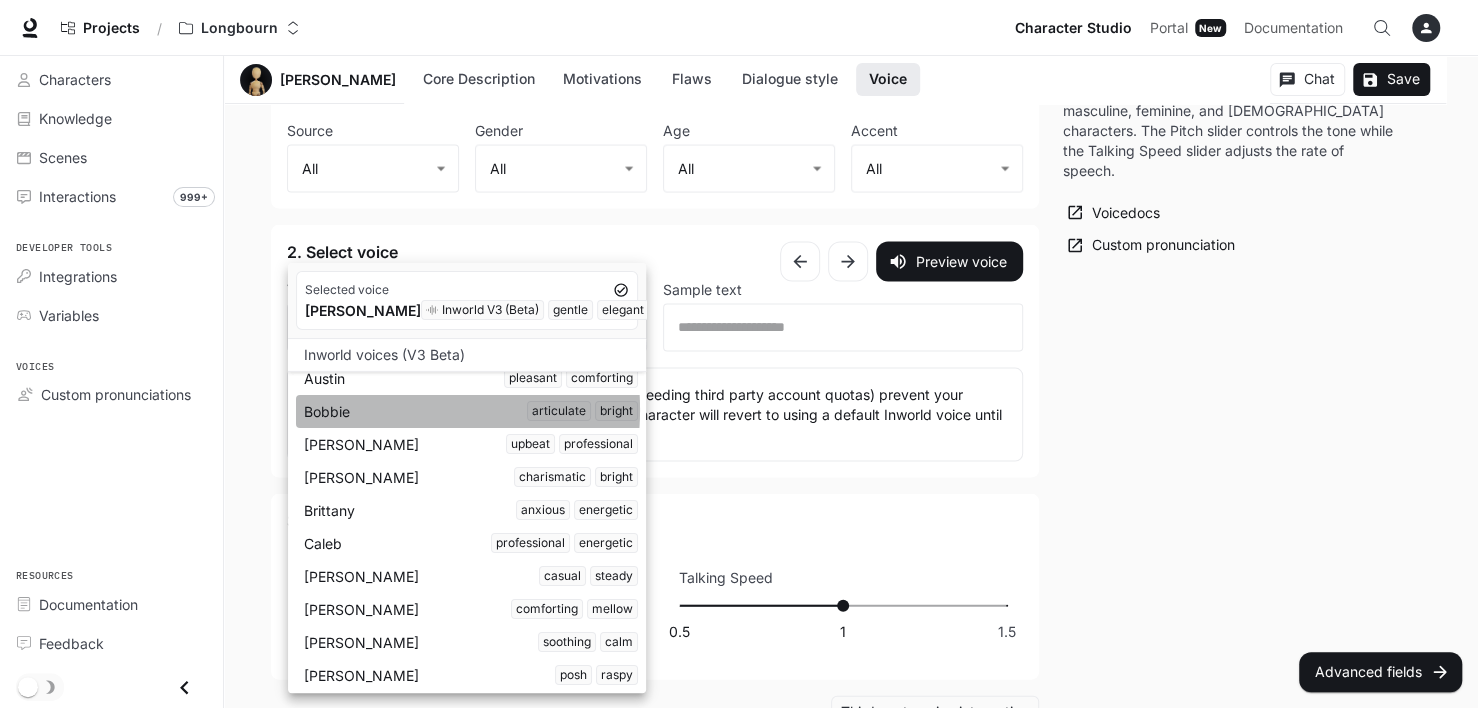 click on "Bobbie articulate bright" at bounding box center (471, 411) 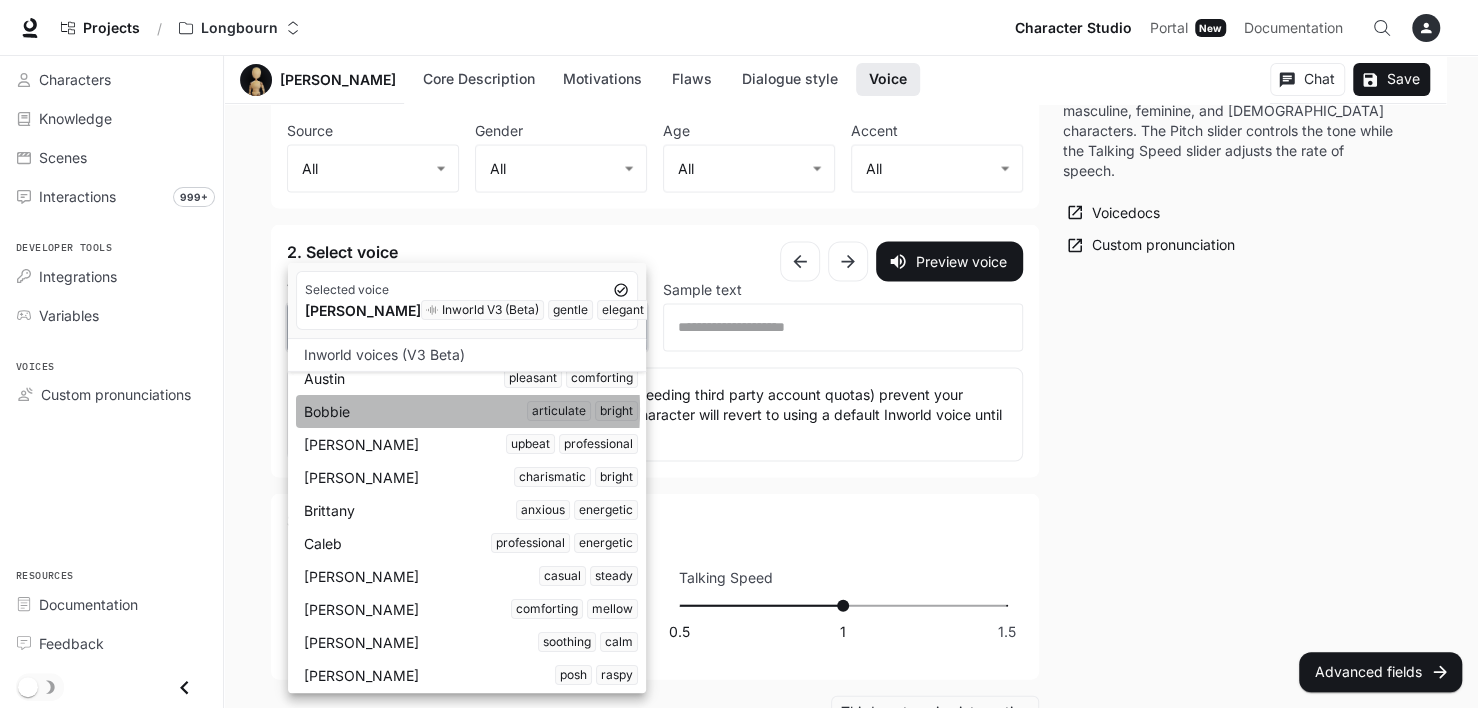 type on "**********" 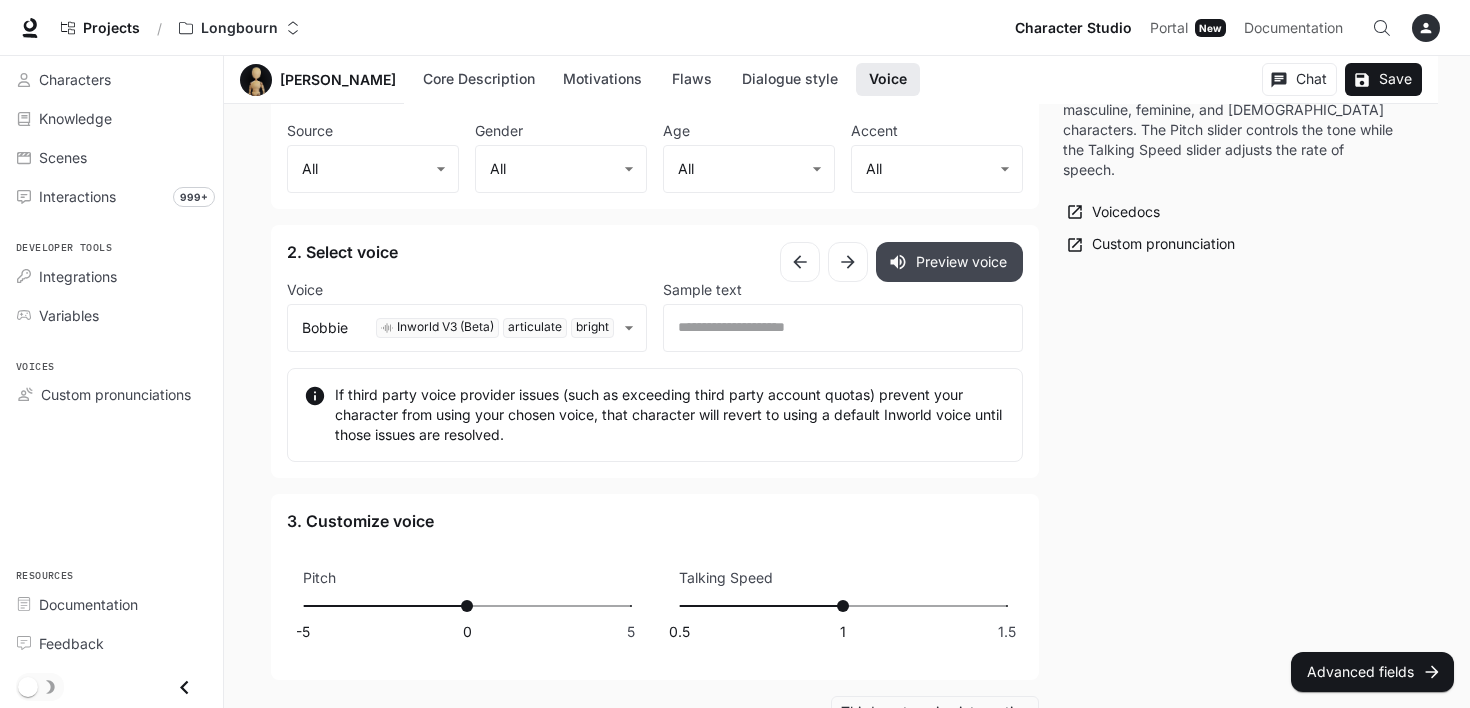click on "Preview voice" at bounding box center [949, 262] 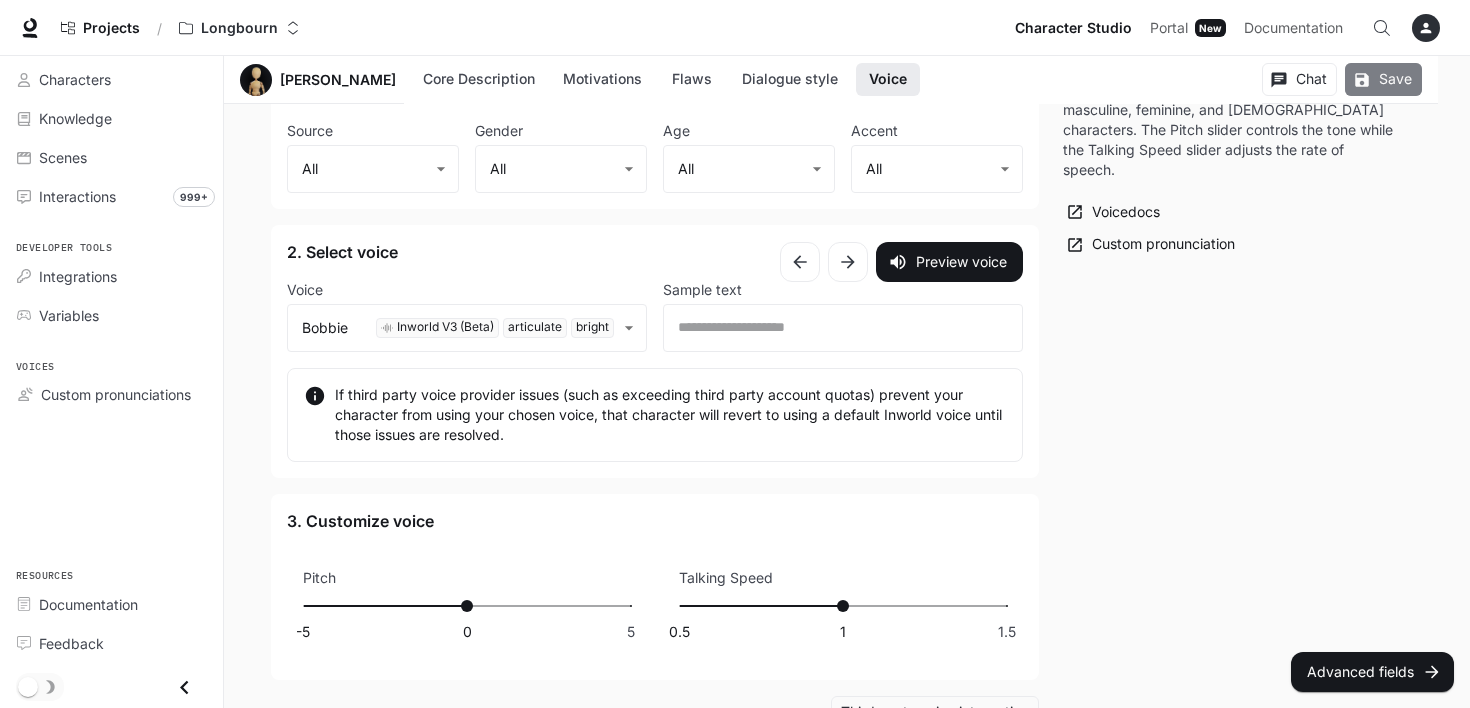 click on "Save" at bounding box center (1383, 79) 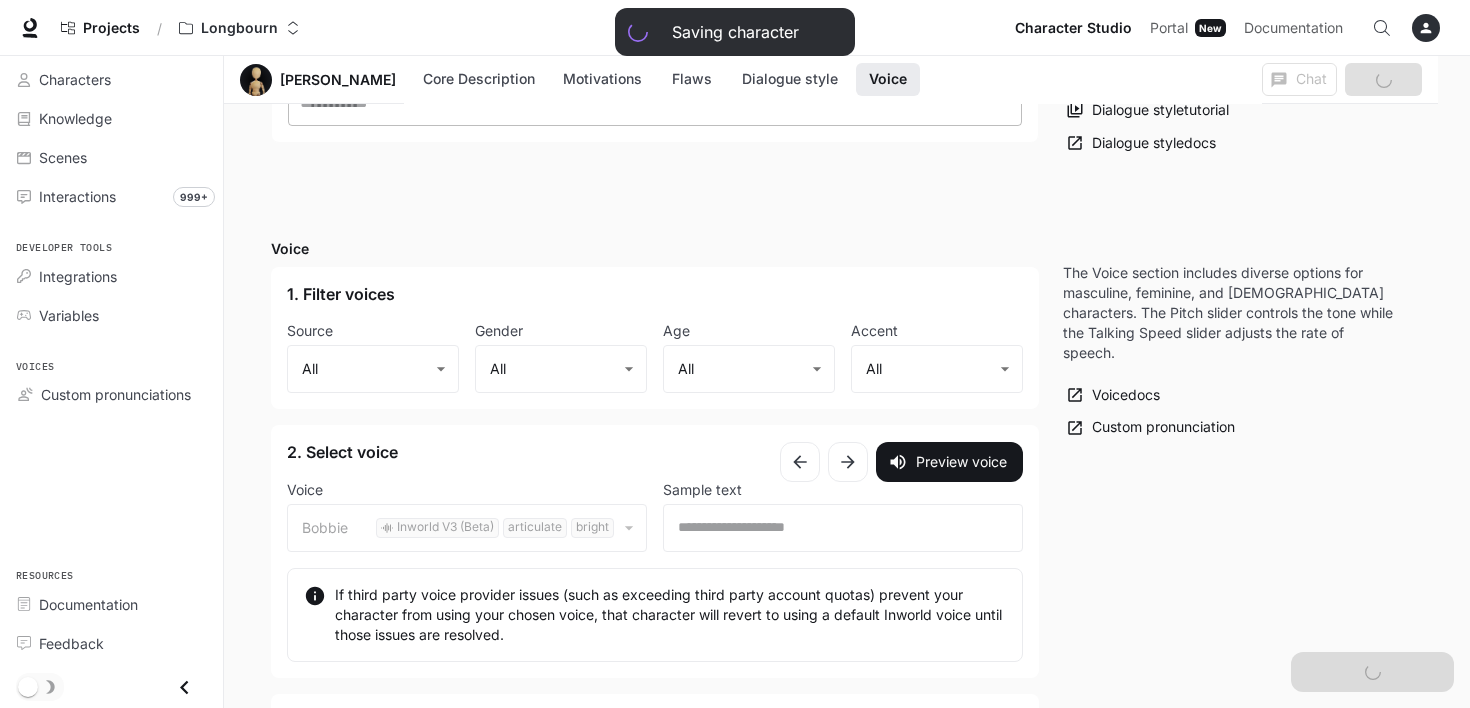 scroll, scrollTop: 2300, scrollLeft: 0, axis: vertical 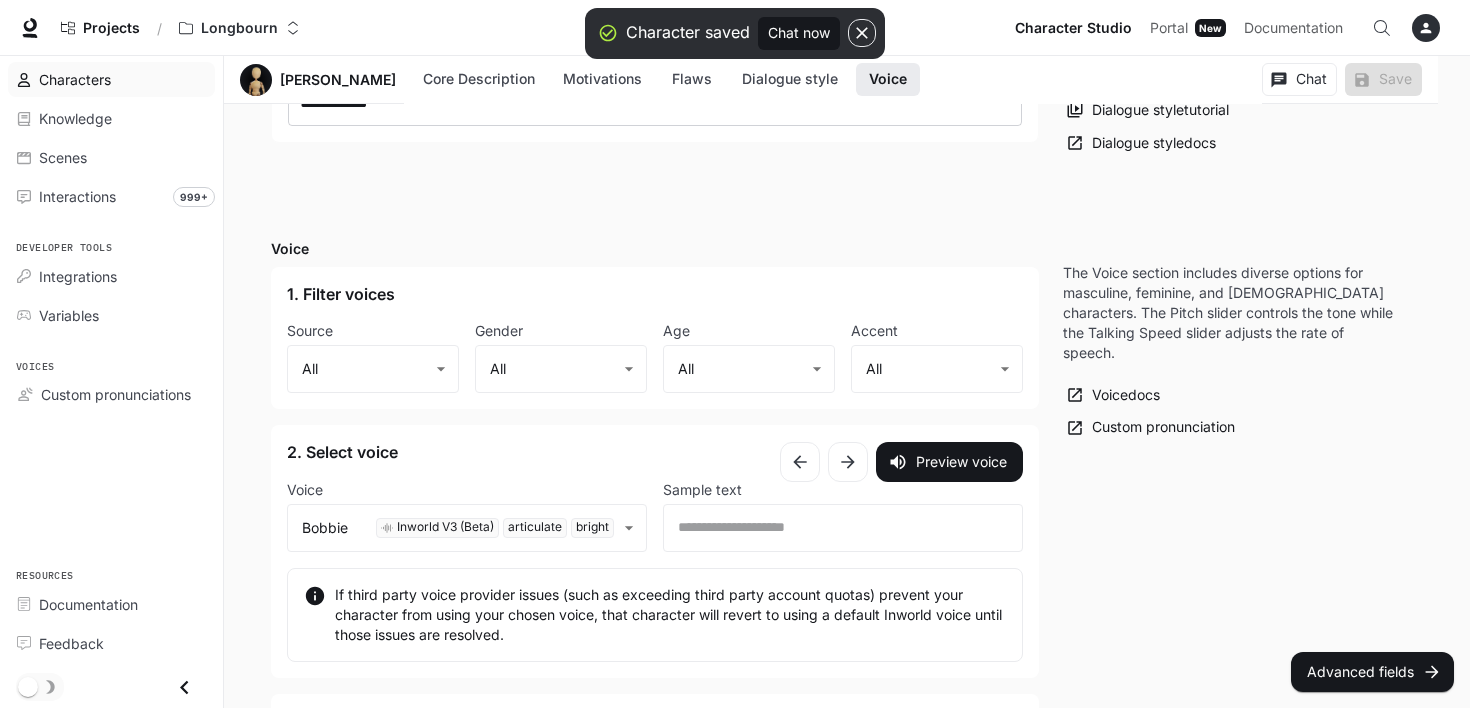 click on "Characters" at bounding box center (75, 79) 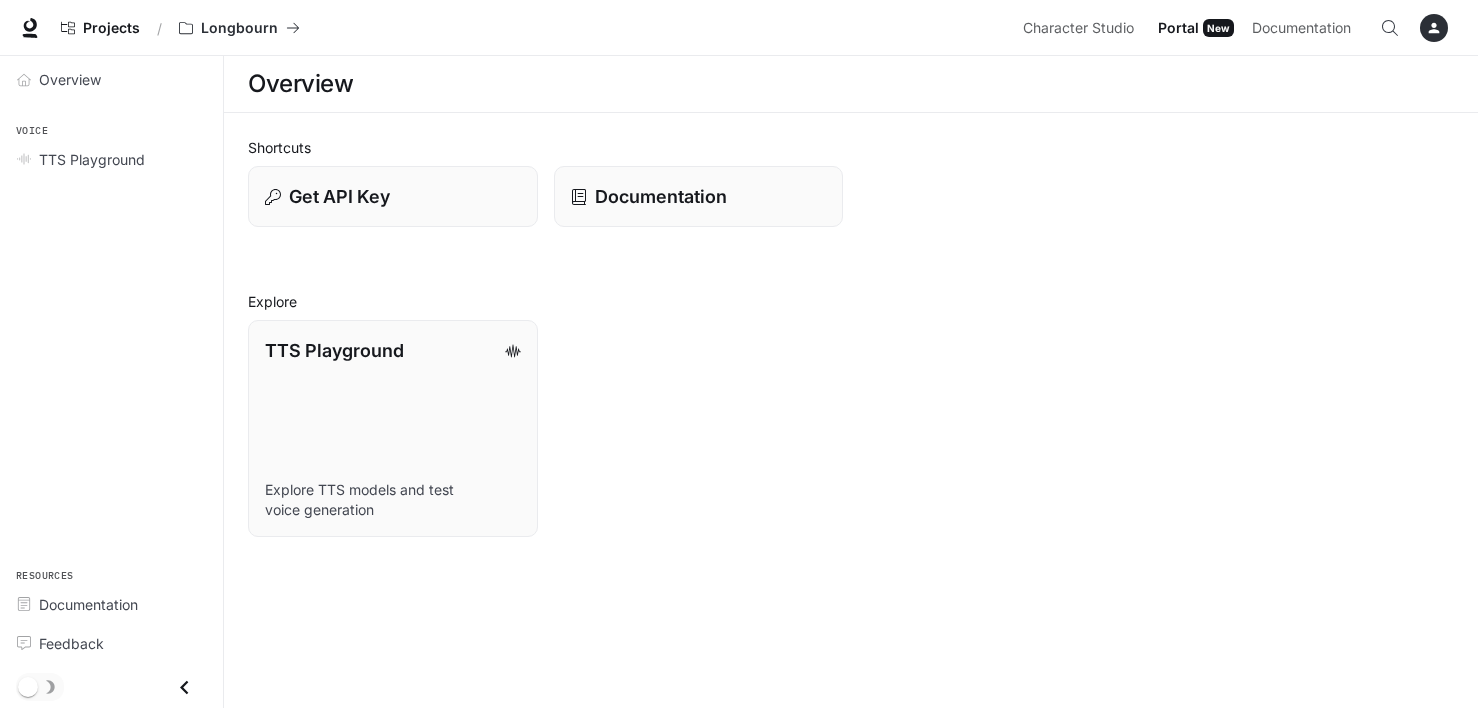 scroll, scrollTop: 0, scrollLeft: 0, axis: both 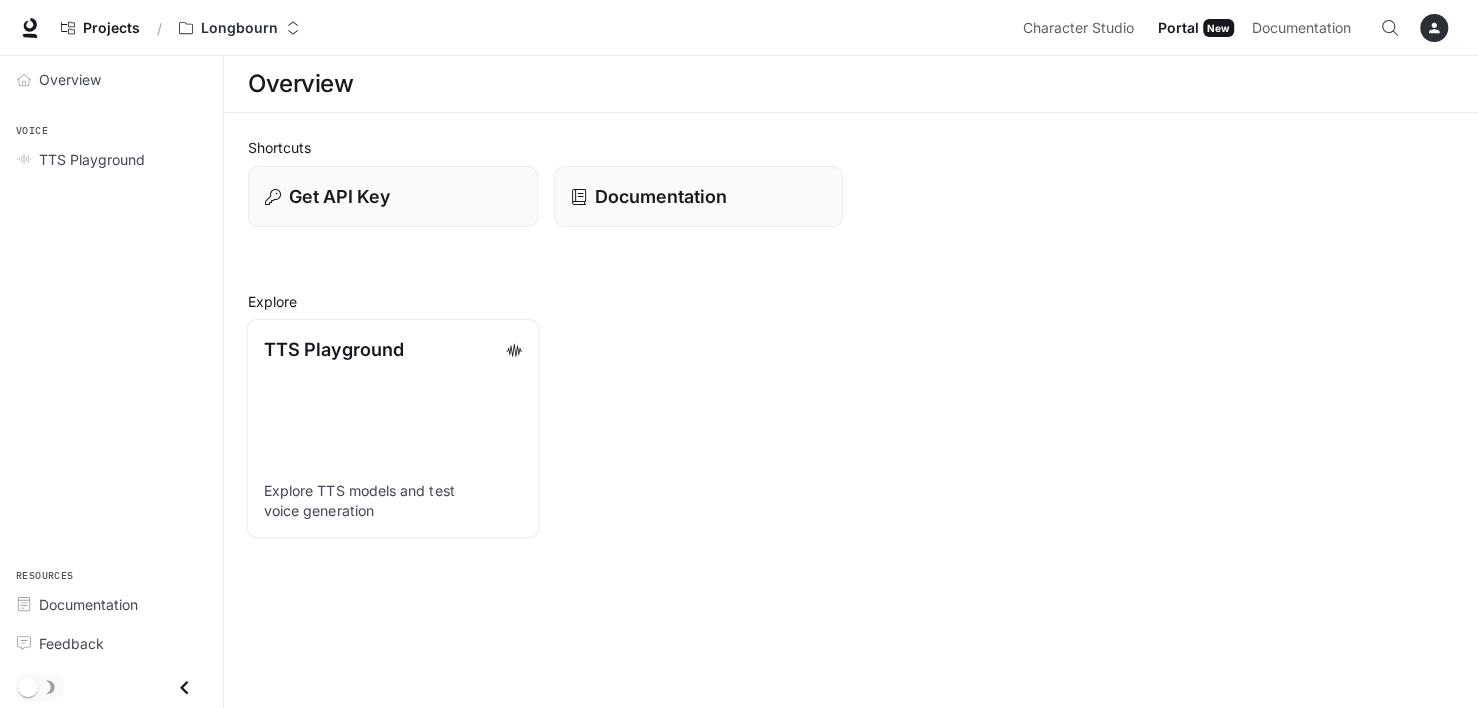 click on "TTS Playground Explore TTS models and test voice generation" at bounding box center (393, 428) 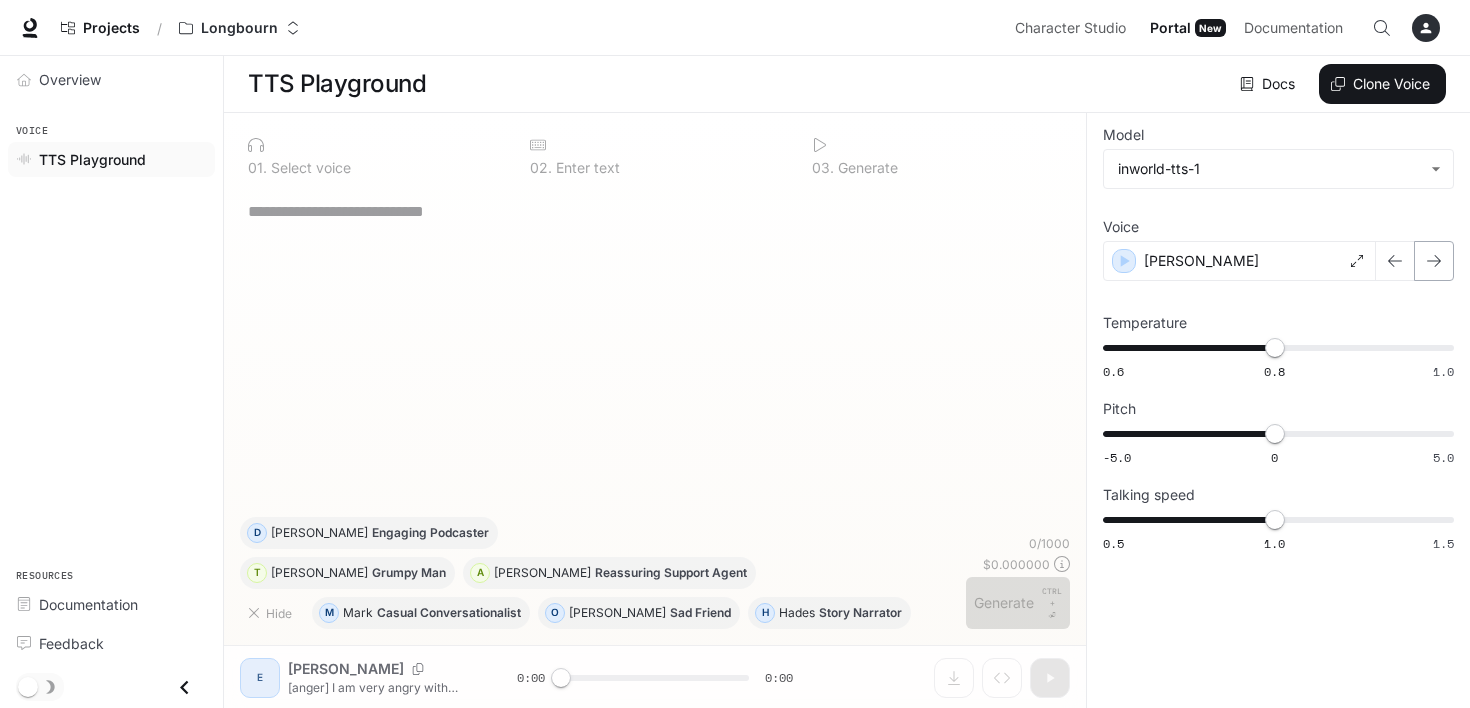 click 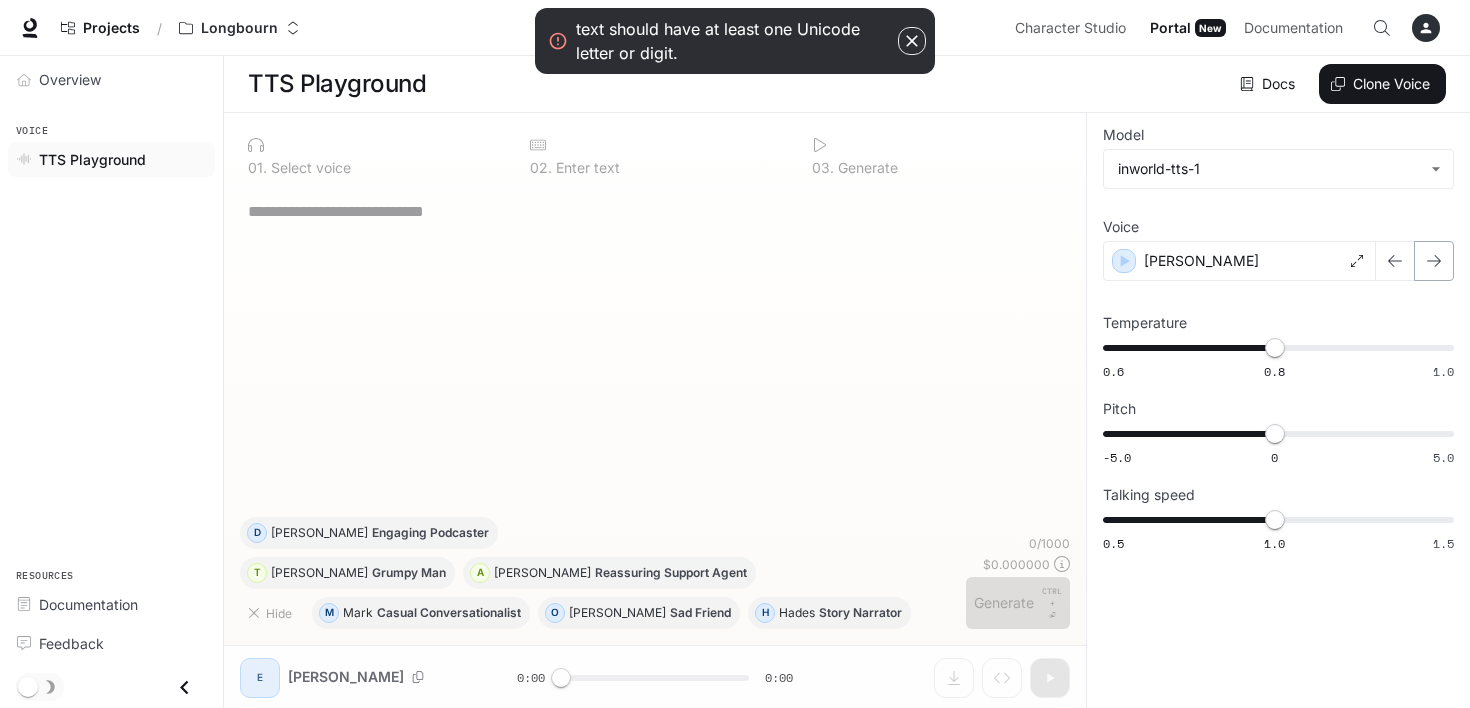 click 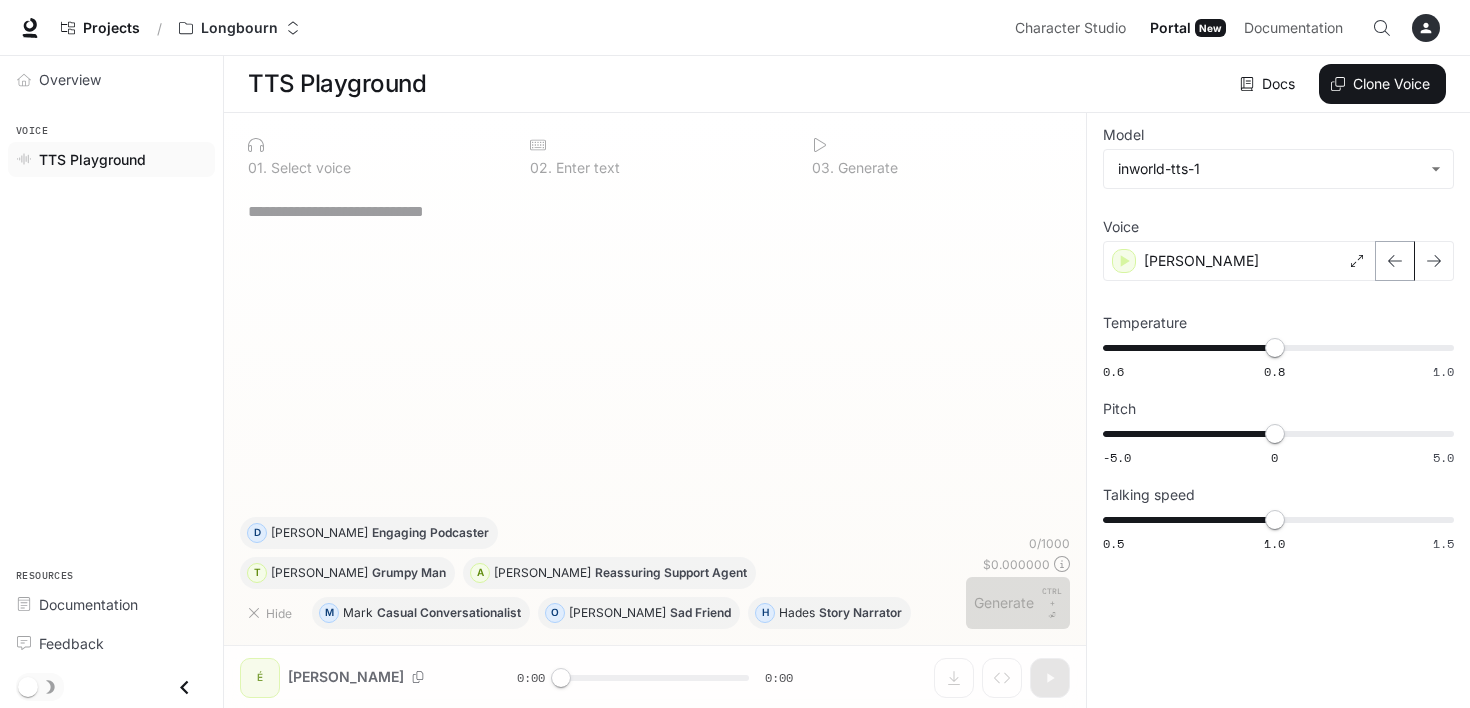 click 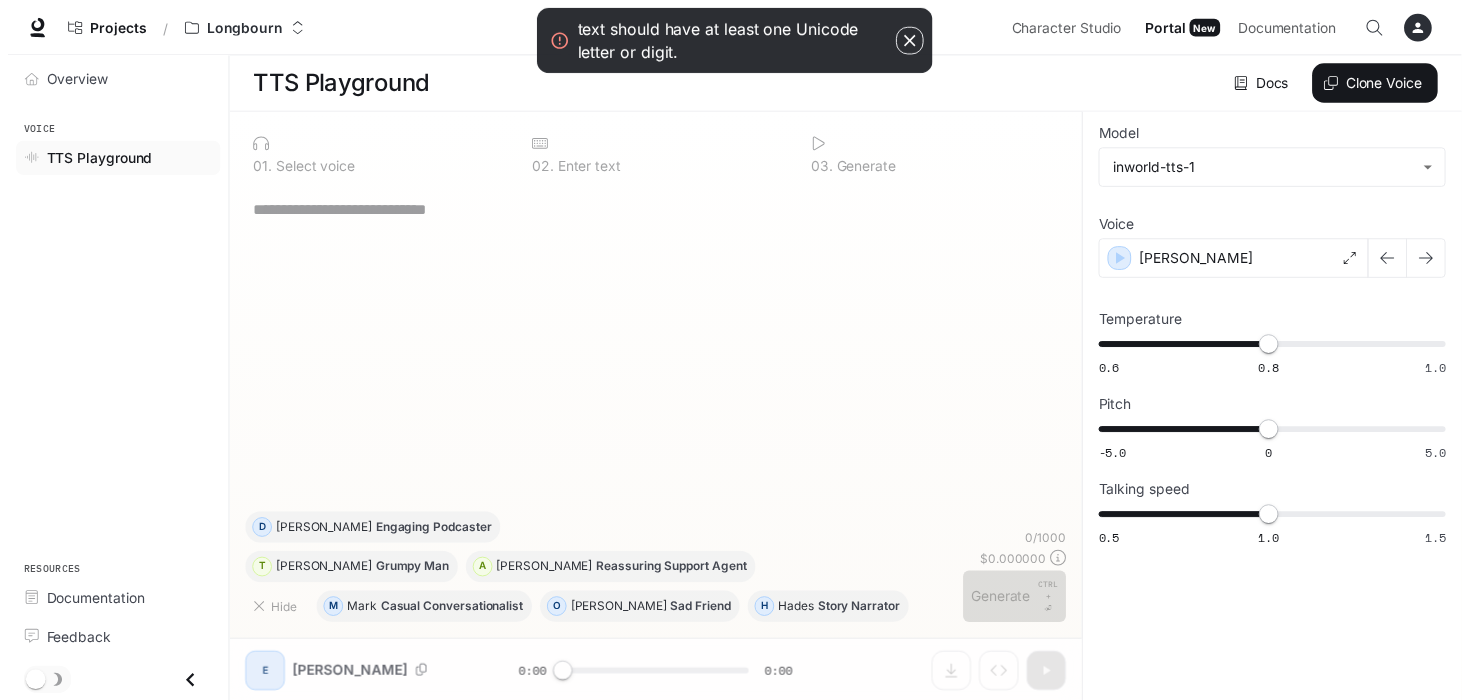 scroll, scrollTop: 0, scrollLeft: 0, axis: both 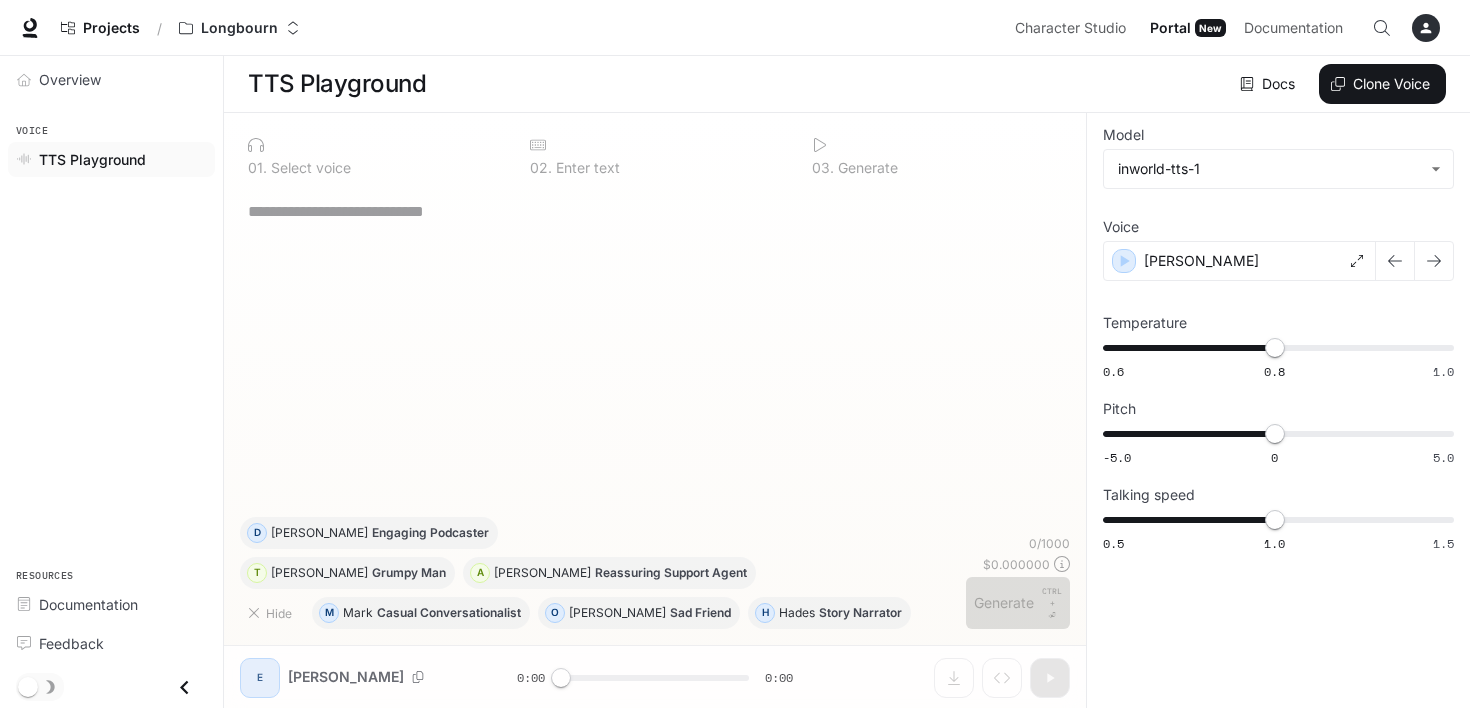 click at bounding box center [655, 211] 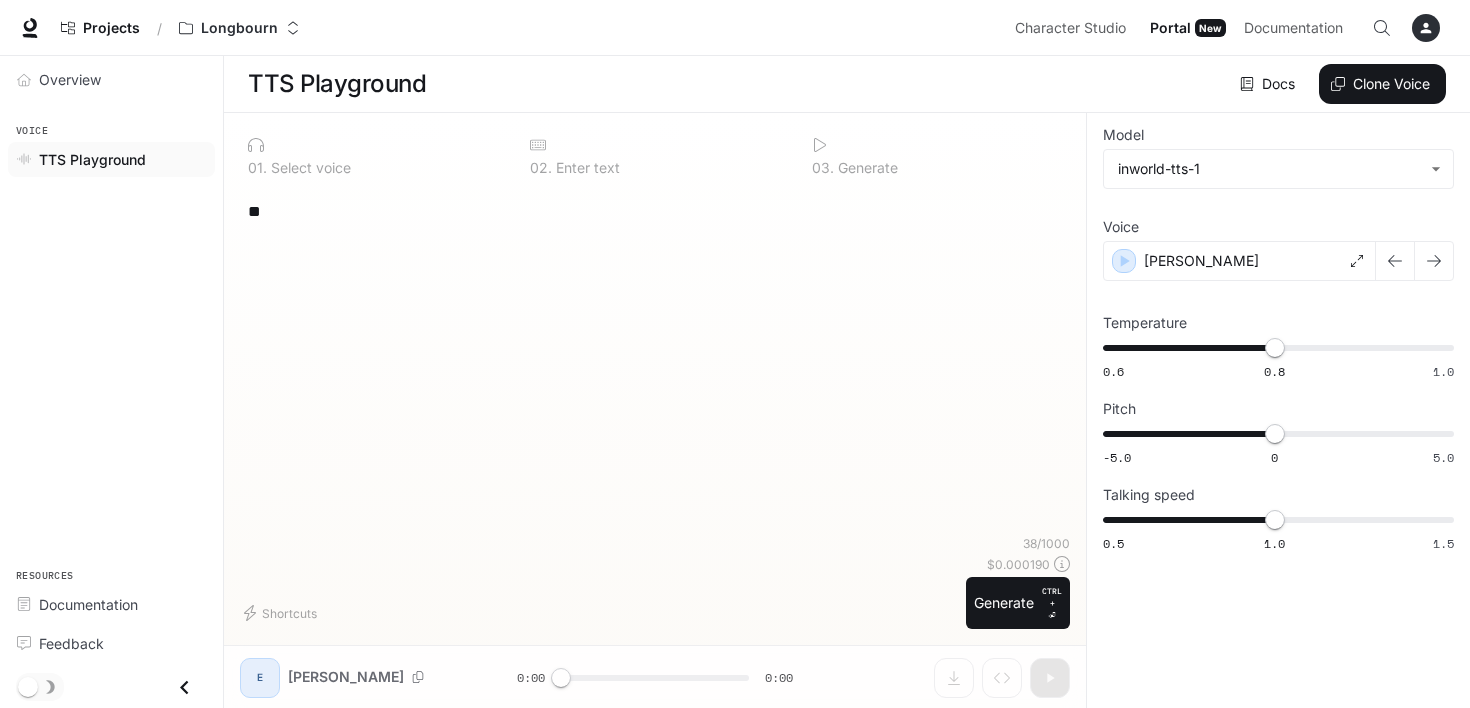 type on "*" 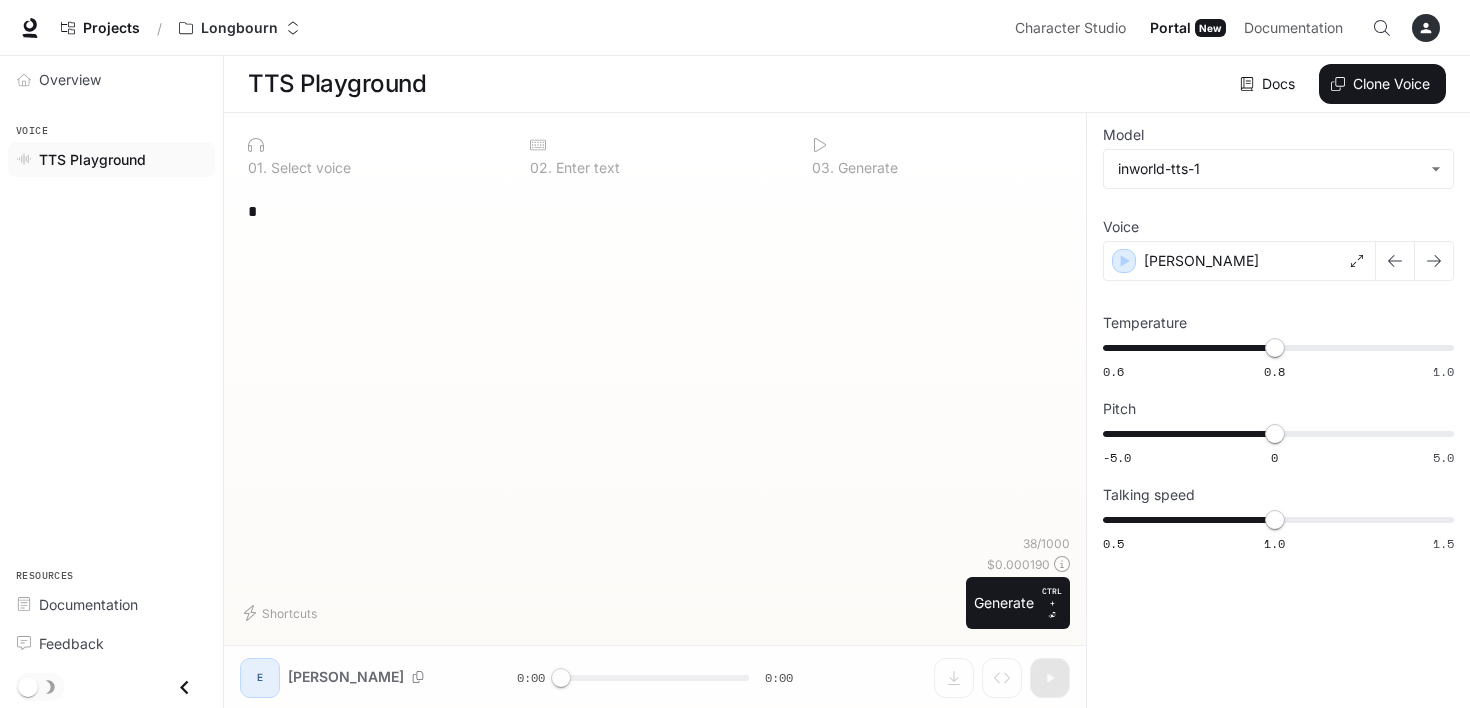 type 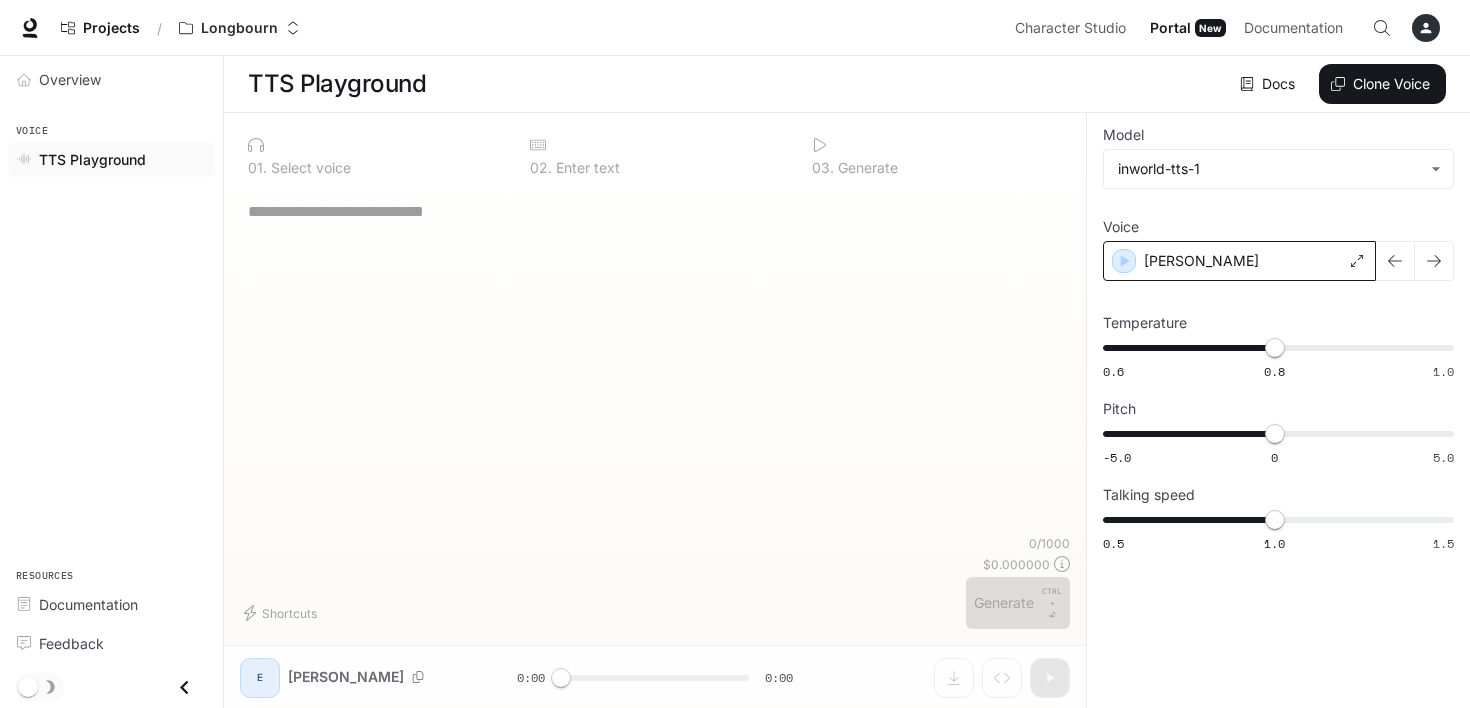 click on "[PERSON_NAME]" at bounding box center (1239, 261) 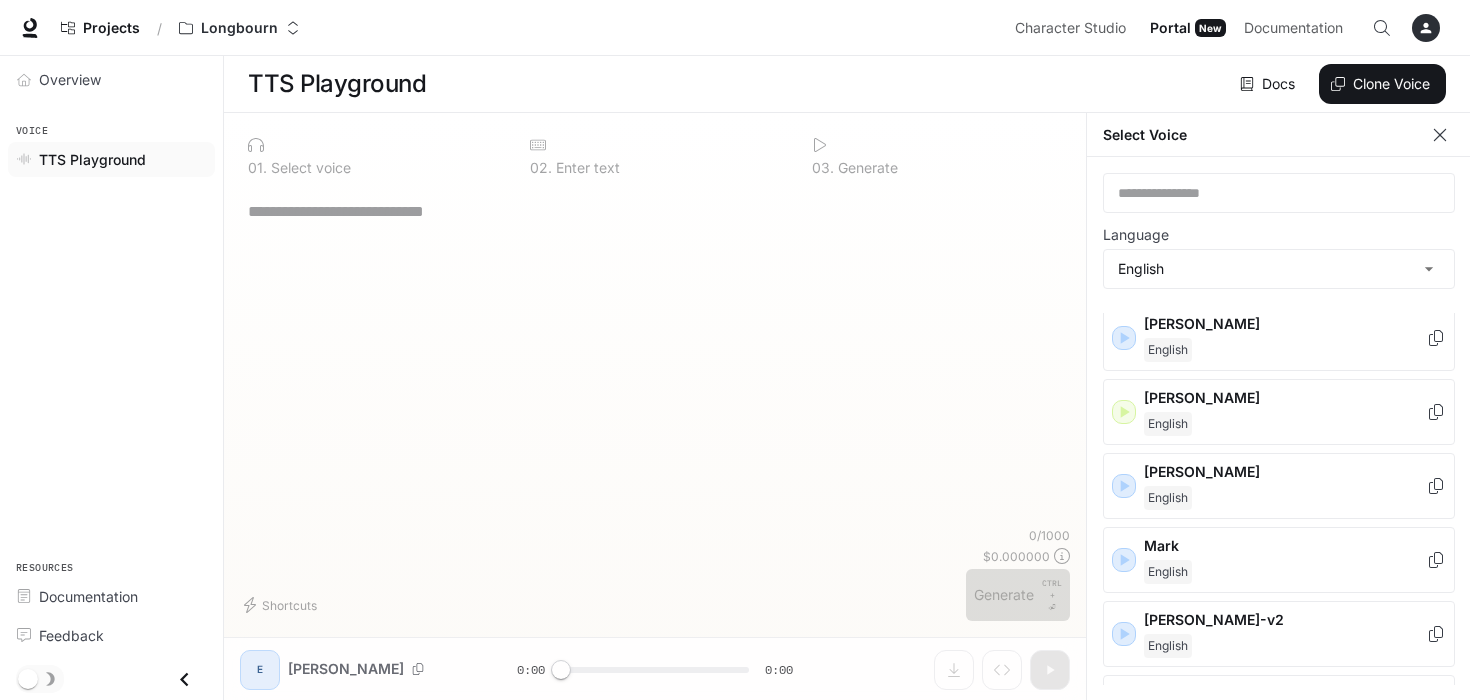 scroll, scrollTop: 900, scrollLeft: 0, axis: vertical 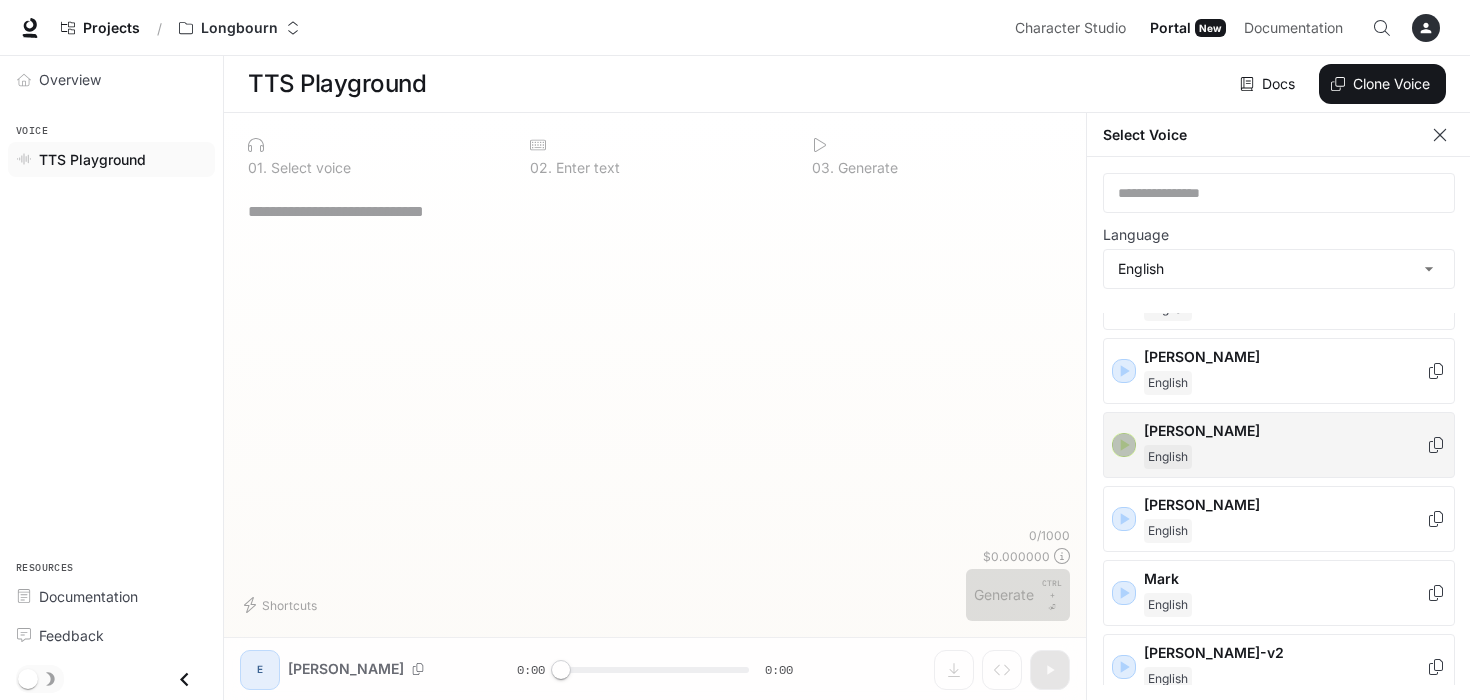 click 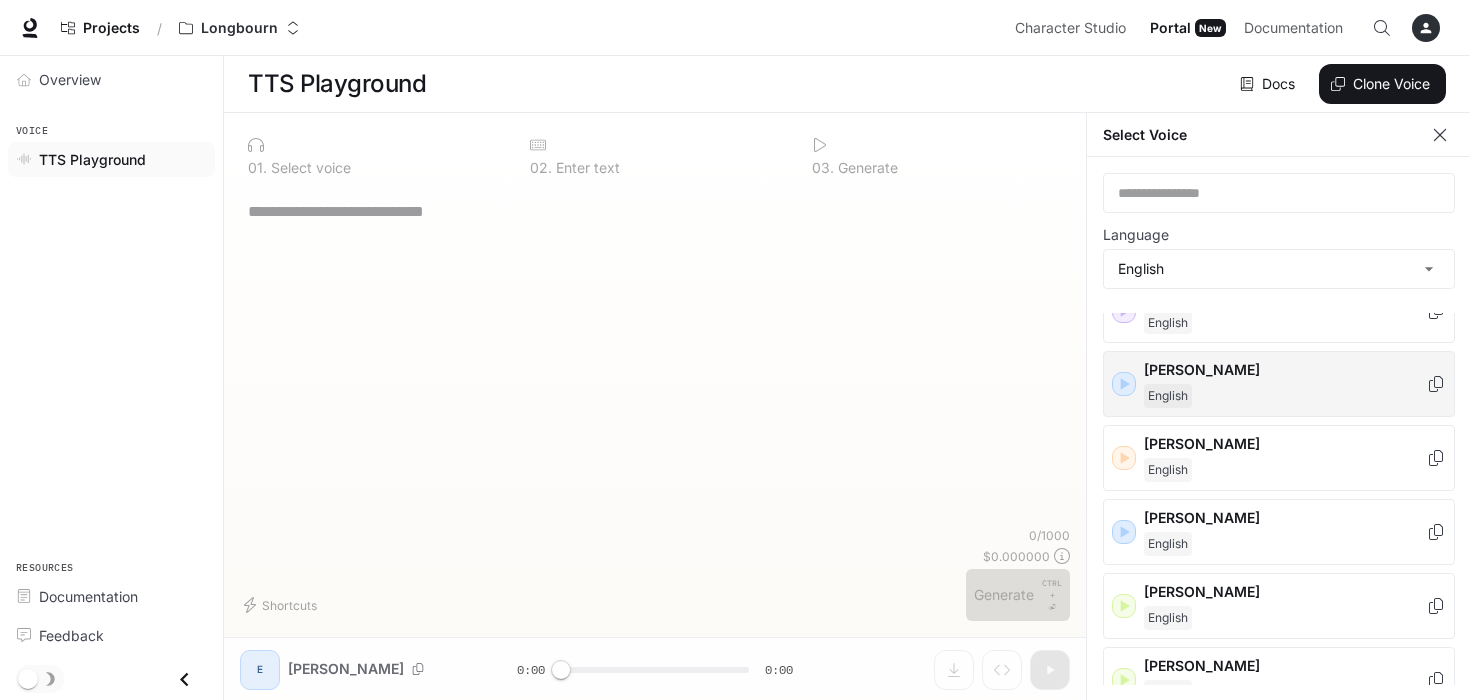 scroll, scrollTop: 1780, scrollLeft: 0, axis: vertical 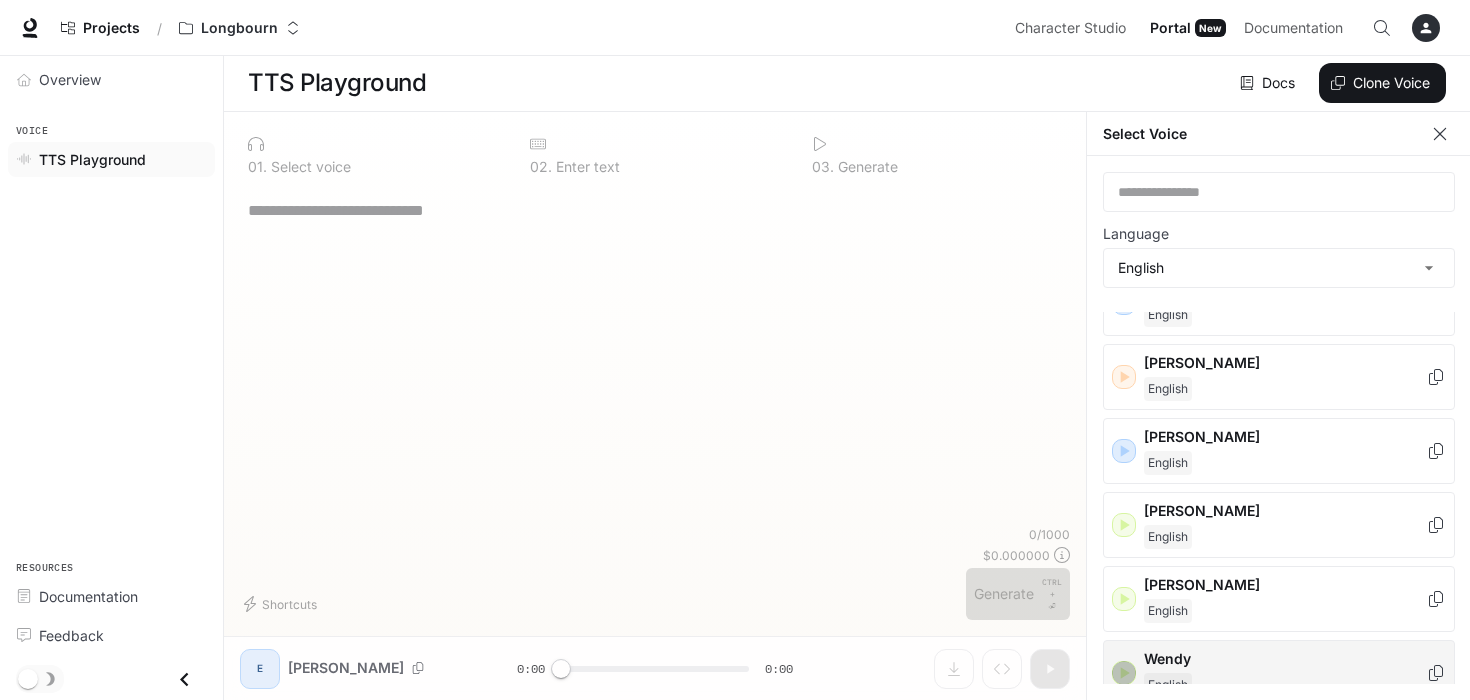 click 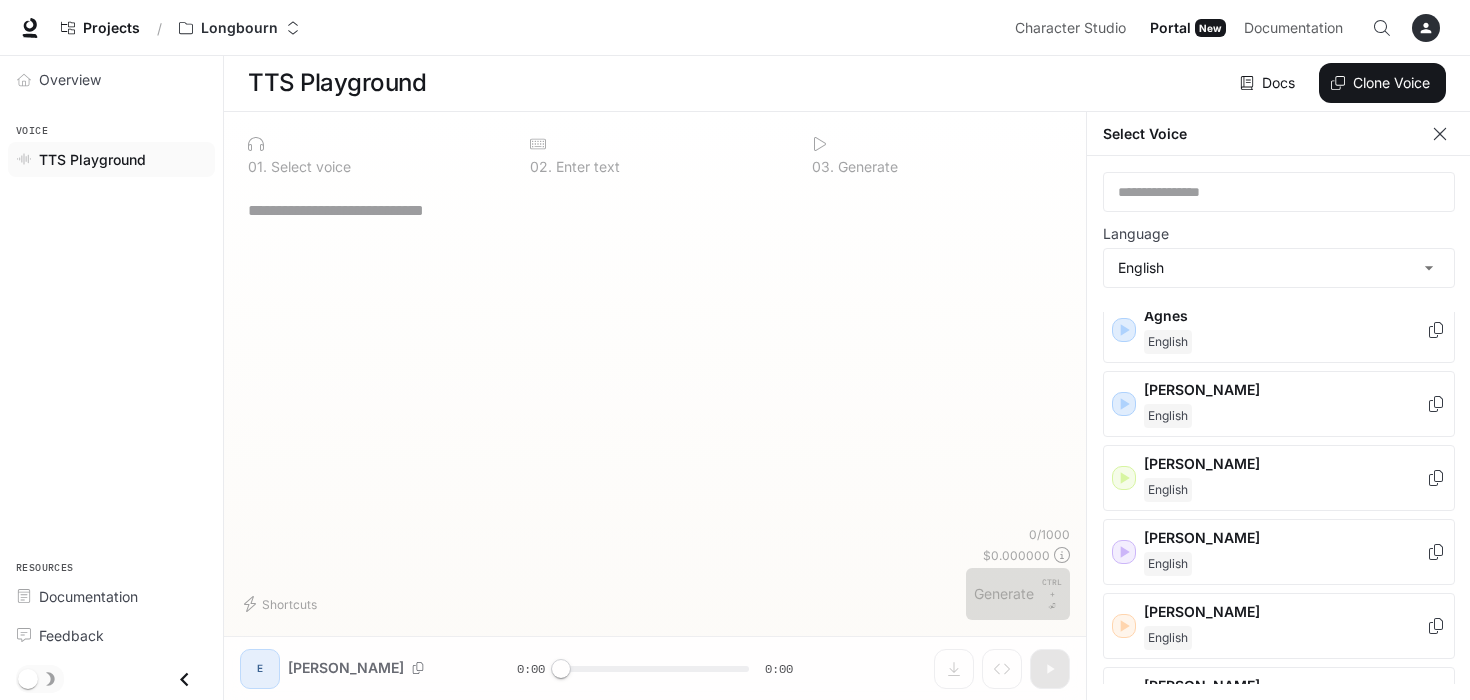 scroll, scrollTop: 0, scrollLeft: 0, axis: both 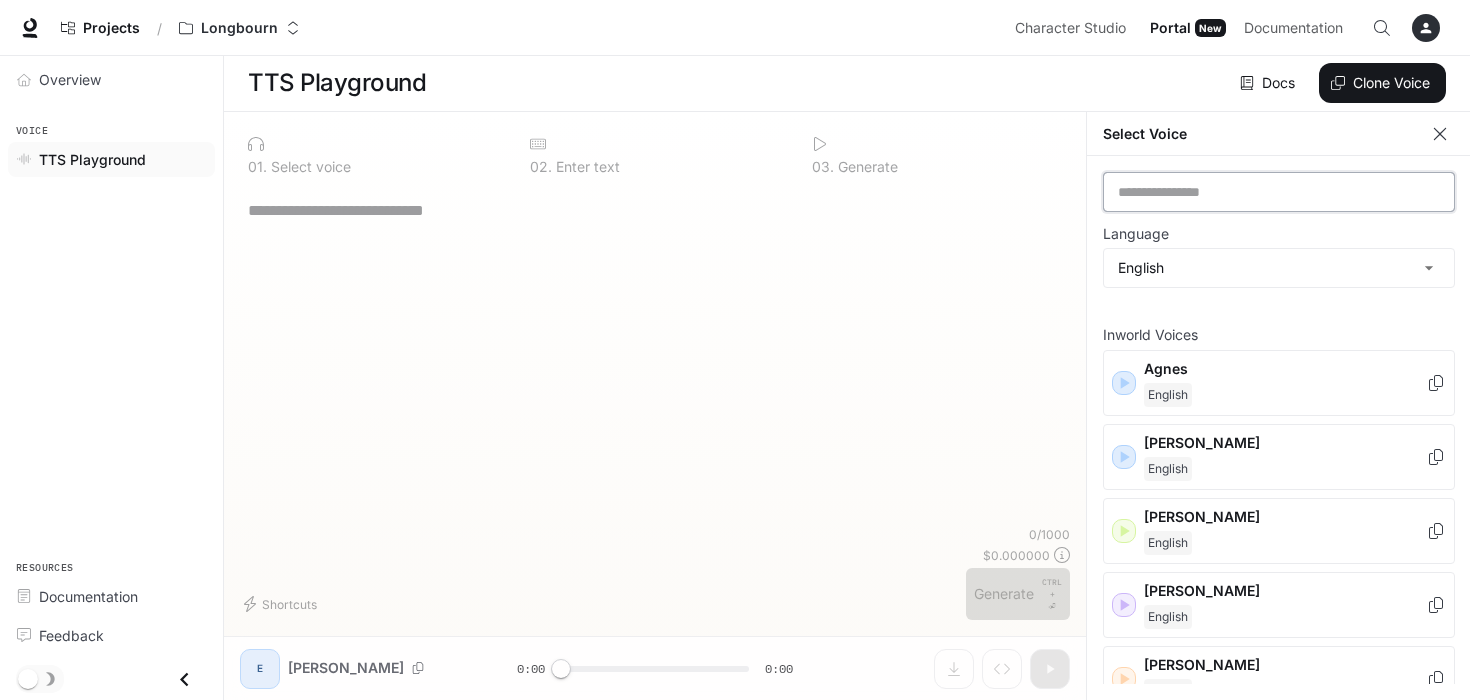 click at bounding box center (1279, 192) 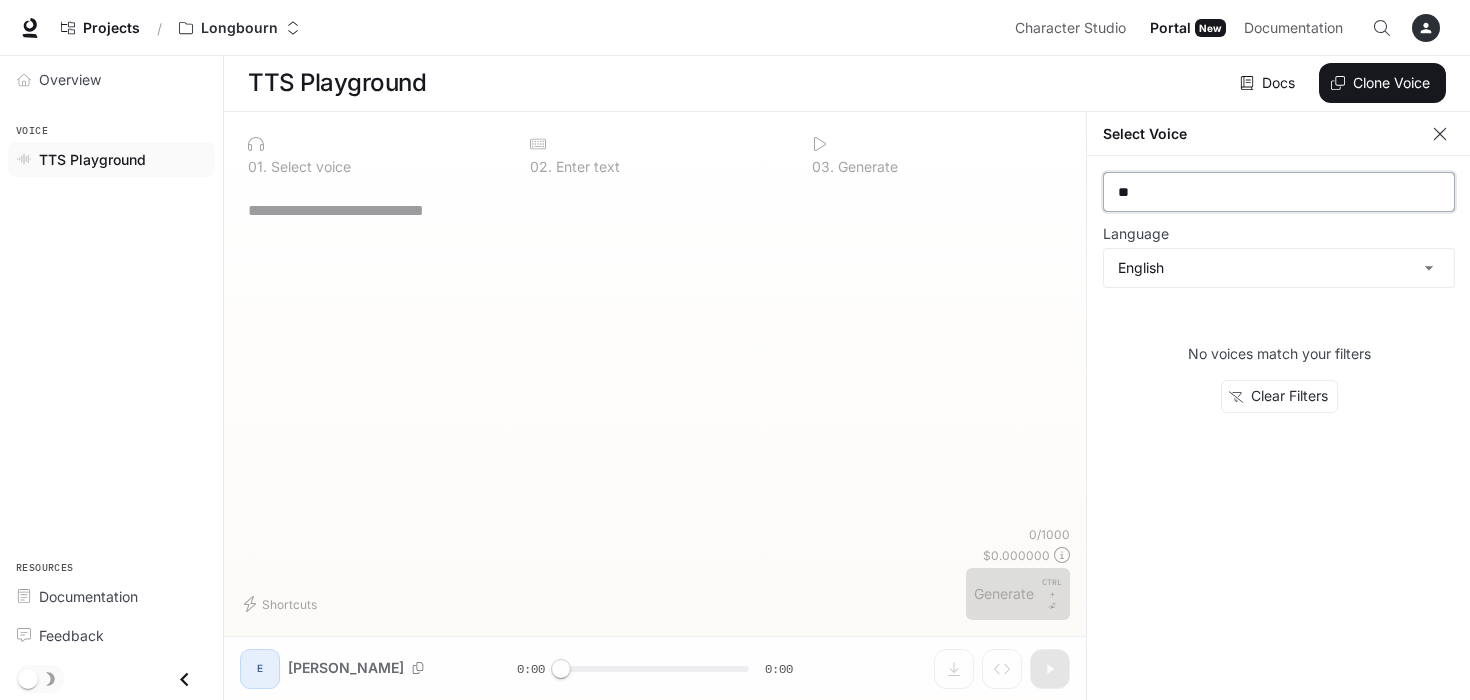 type on "*" 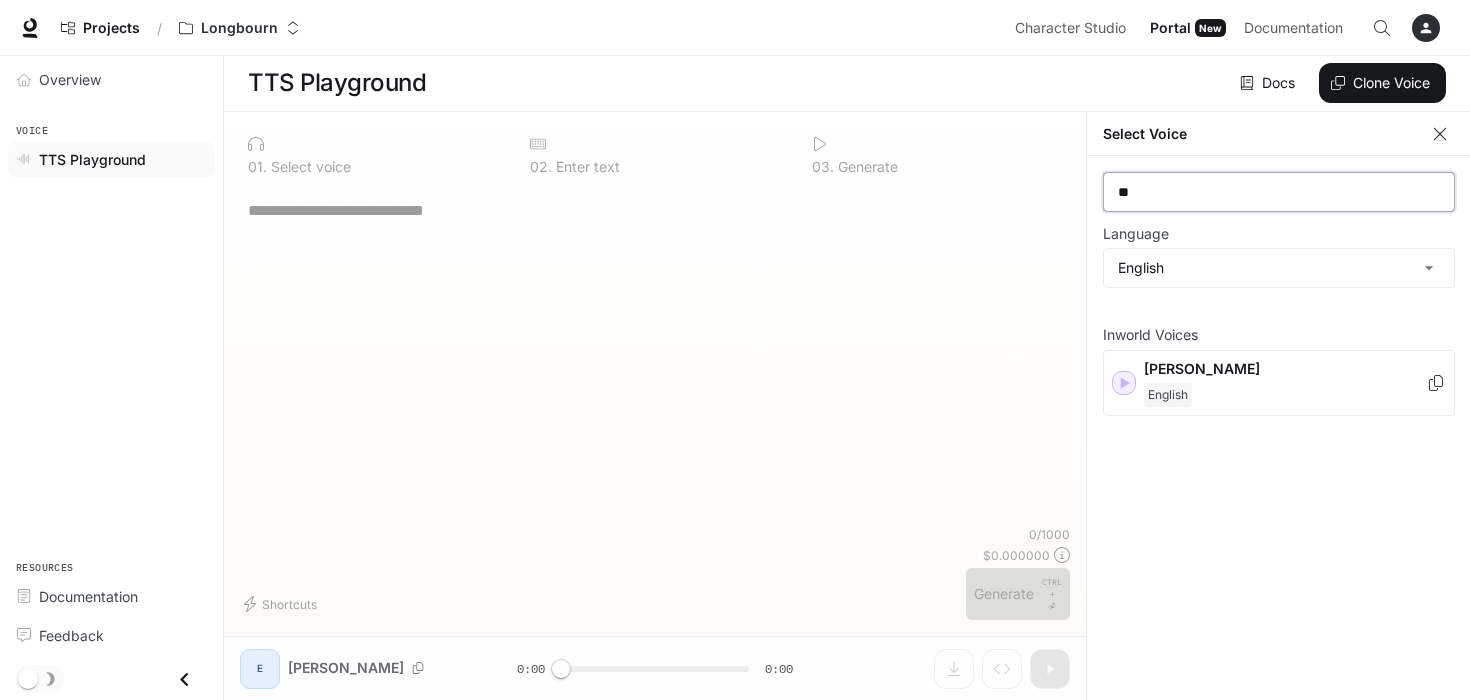 type on "*" 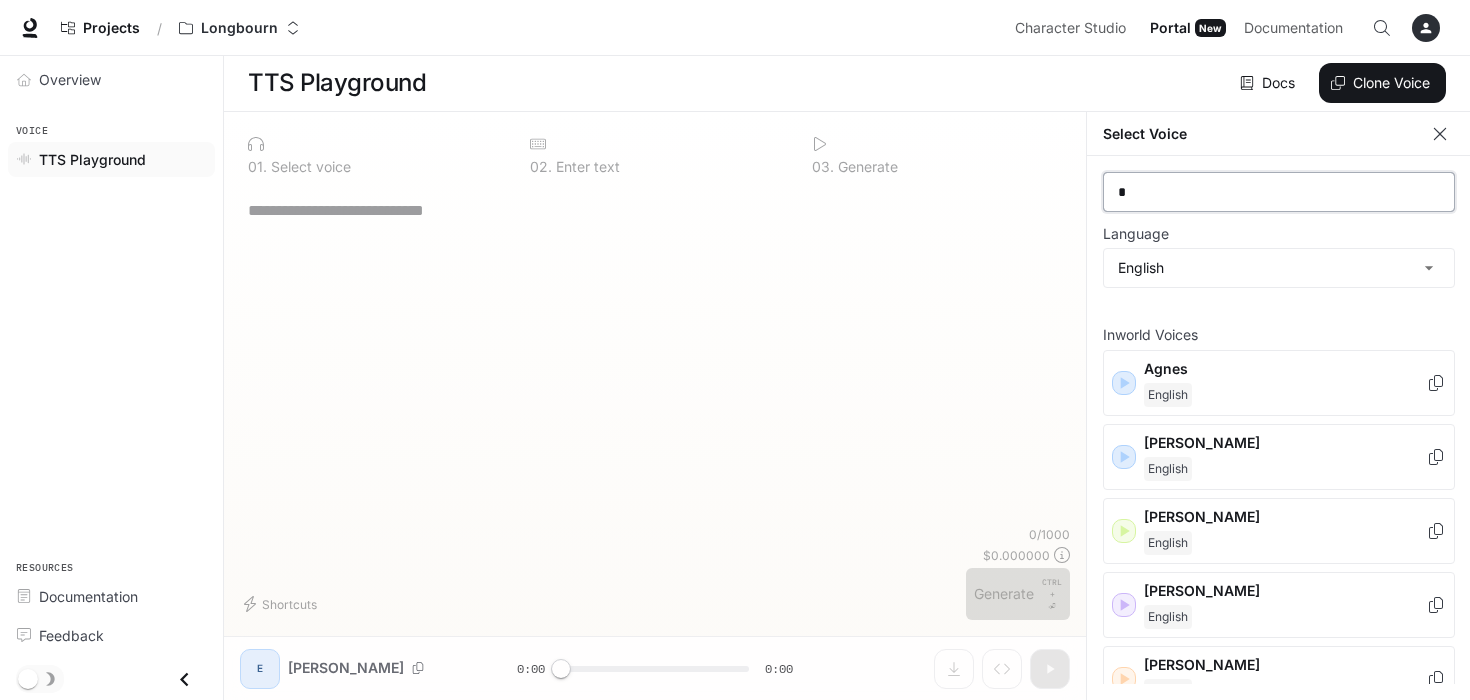 type 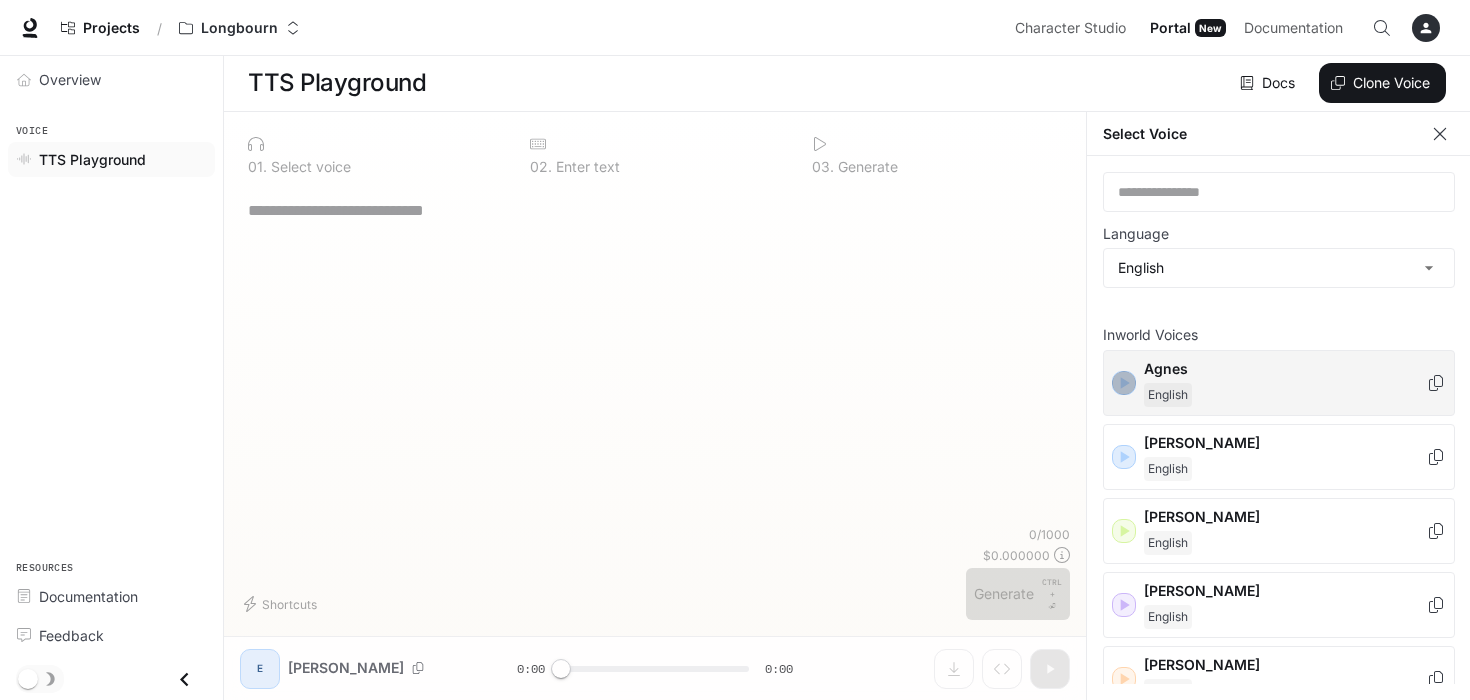 click 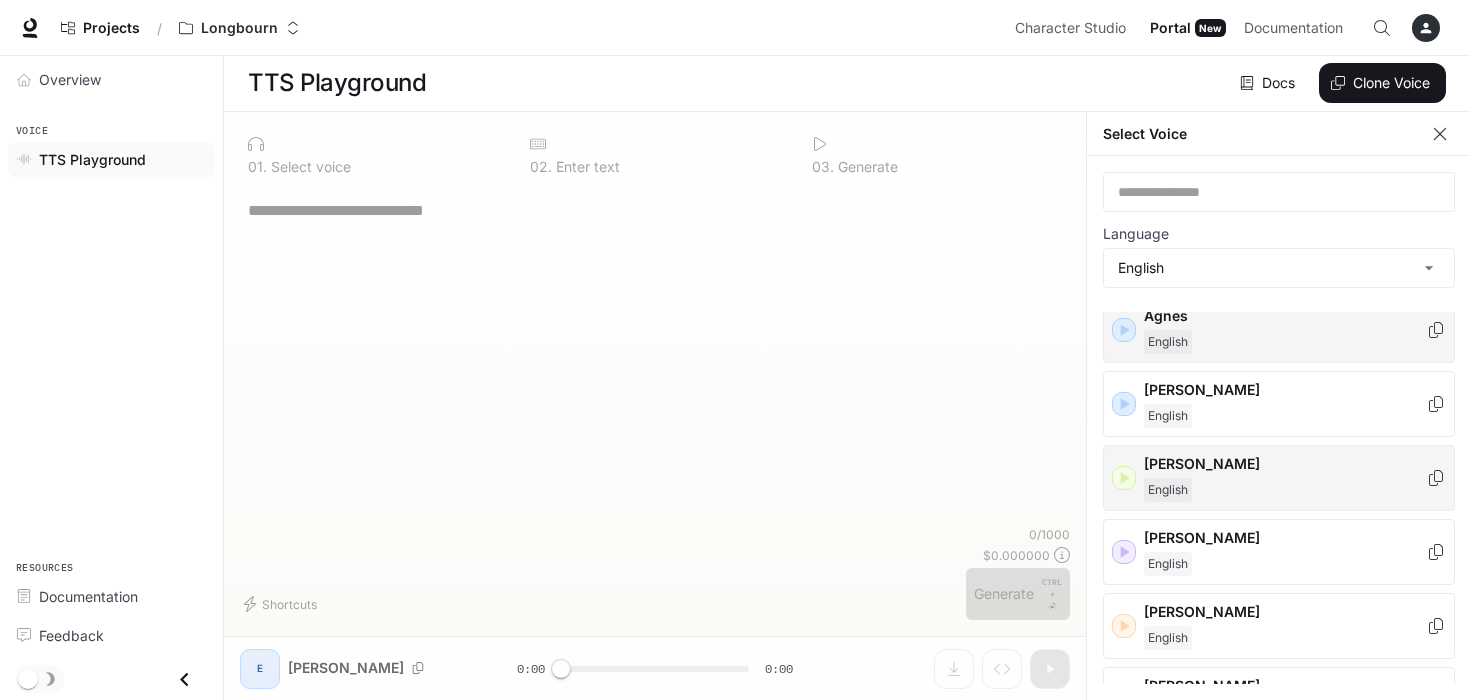 scroll, scrollTop: 100, scrollLeft: 0, axis: vertical 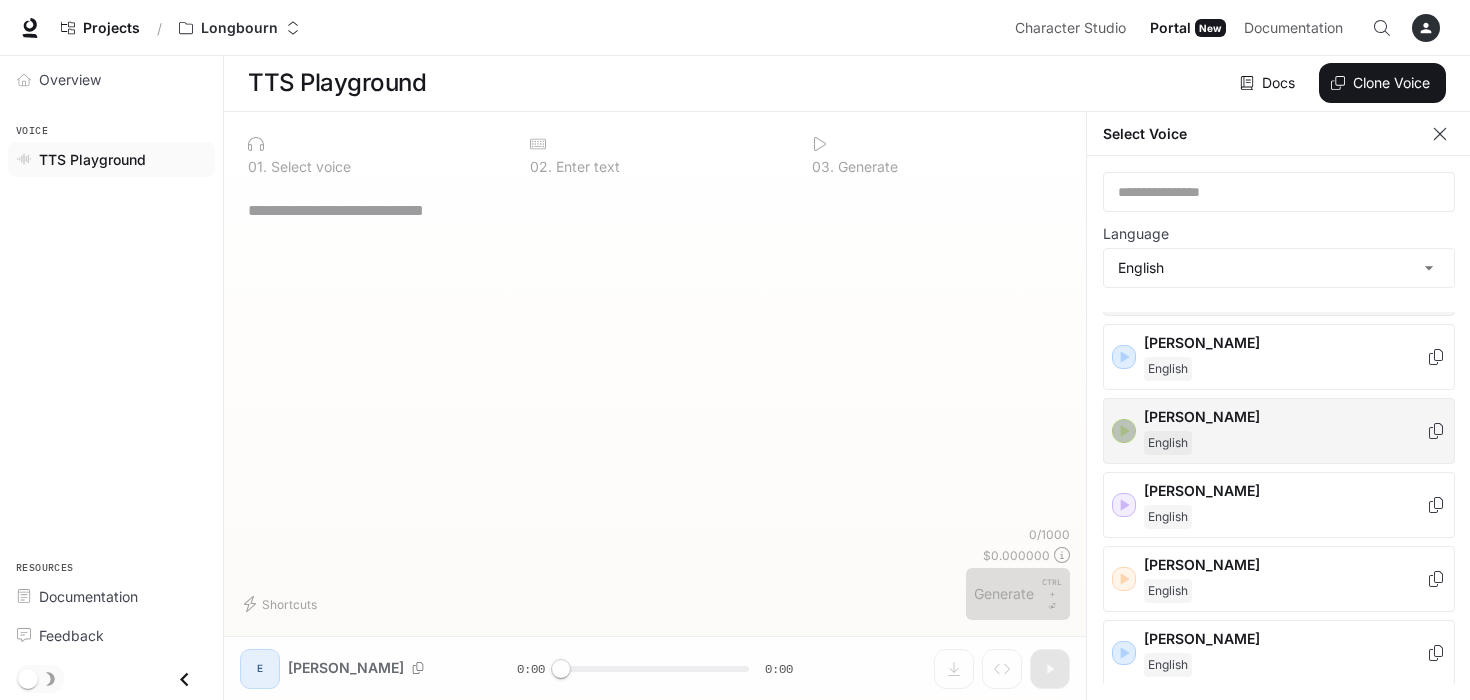 click 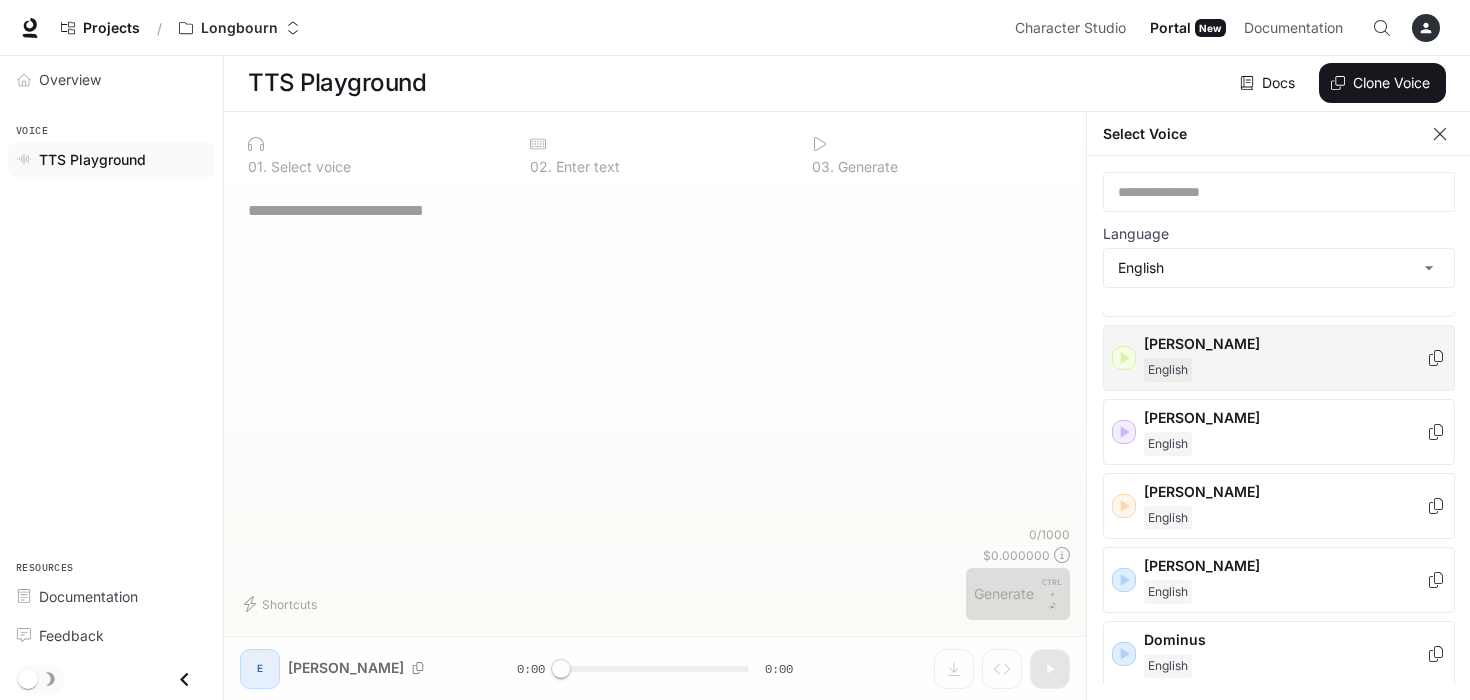 scroll, scrollTop: 200, scrollLeft: 0, axis: vertical 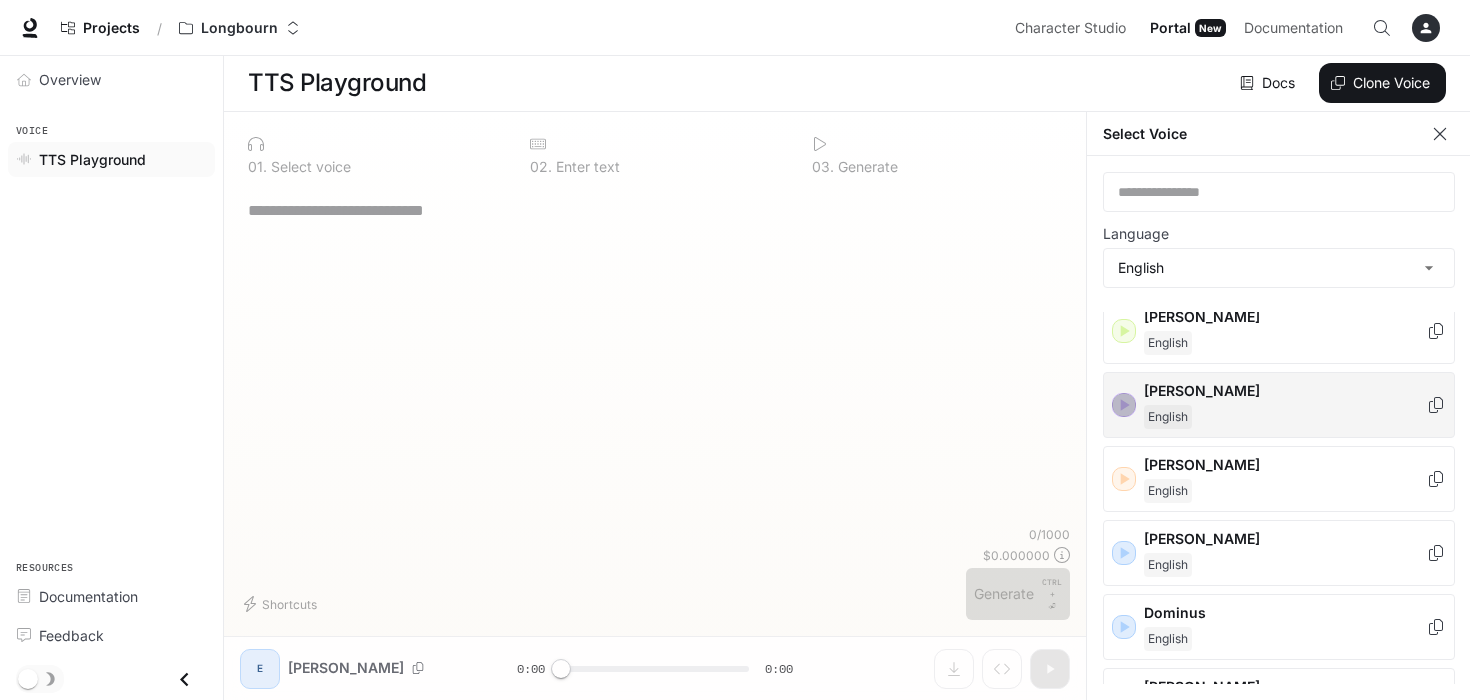 click 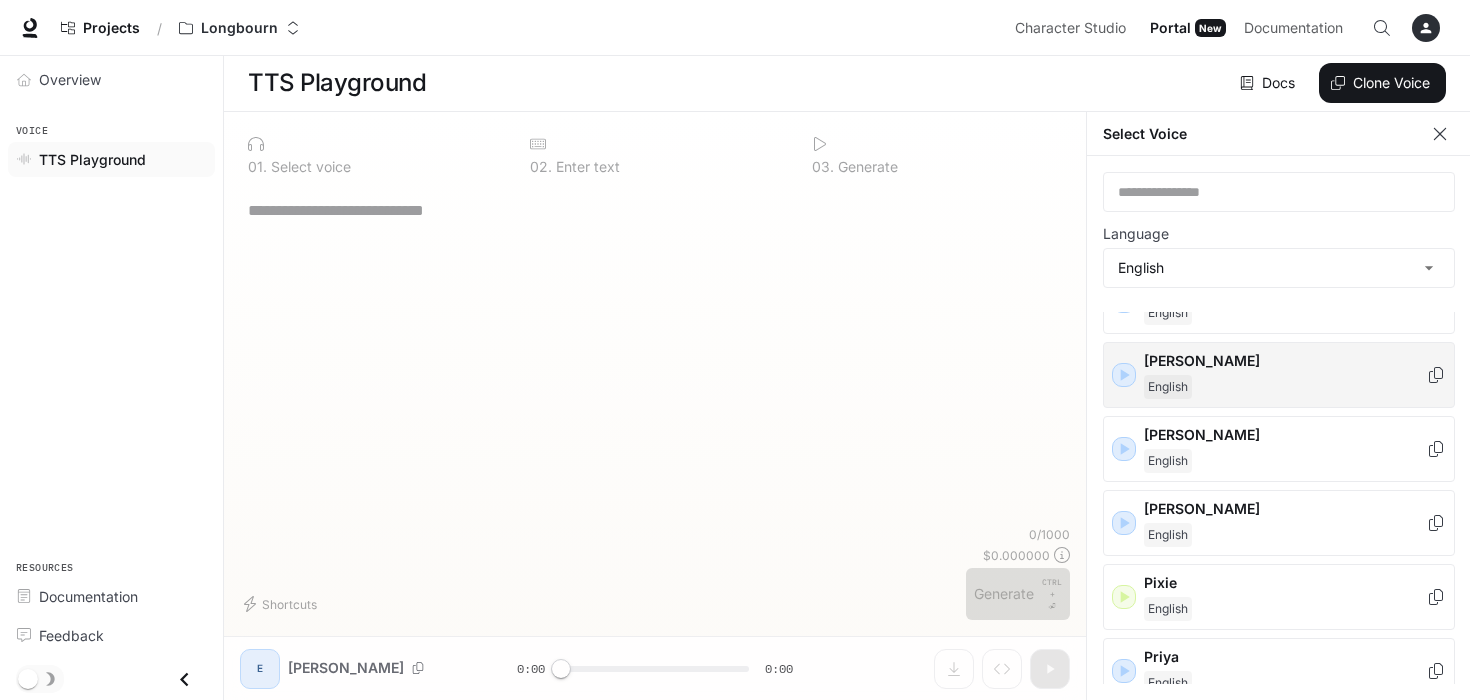 scroll, scrollTop: 1300, scrollLeft: 0, axis: vertical 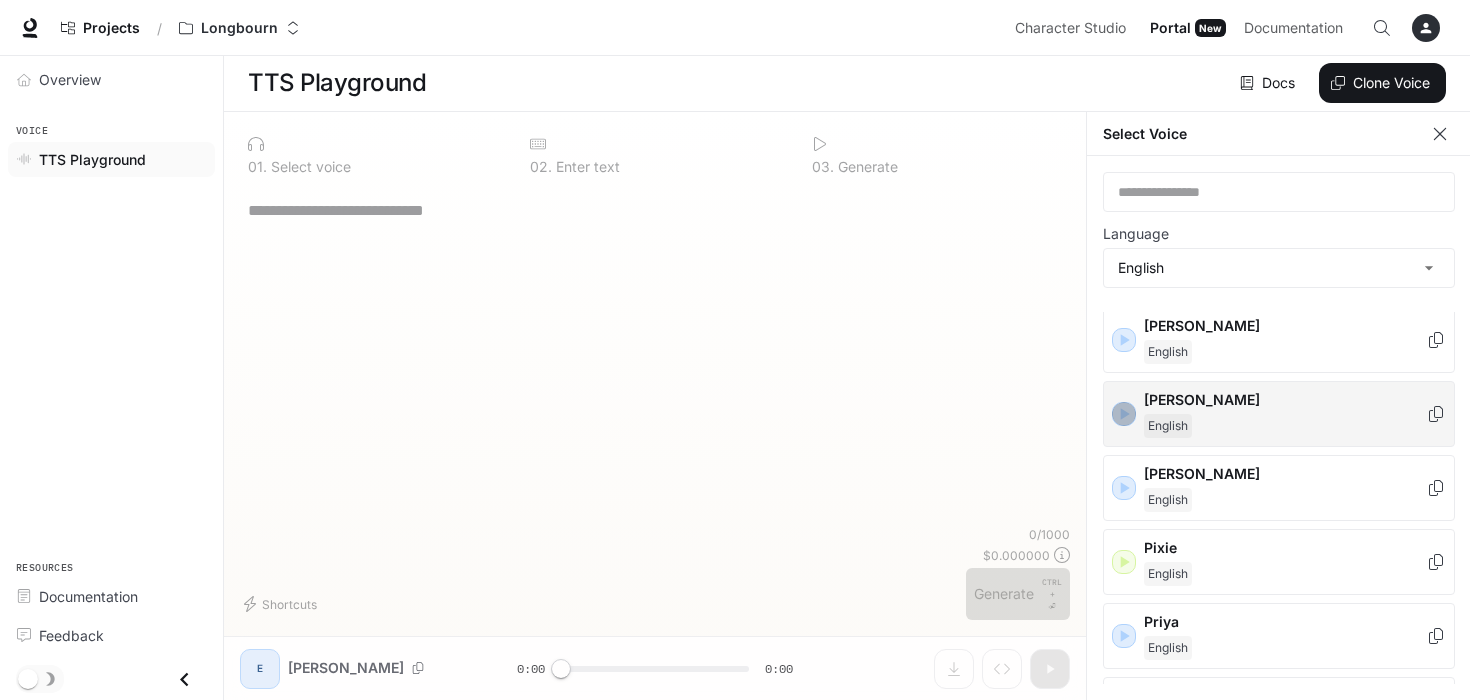 click 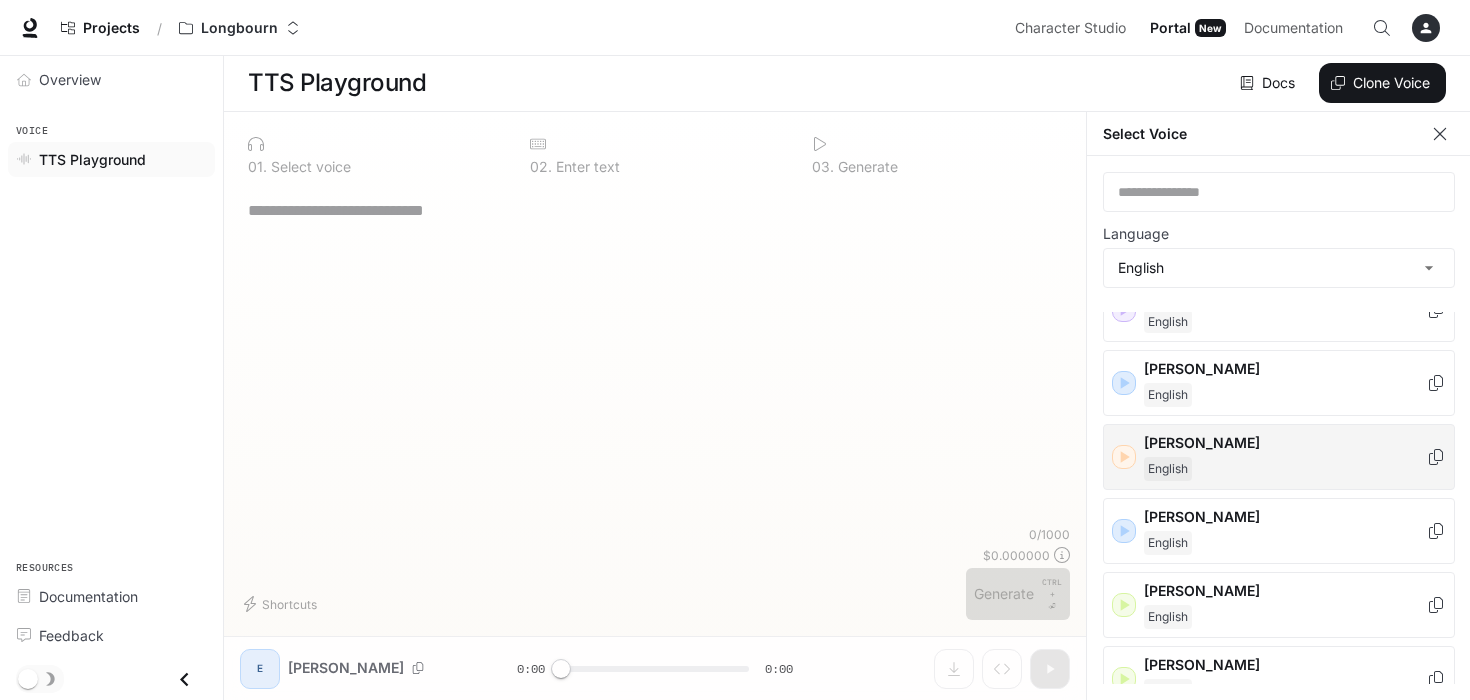 scroll, scrollTop: 1780, scrollLeft: 0, axis: vertical 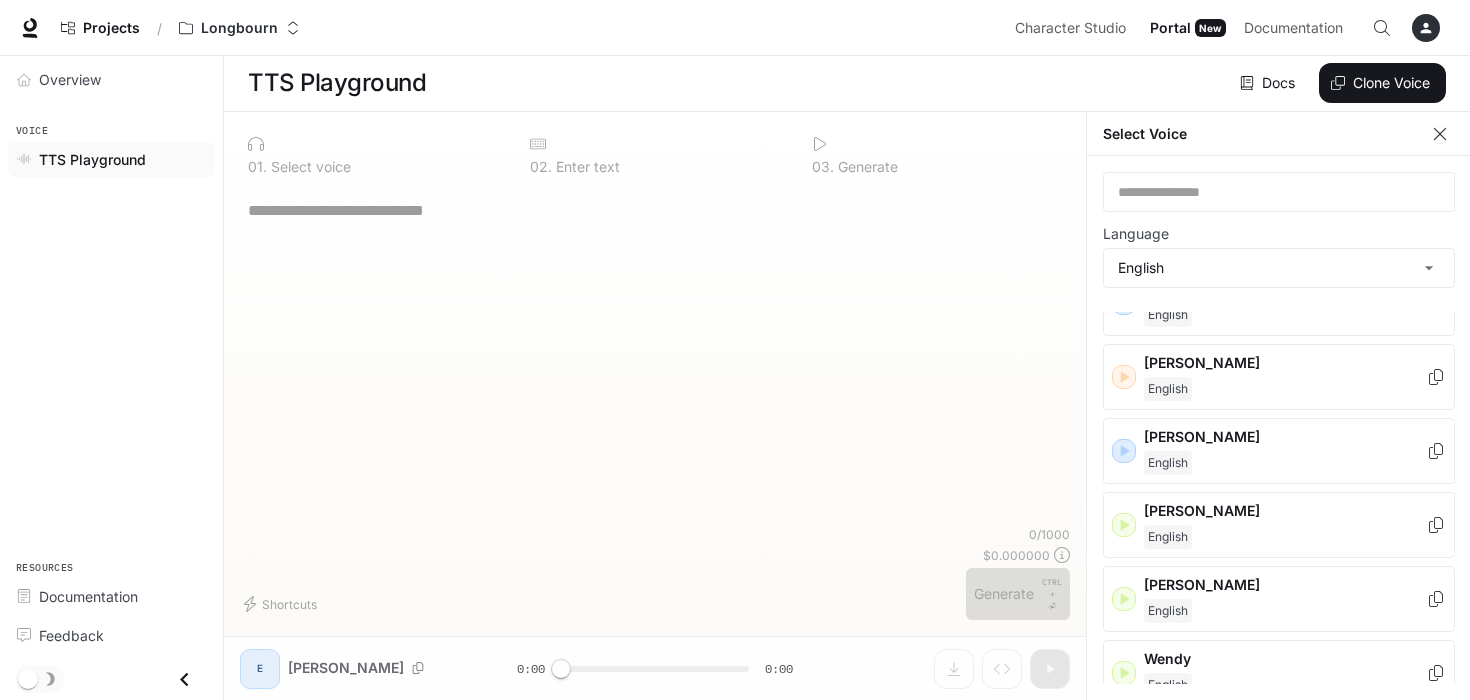click on "* ​" at bounding box center [655, 356] 